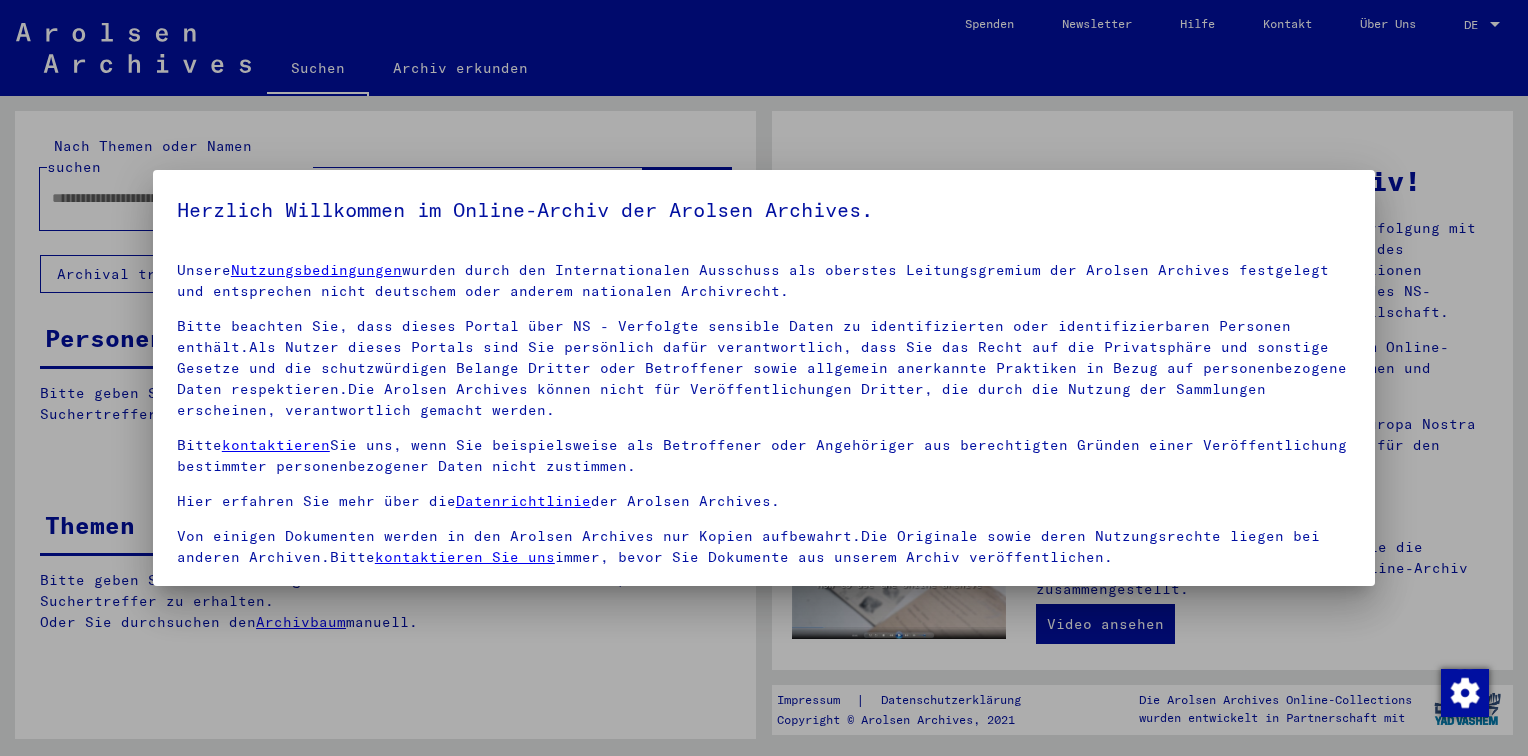 scroll, scrollTop: 0, scrollLeft: 0, axis: both 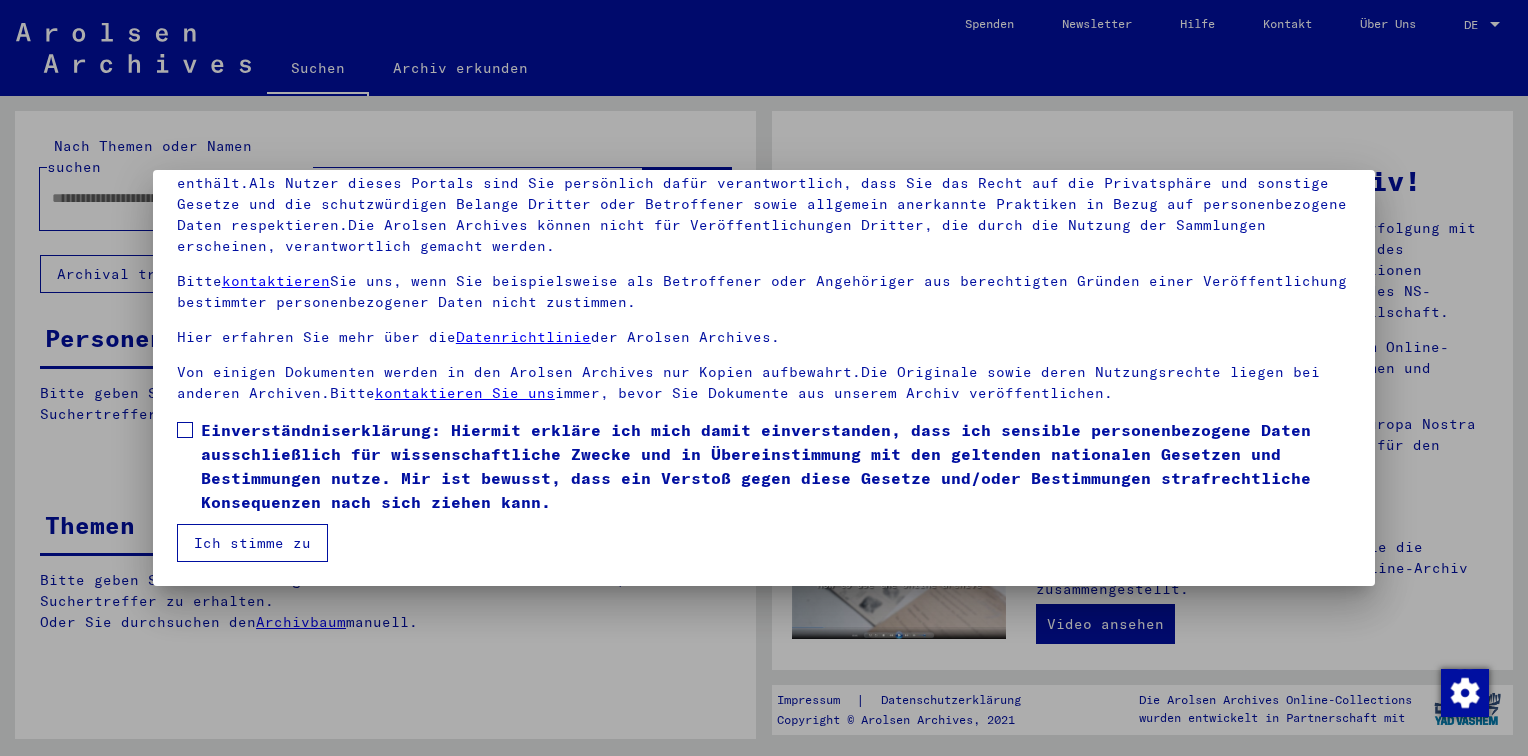 click on "Ich stimme zu" at bounding box center [252, 543] 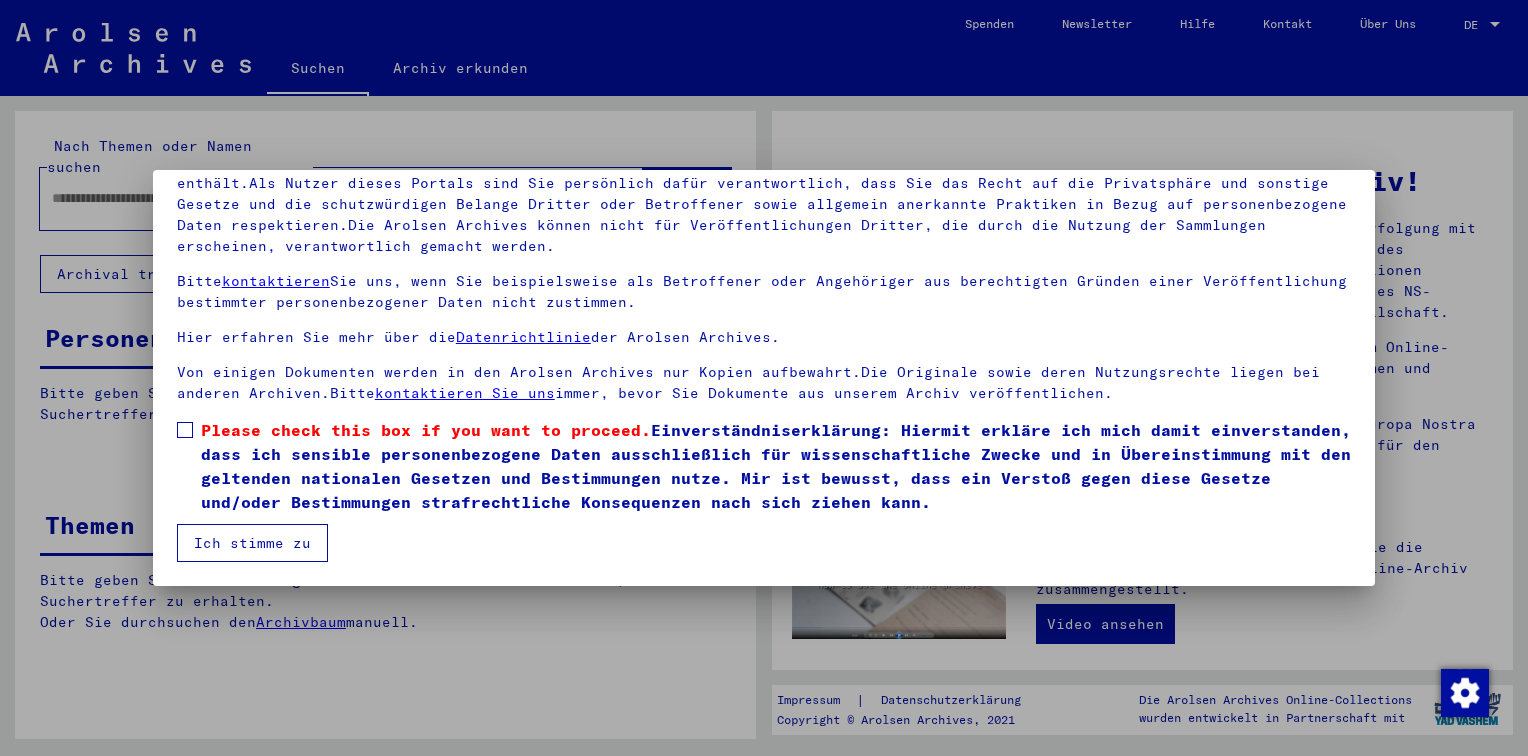 click at bounding box center (185, 430) 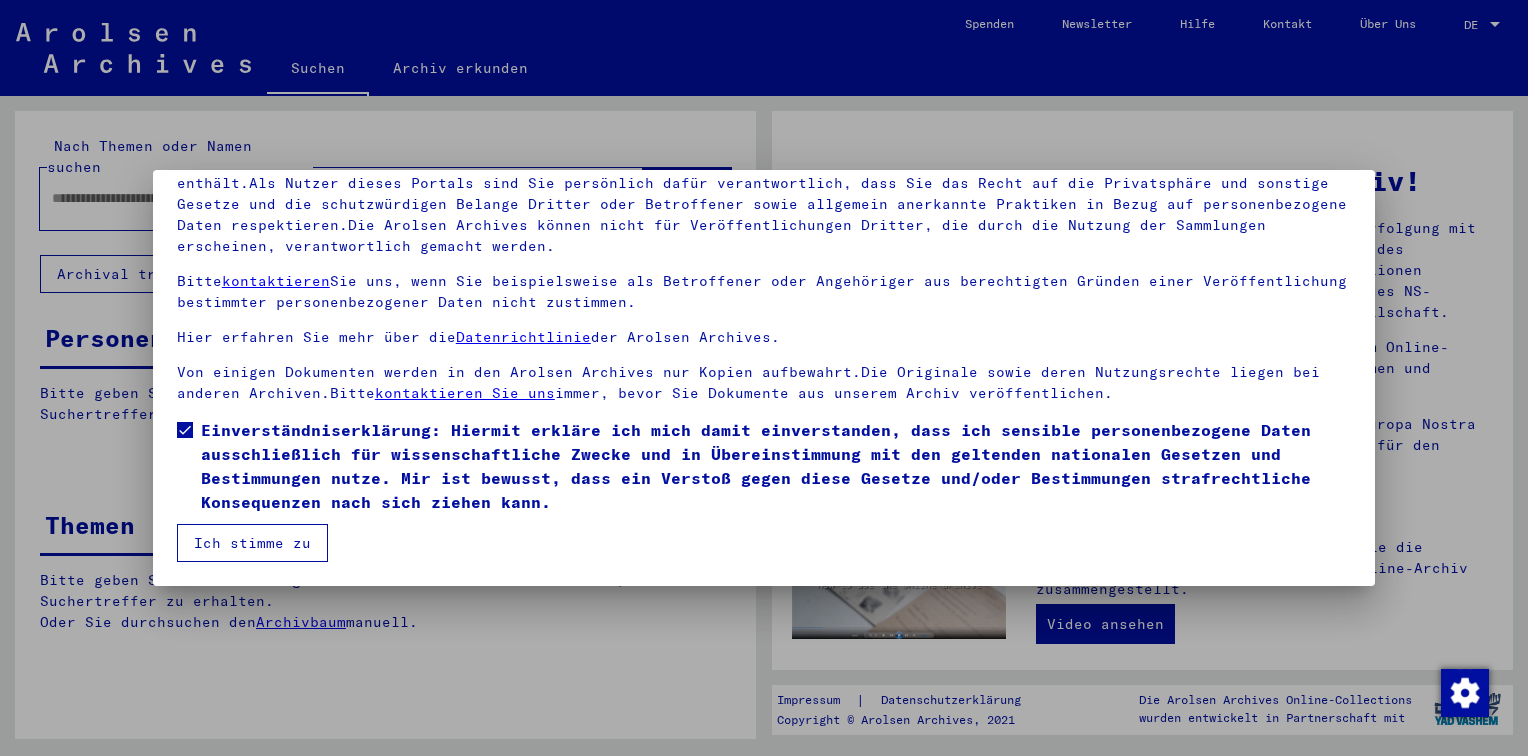 click on "Ich stimme zu" at bounding box center (252, 543) 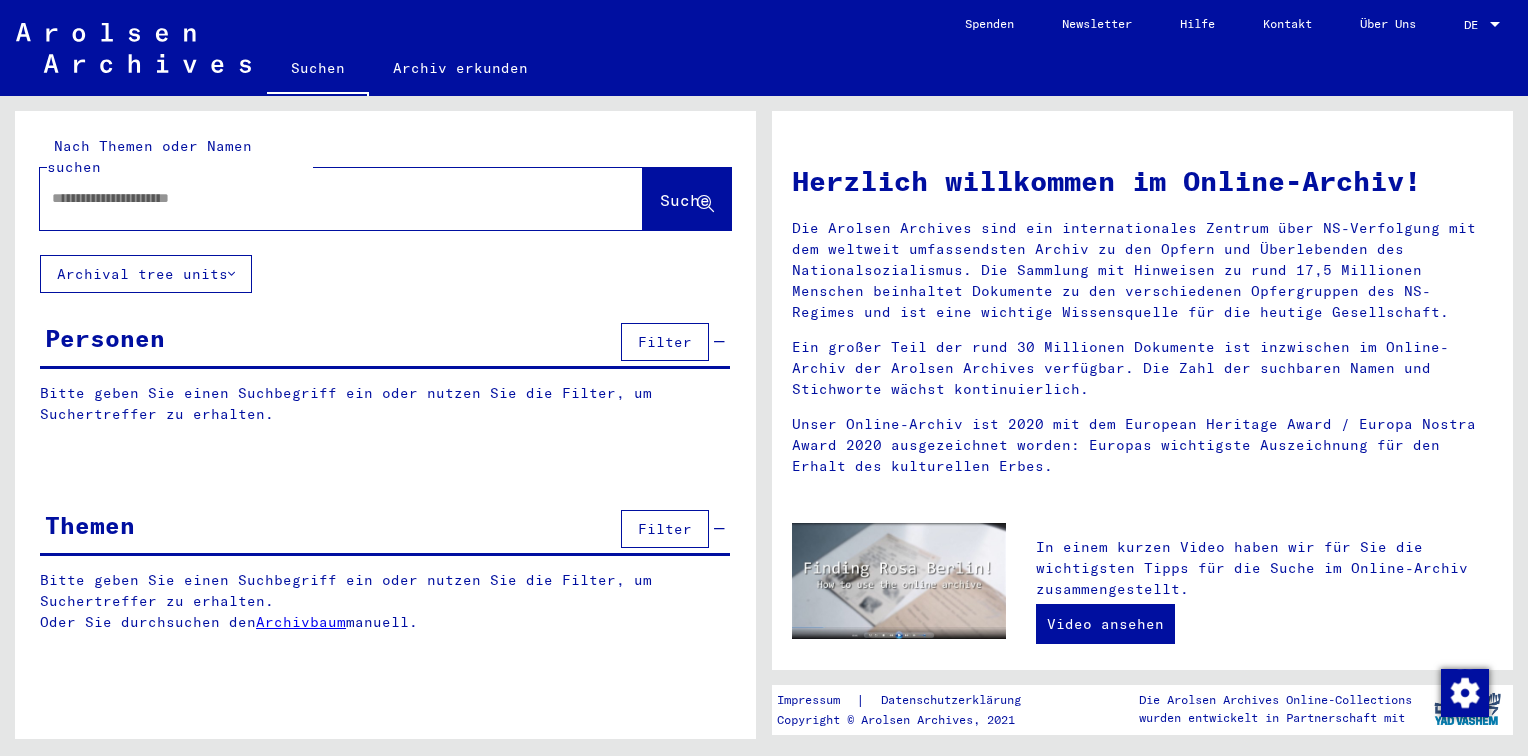 click at bounding box center (317, 198) 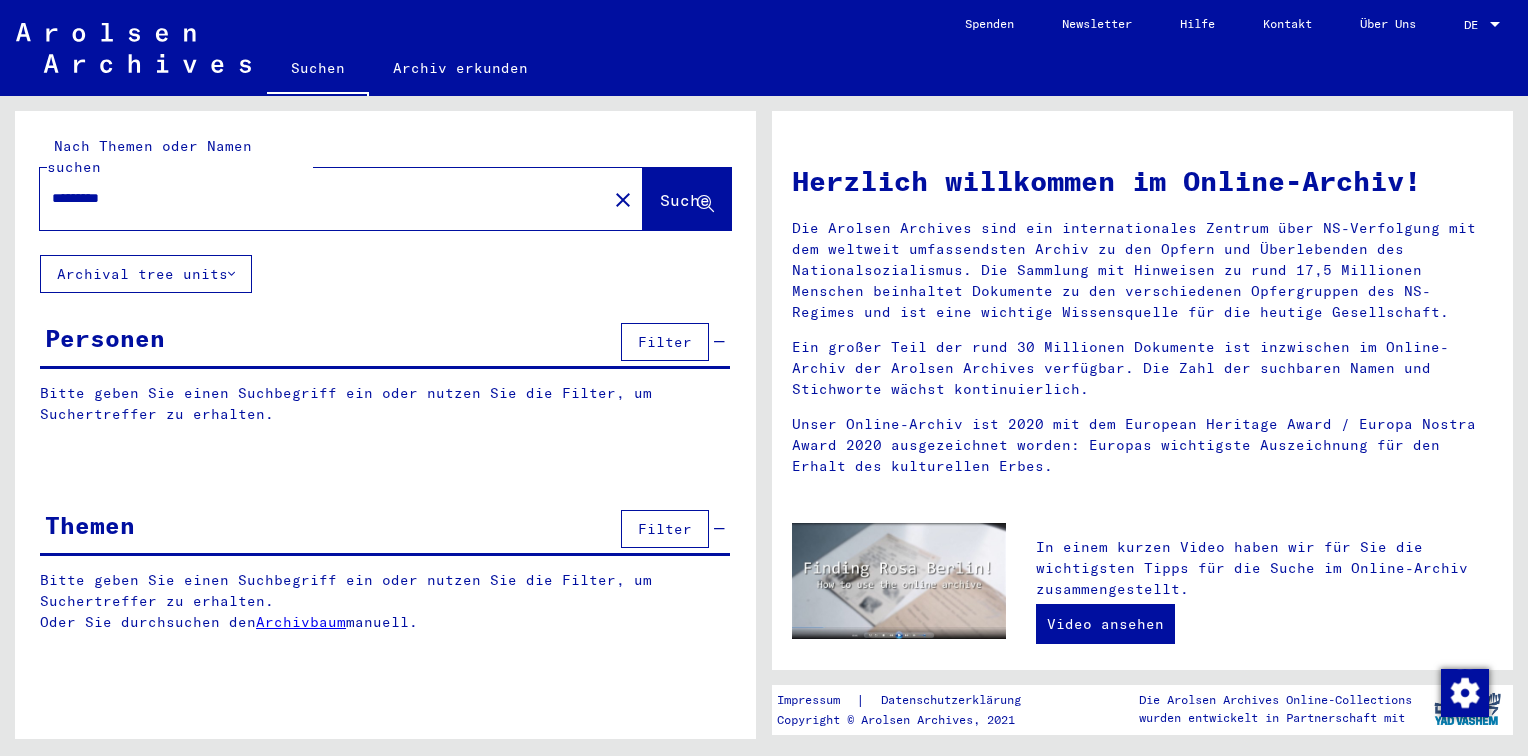 click on "Suche" 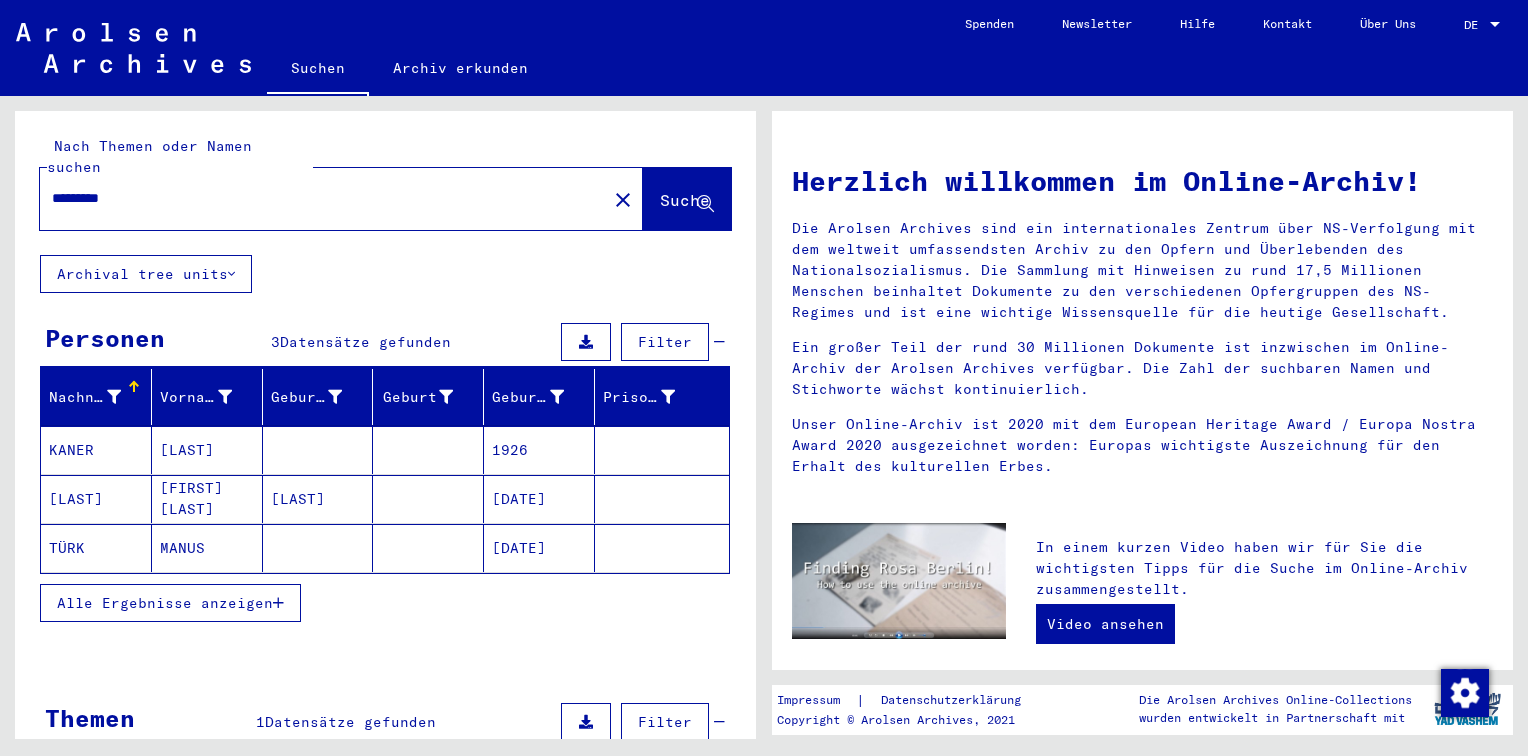 click on "Alle Ergebnisse anzeigen" at bounding box center (165, 603) 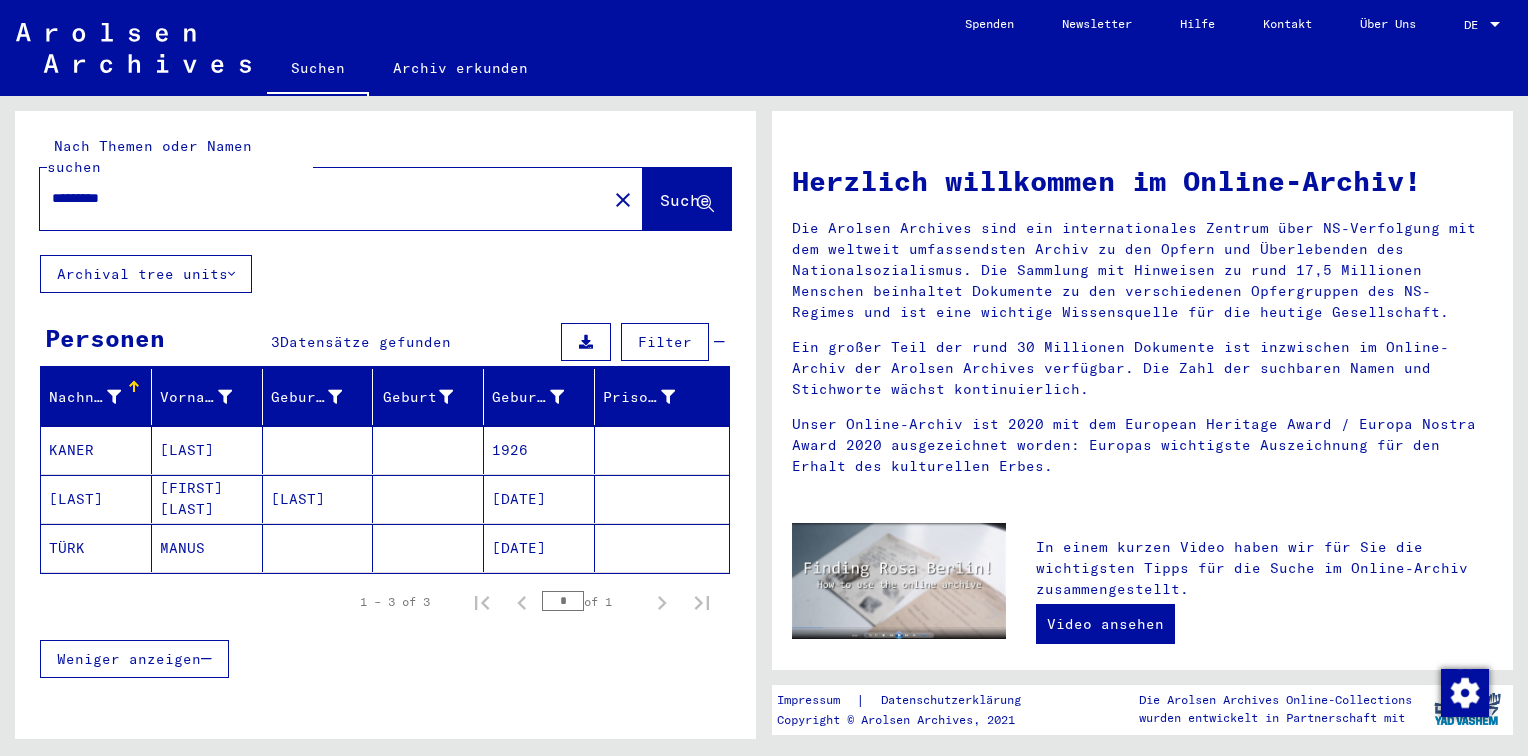 drag, startPoint x: 136, startPoint y: 181, endPoint x: 17, endPoint y: 166, distance: 119.94165 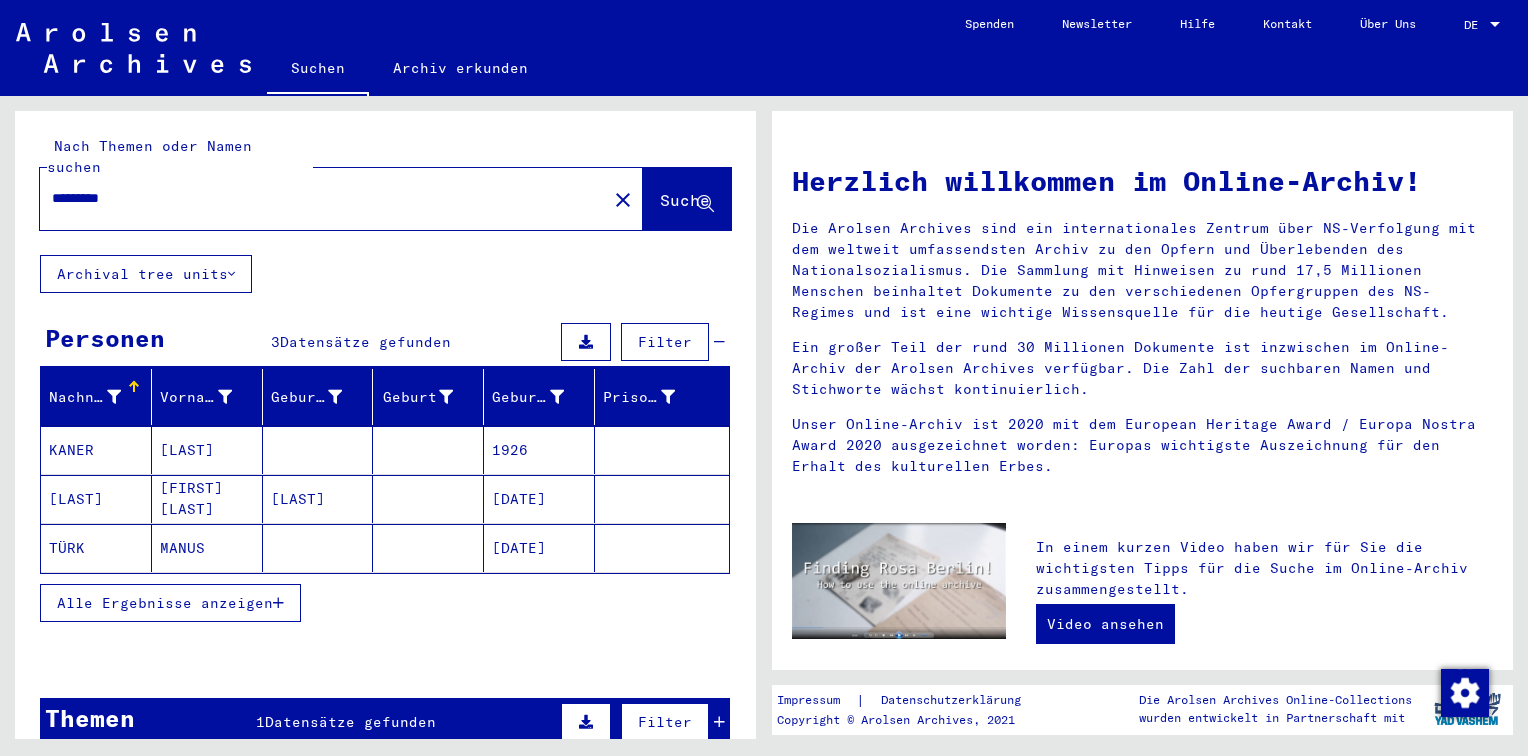 click on "Alle Ergebnisse anzeigen" at bounding box center [165, 603] 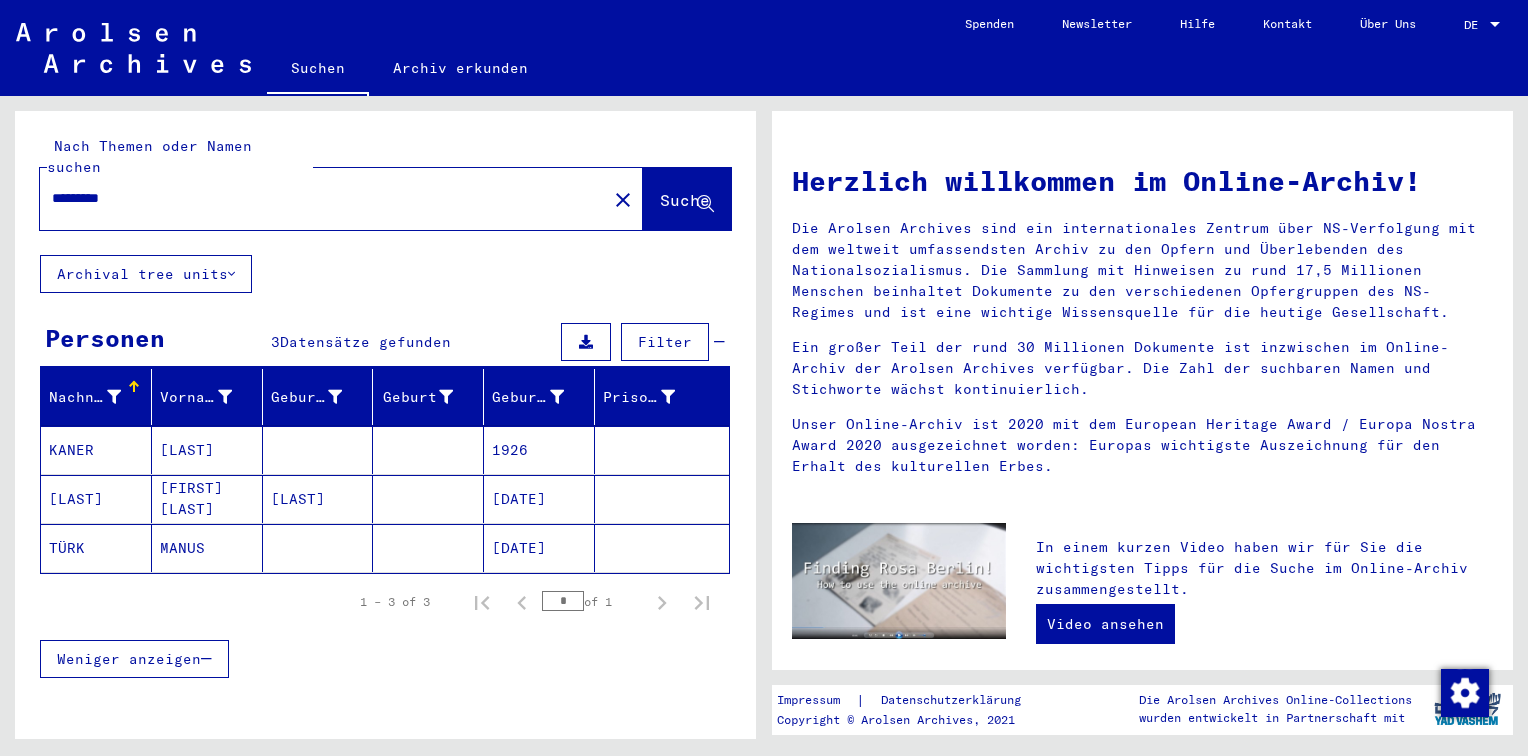 drag, startPoint x: 135, startPoint y: 176, endPoint x: 0, endPoint y: 187, distance: 135.4474 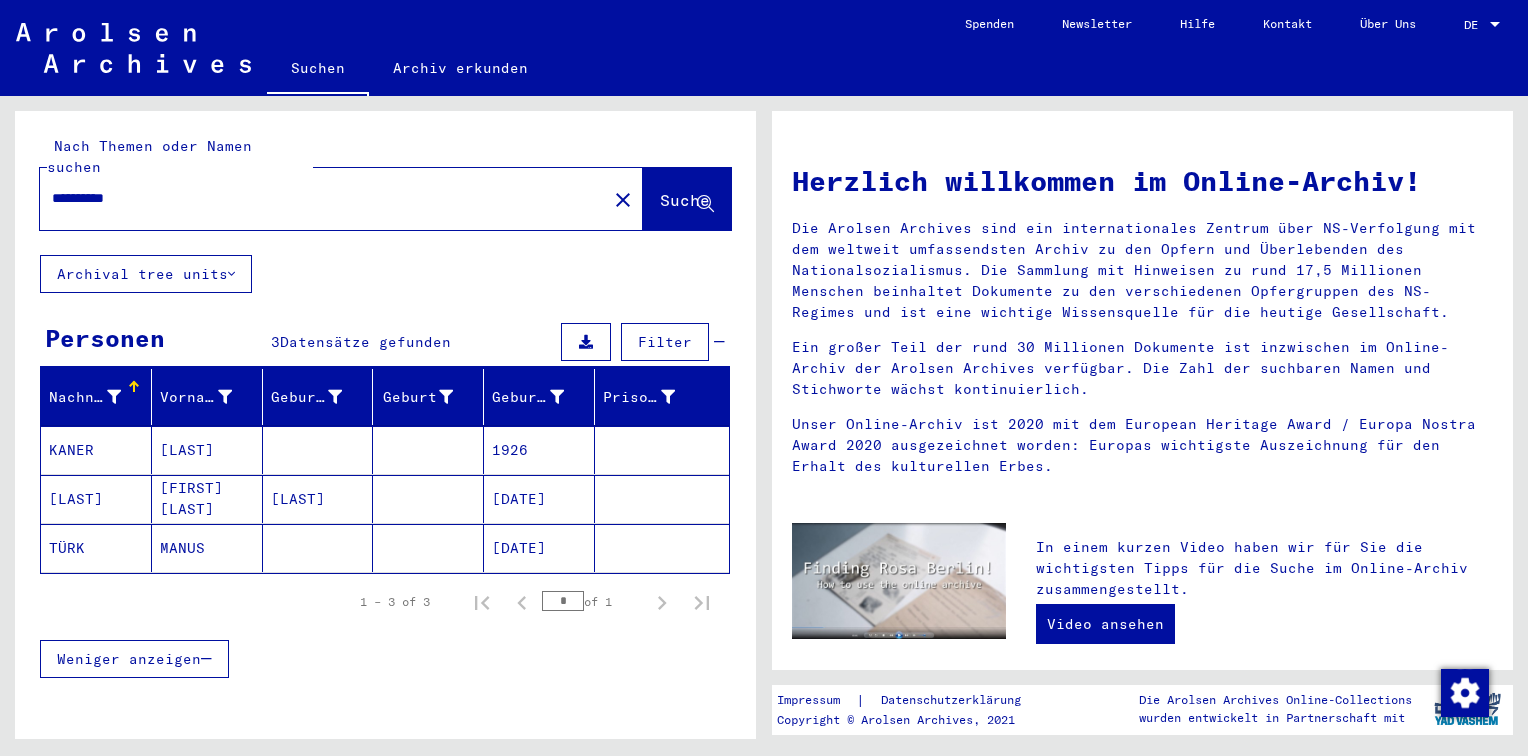 type on "**********" 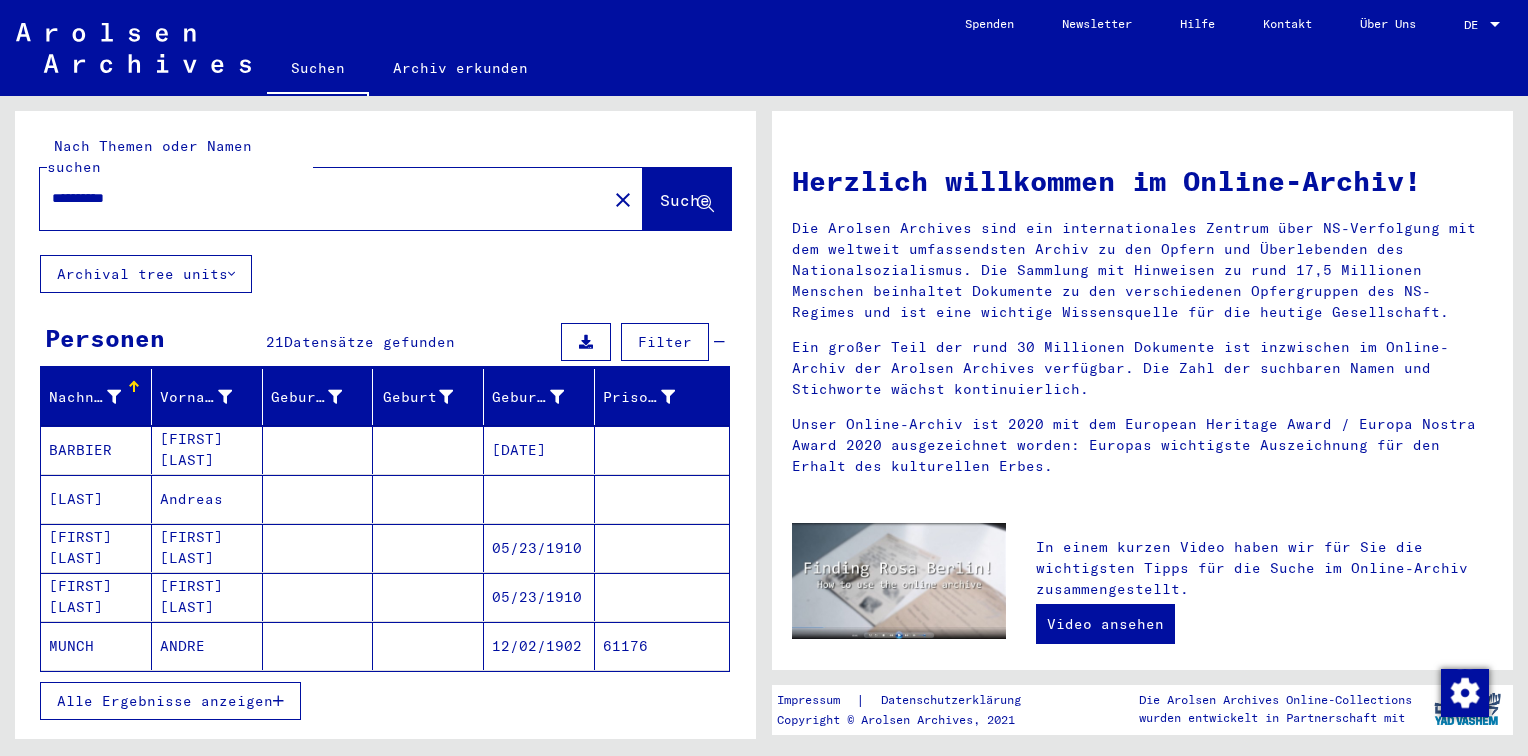 click on "Alle Ergebnisse anzeigen" at bounding box center [165, 701] 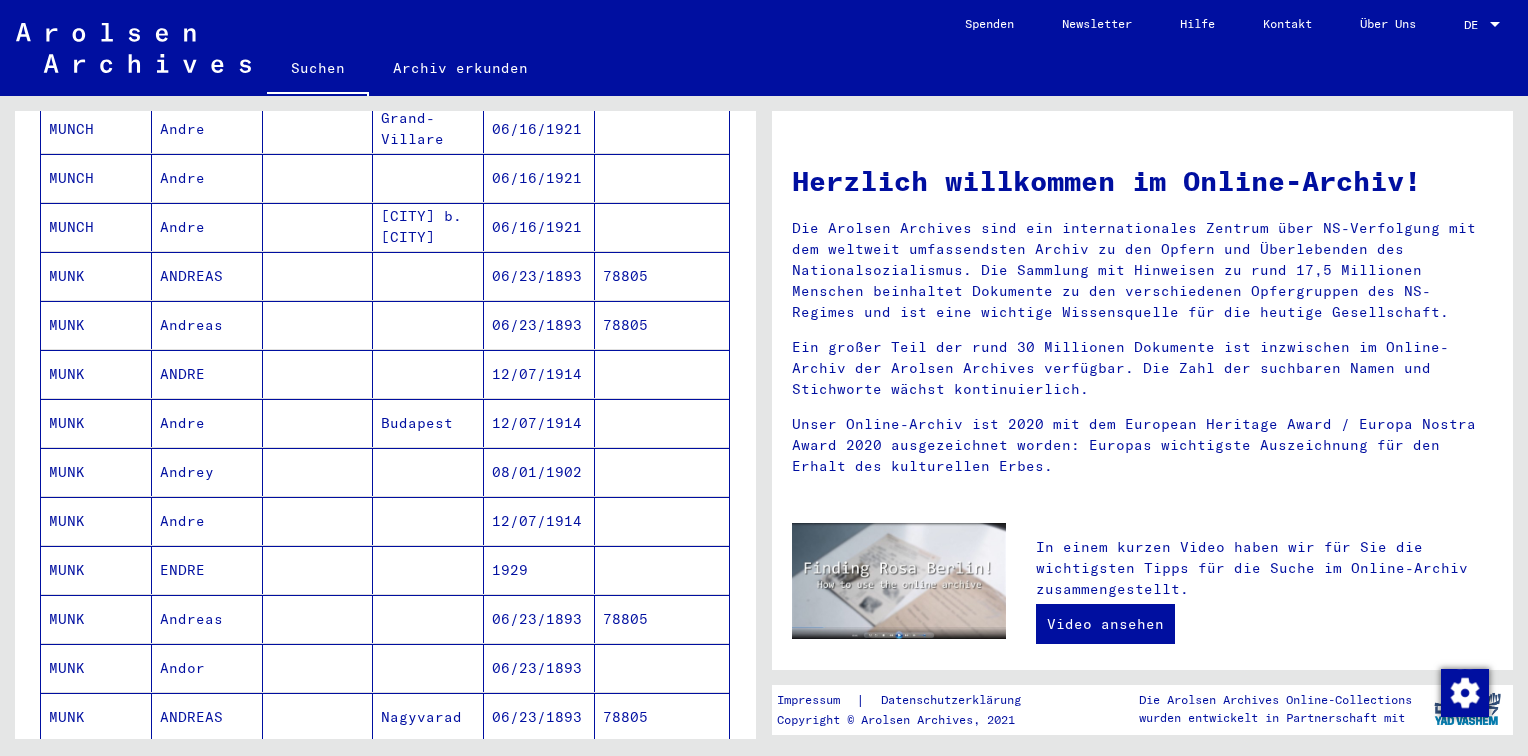 scroll, scrollTop: 700, scrollLeft: 0, axis: vertical 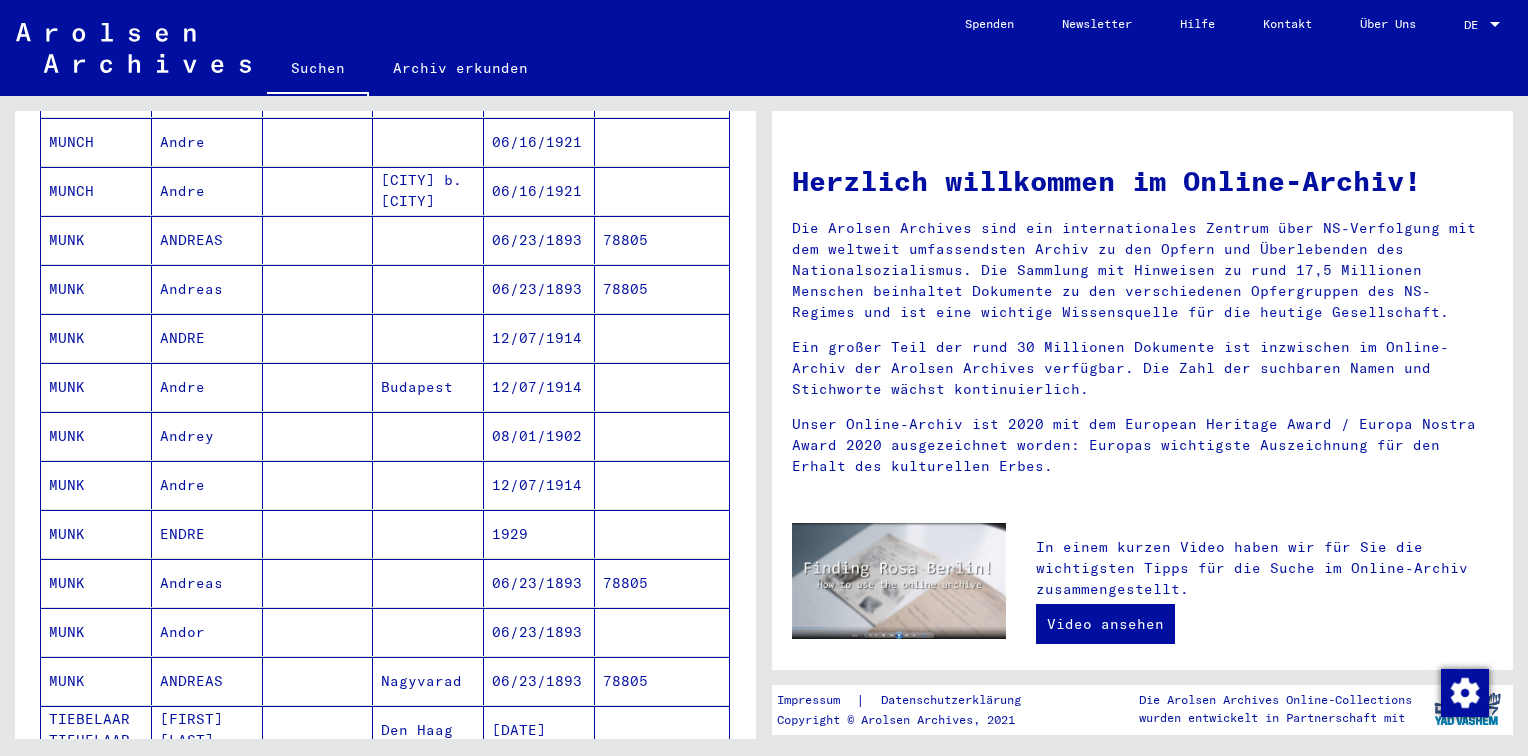 click on "ANDREAS" at bounding box center (207, 730) 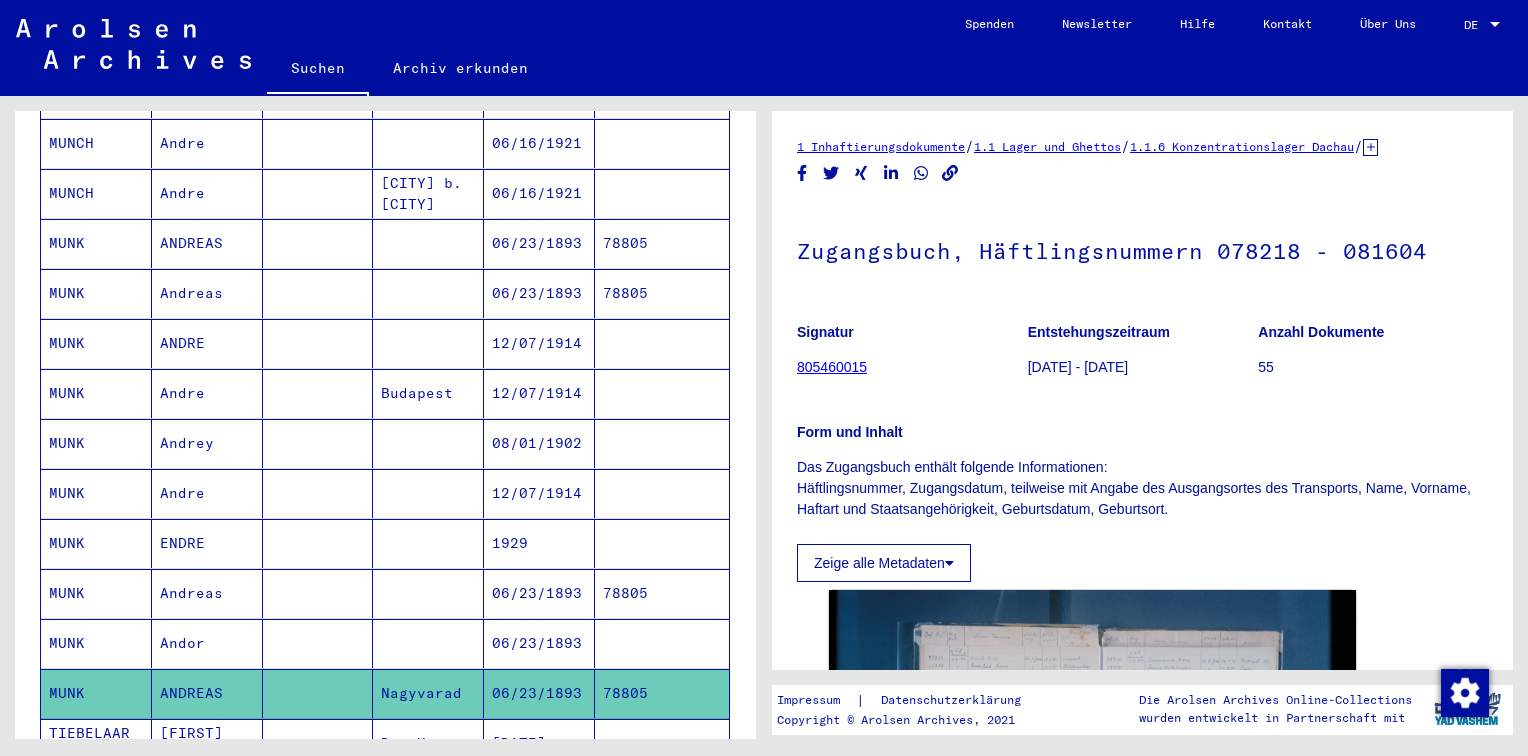 scroll, scrollTop: 0, scrollLeft: 0, axis: both 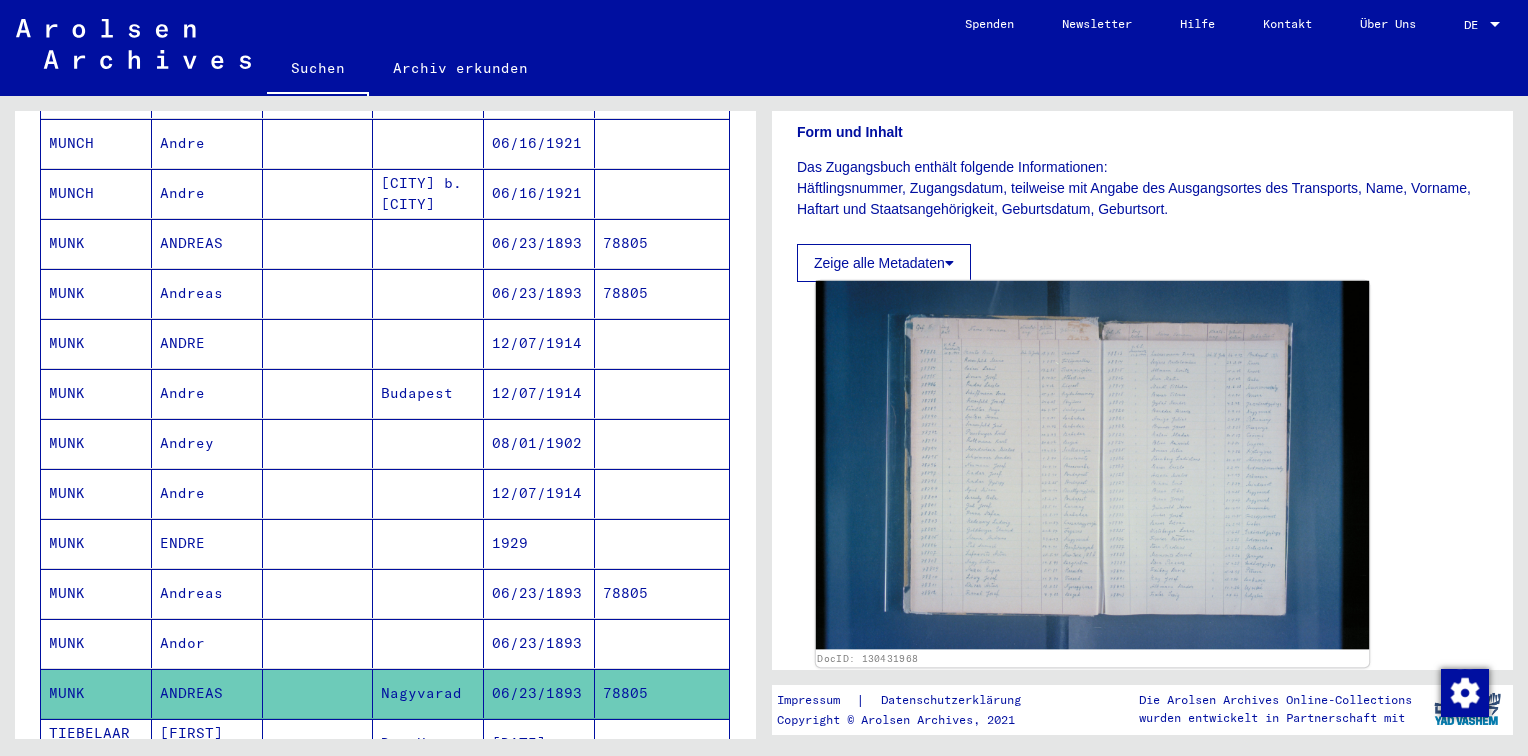 click 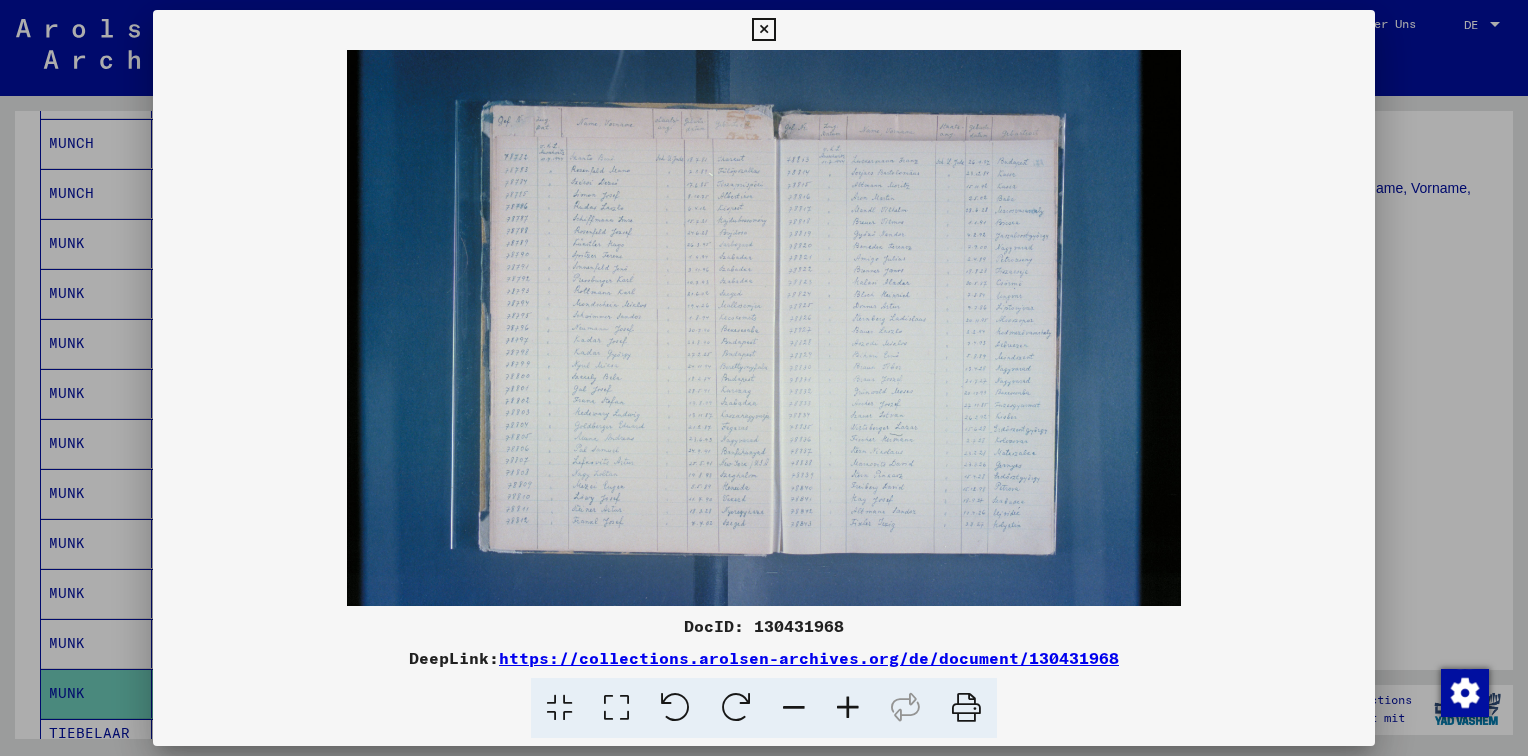 click at bounding box center [848, 708] 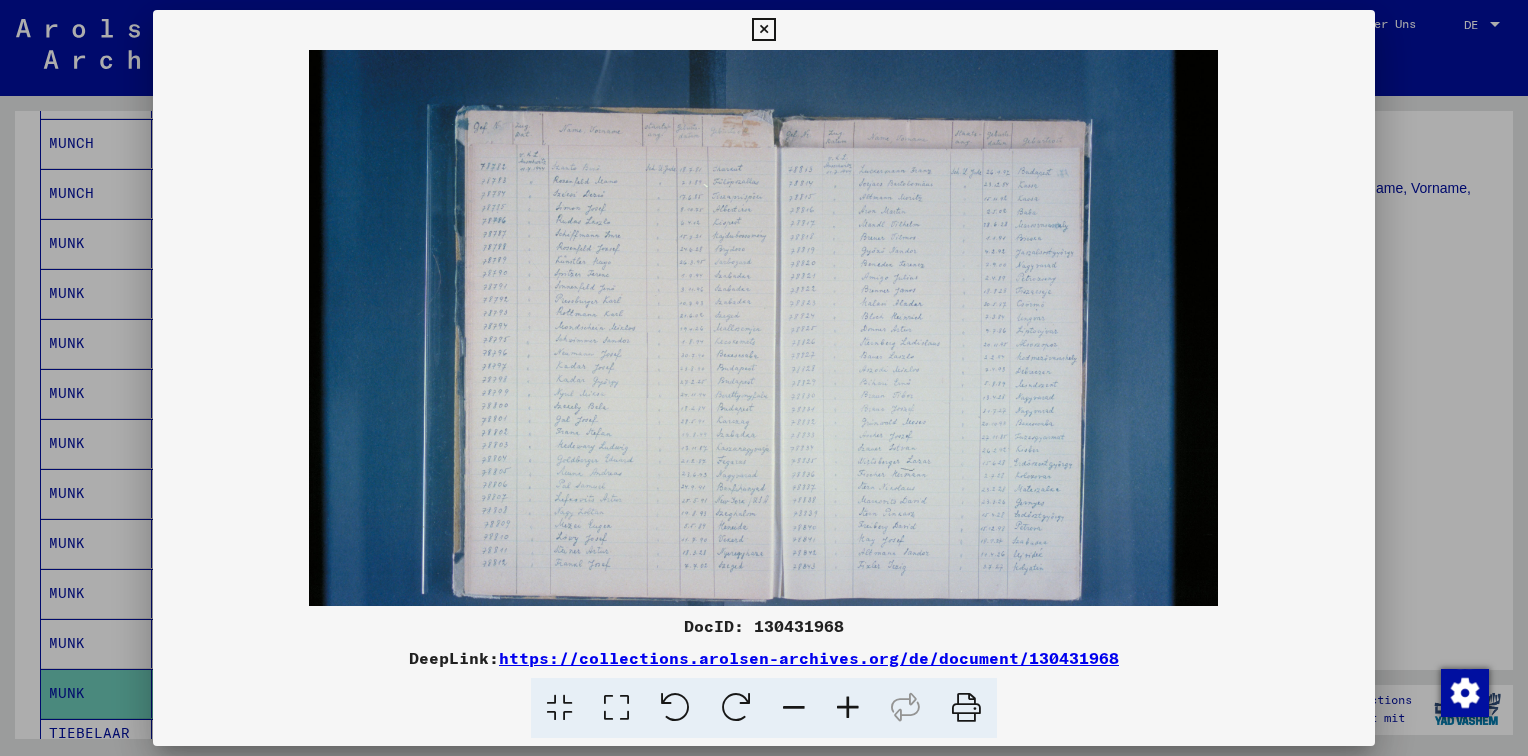 click at bounding box center (848, 708) 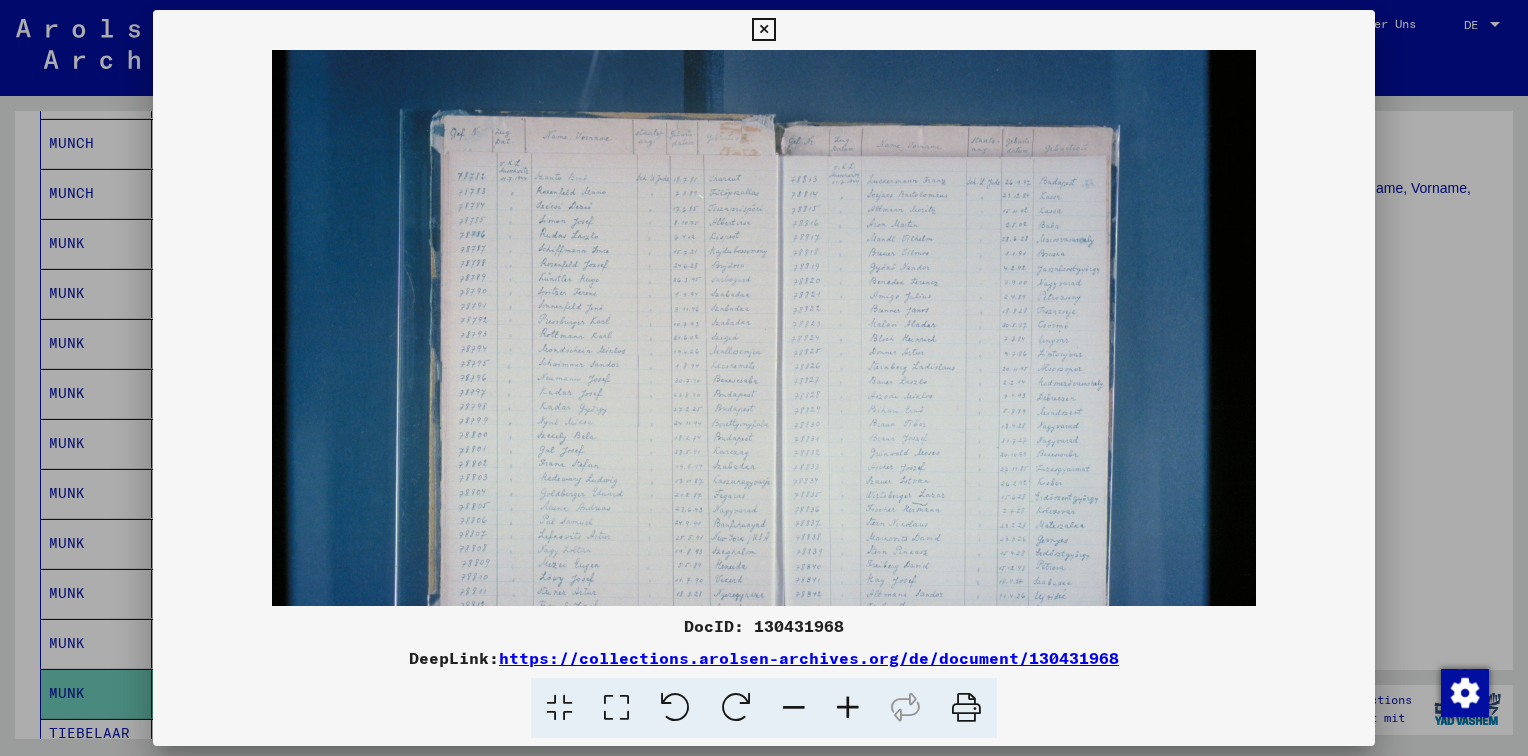click at bounding box center (848, 708) 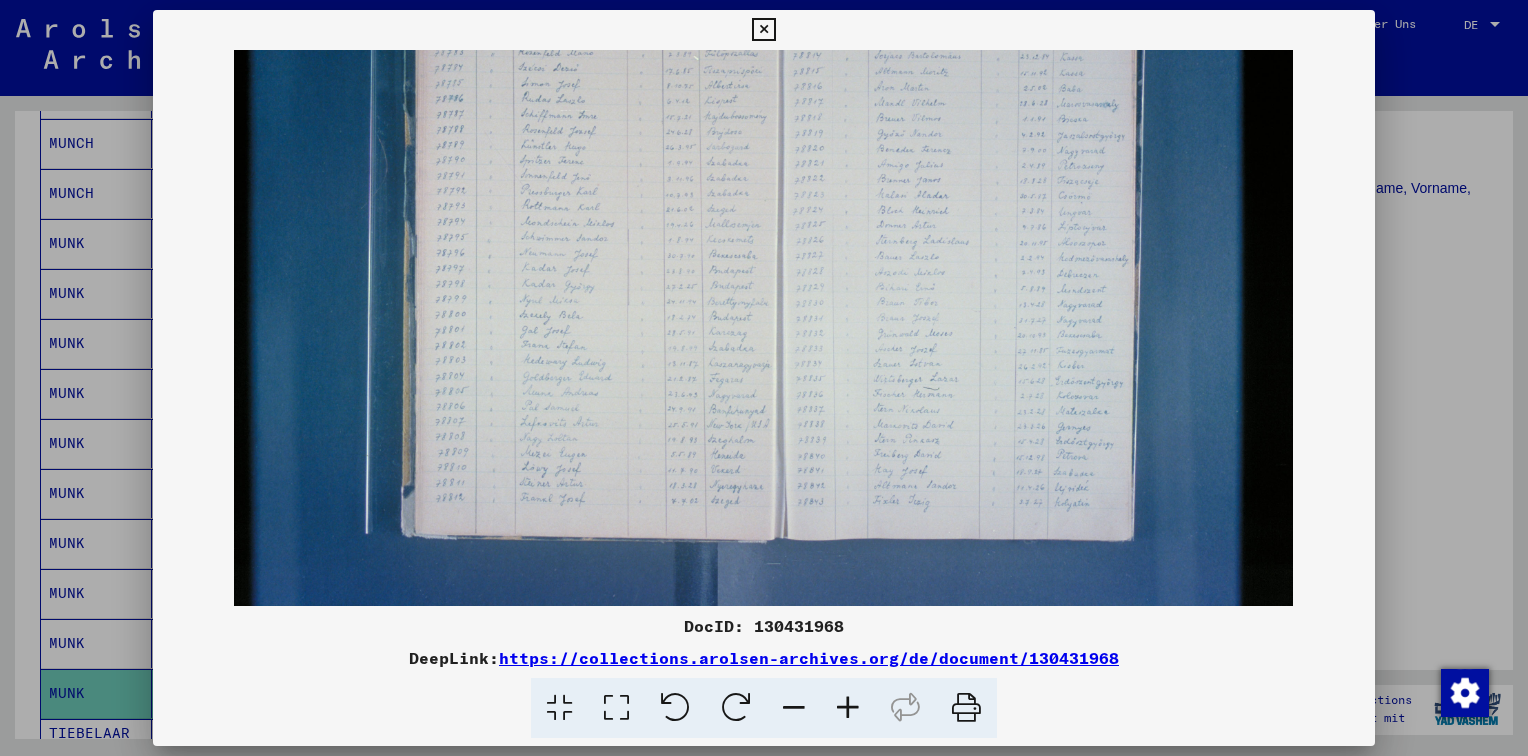 drag, startPoint x: 806, startPoint y: 422, endPoint x: 660, endPoint y: 205, distance: 261.5435 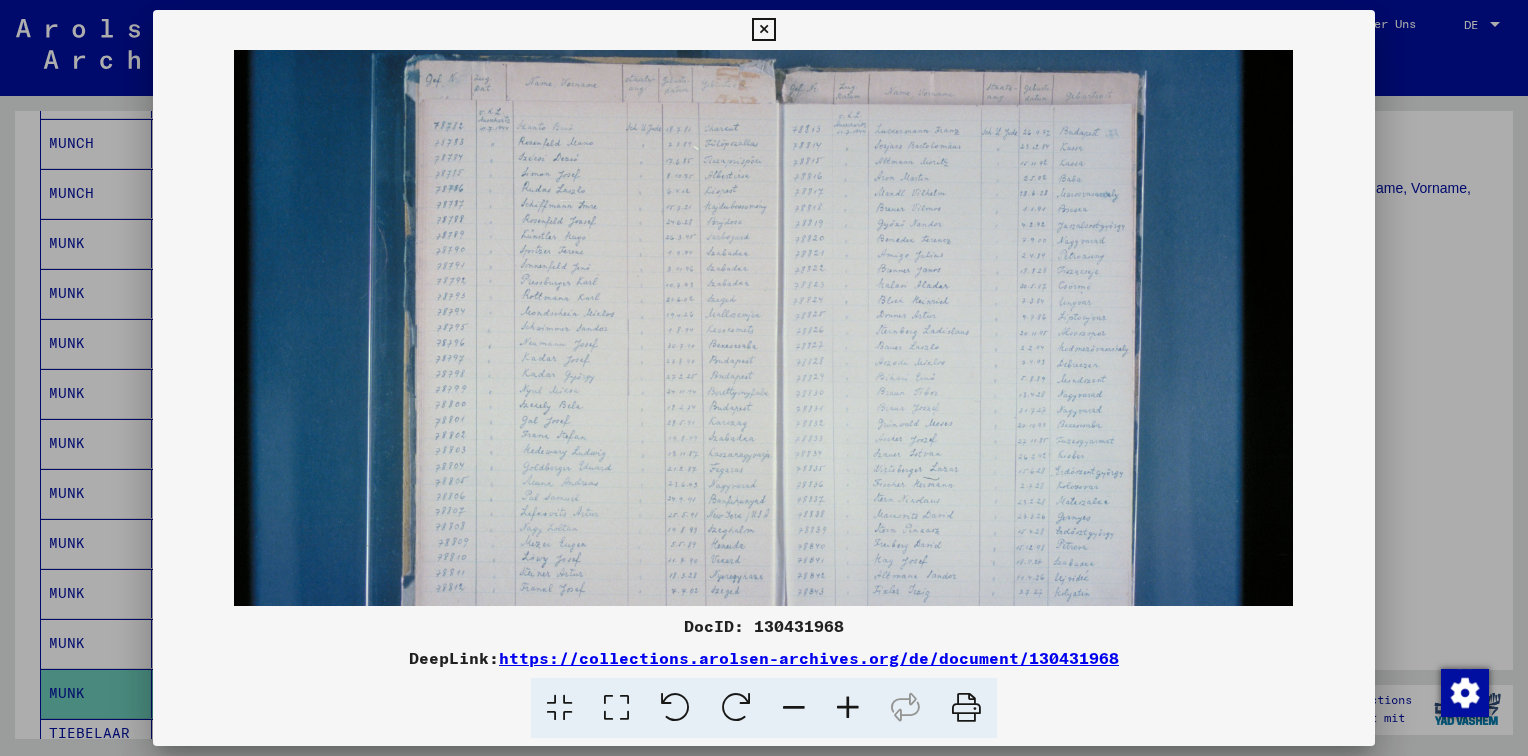 scroll, scrollTop: 0, scrollLeft: 0, axis: both 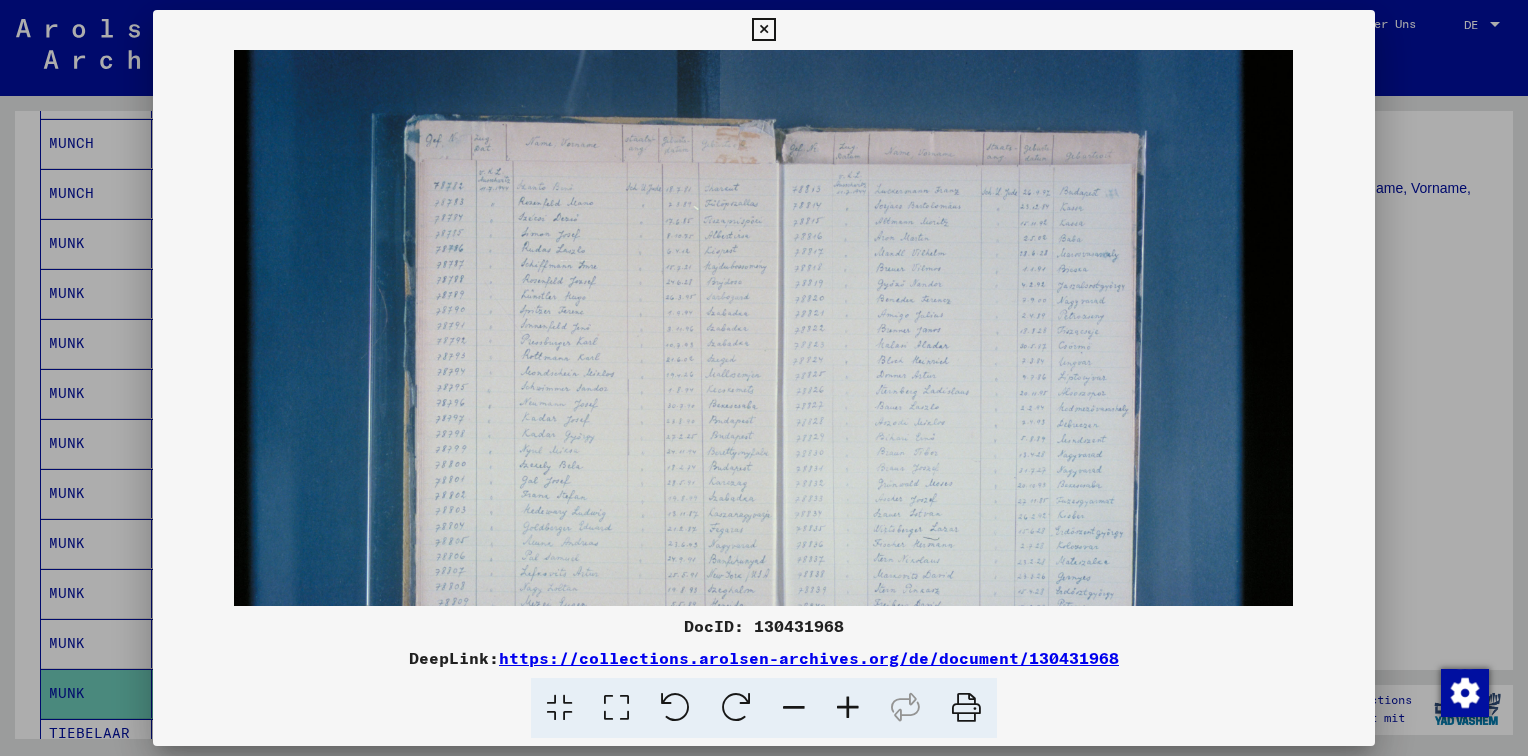 drag, startPoint x: 796, startPoint y: 280, endPoint x: 843, endPoint y: 422, distance: 149.57607 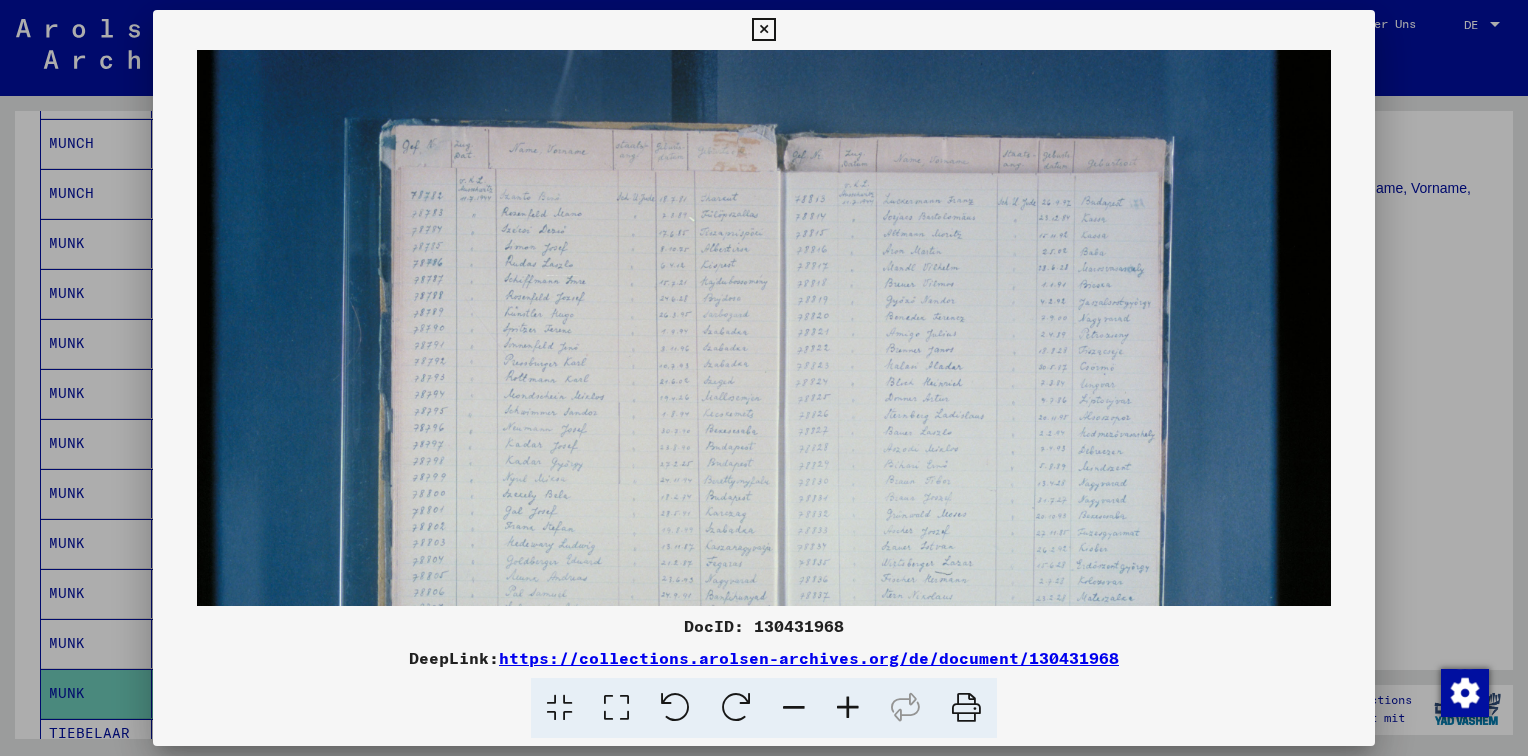 click at bounding box center [848, 708] 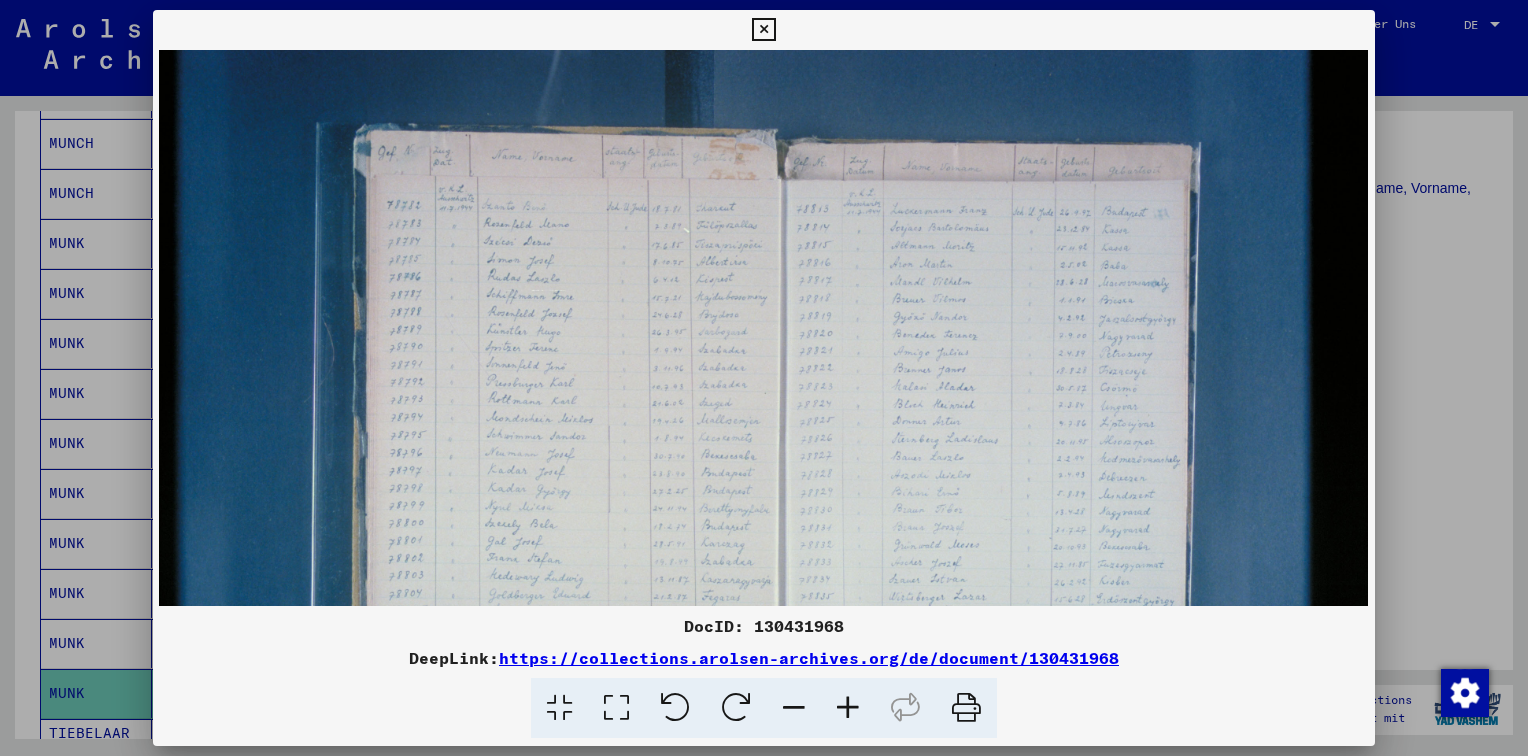 click at bounding box center (848, 708) 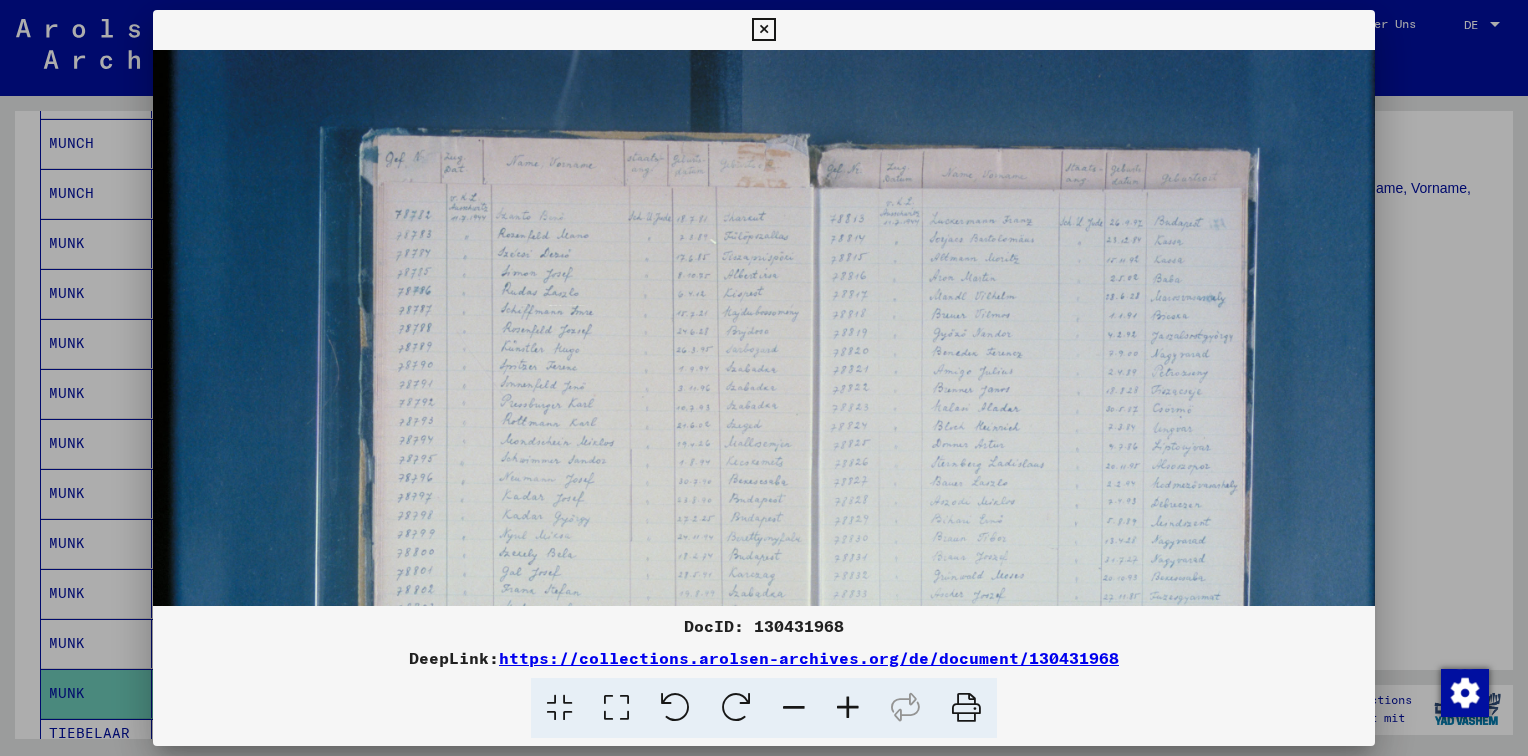 click at bounding box center [848, 708] 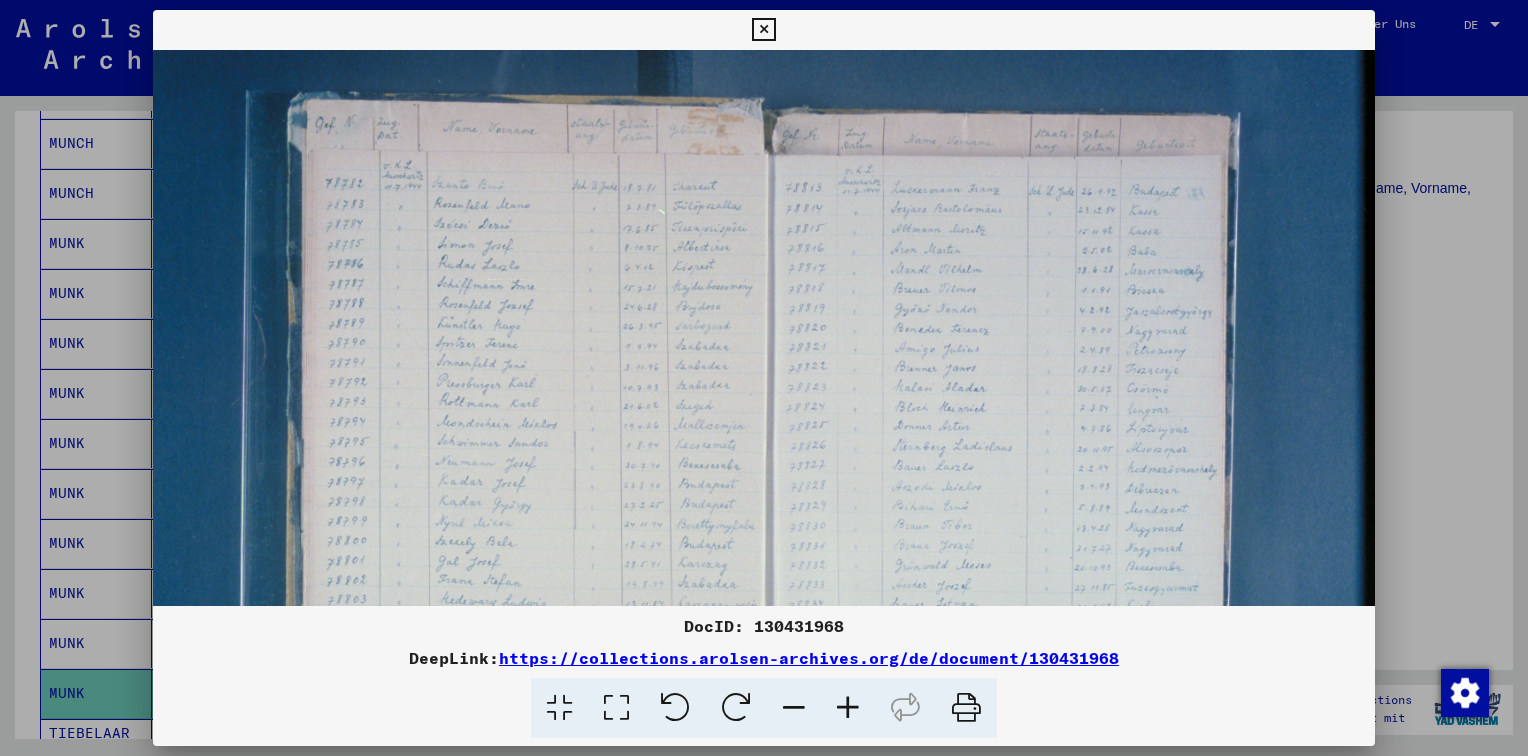 scroll, scrollTop: 40, scrollLeft: 84, axis: both 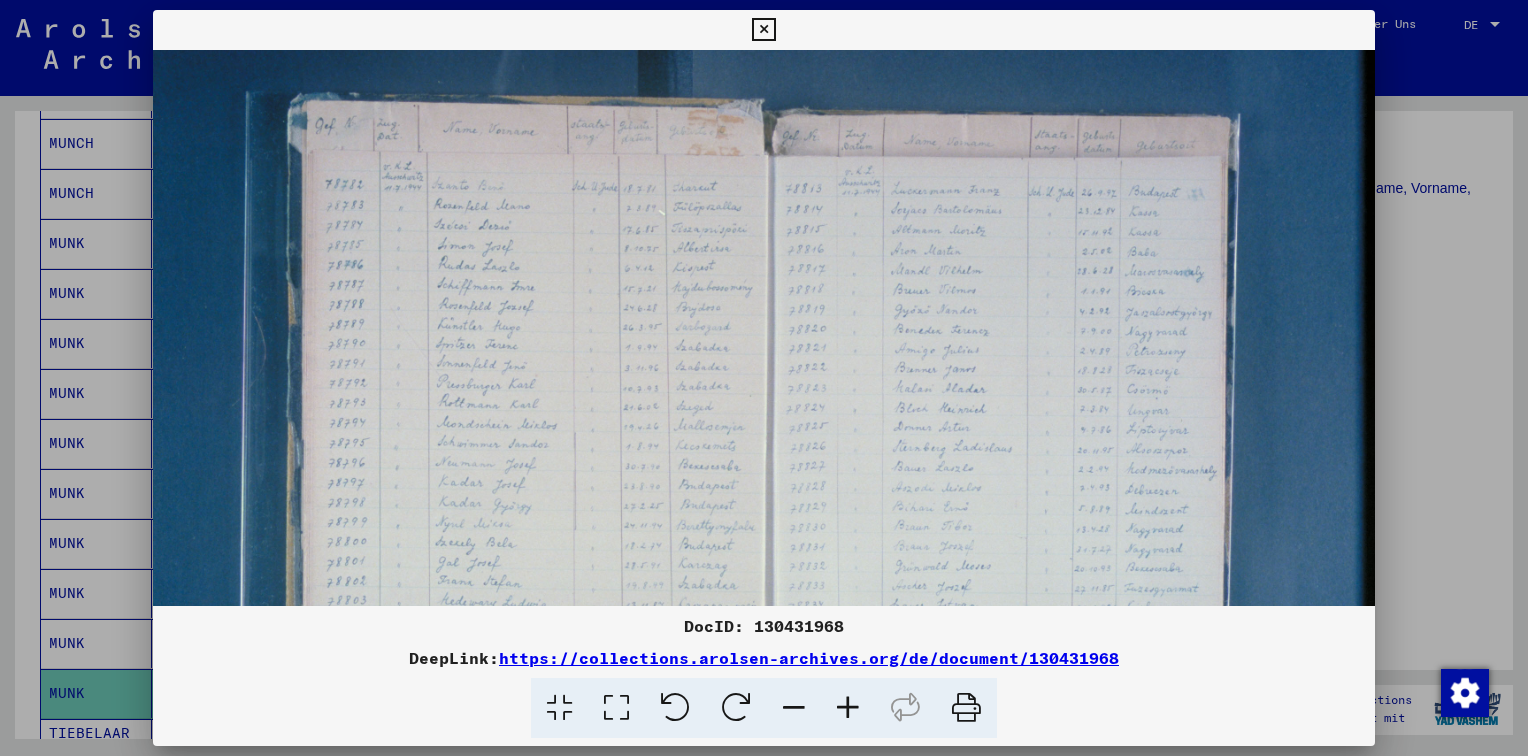 drag, startPoint x: 915, startPoint y: 531, endPoint x: 839, endPoint y: 540, distance: 76.53104 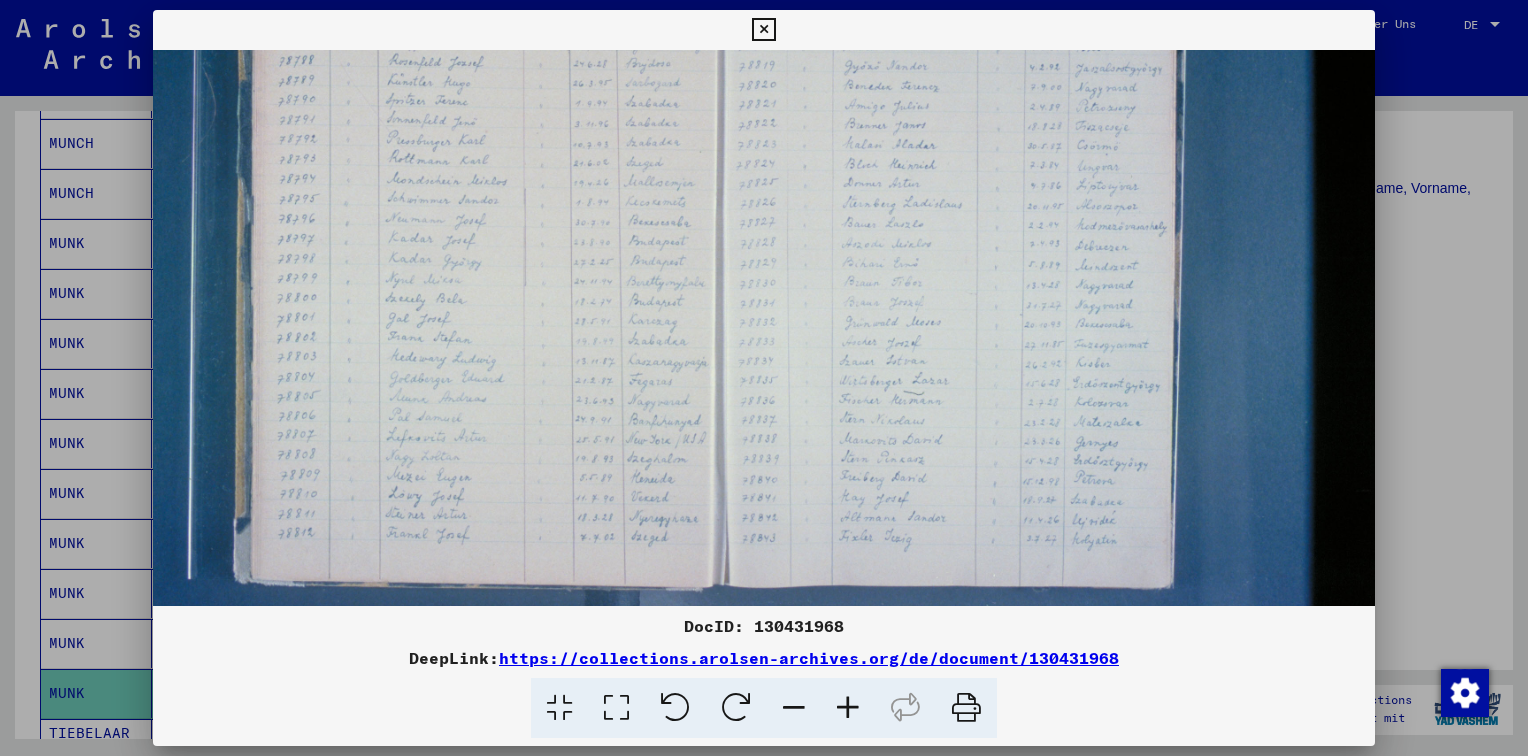scroll, scrollTop: 295, scrollLeft: 136, axis: both 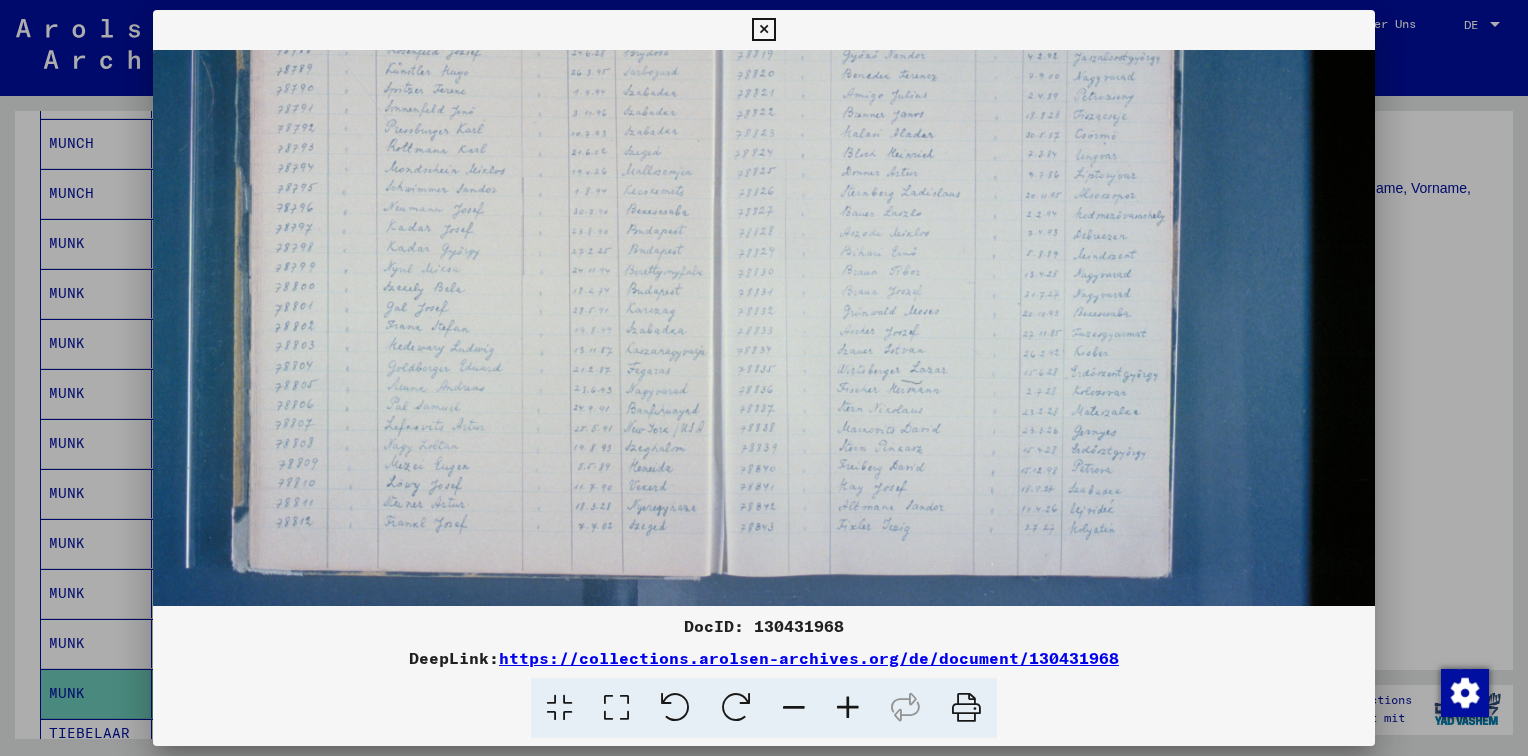 drag, startPoint x: 768, startPoint y: 461, endPoint x: 718, endPoint y: 214, distance: 252.00992 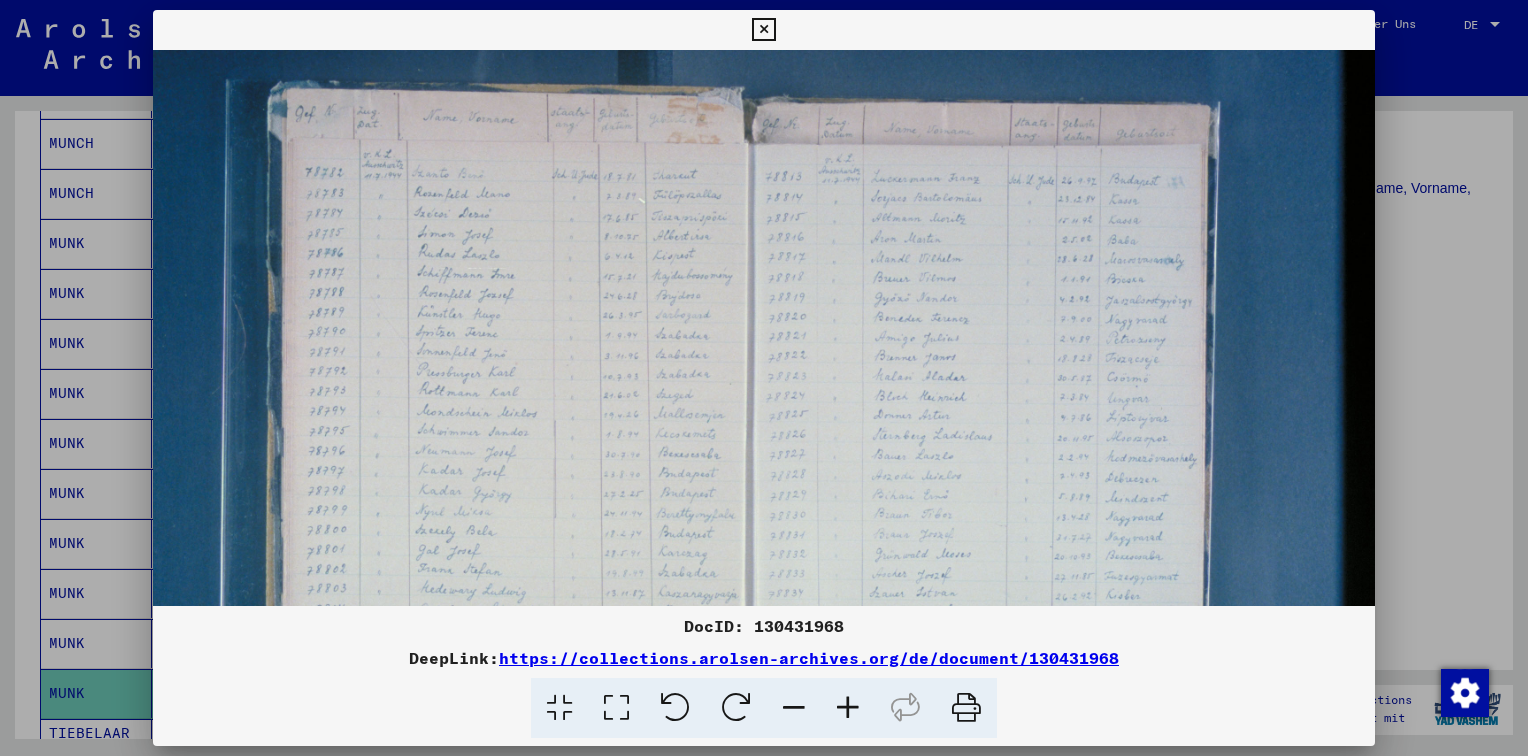 drag, startPoint x: 958, startPoint y: 271, endPoint x: 992, endPoint y: 516, distance: 247.34793 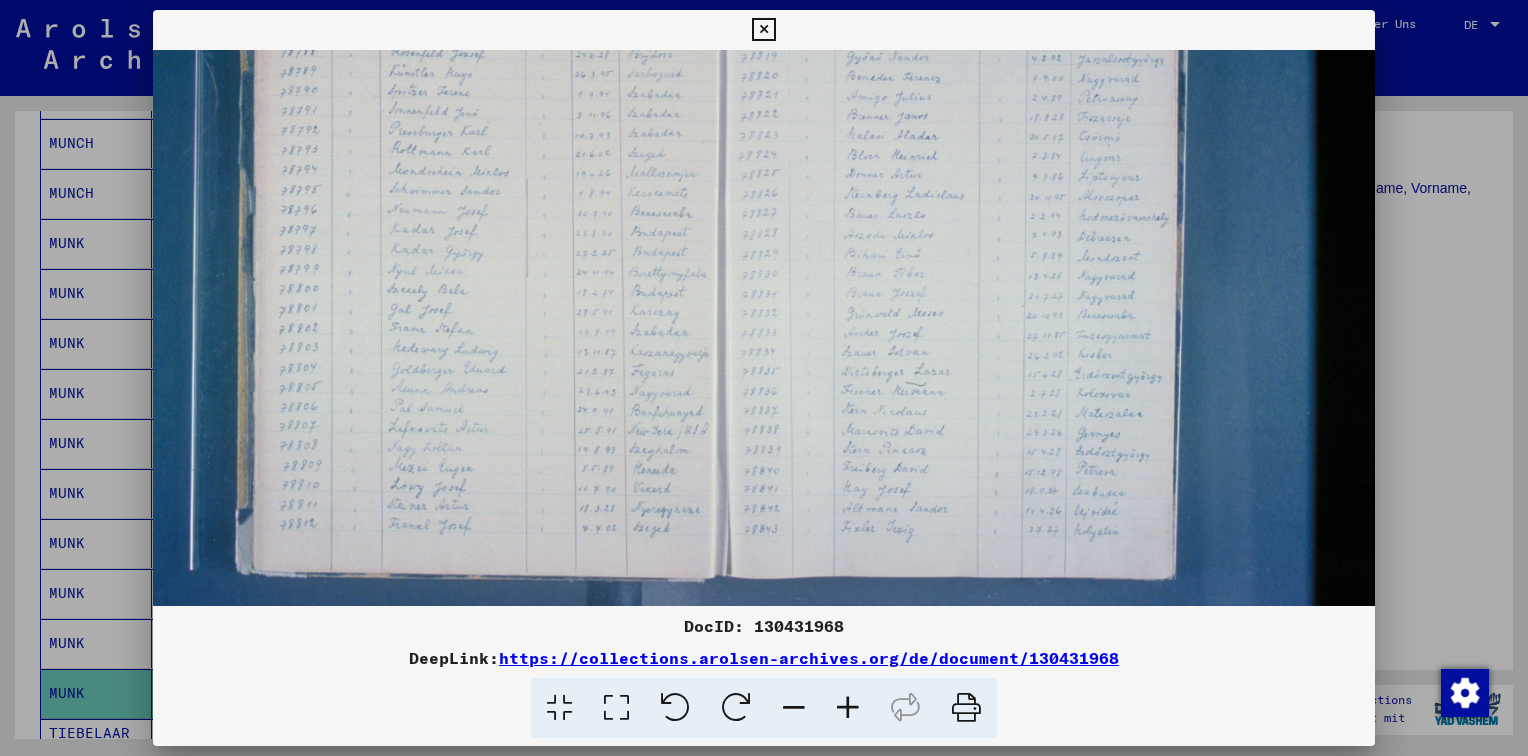 drag, startPoint x: 532, startPoint y: 476, endPoint x: 504, endPoint y: 245, distance: 232.69078 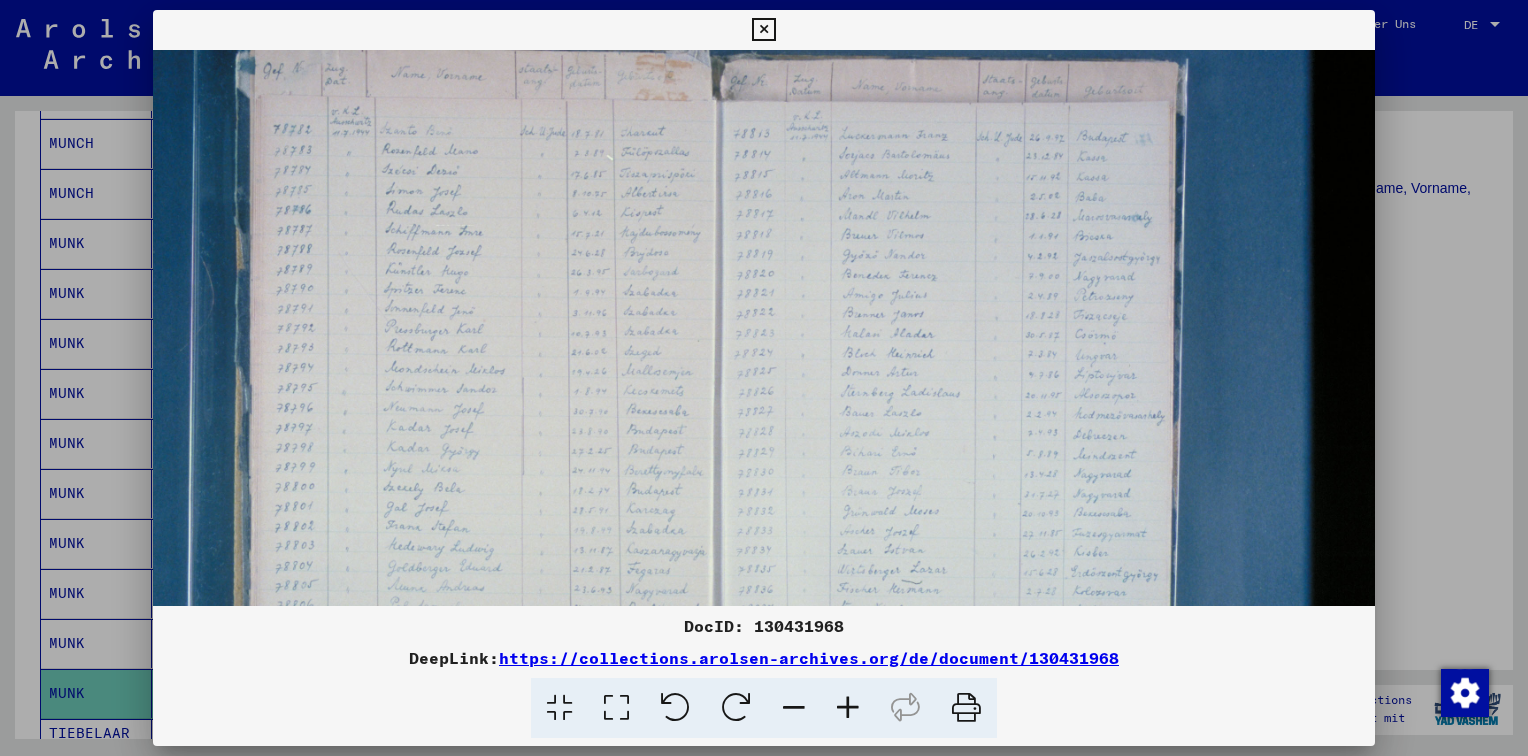 scroll, scrollTop: 93, scrollLeft: 136, axis: both 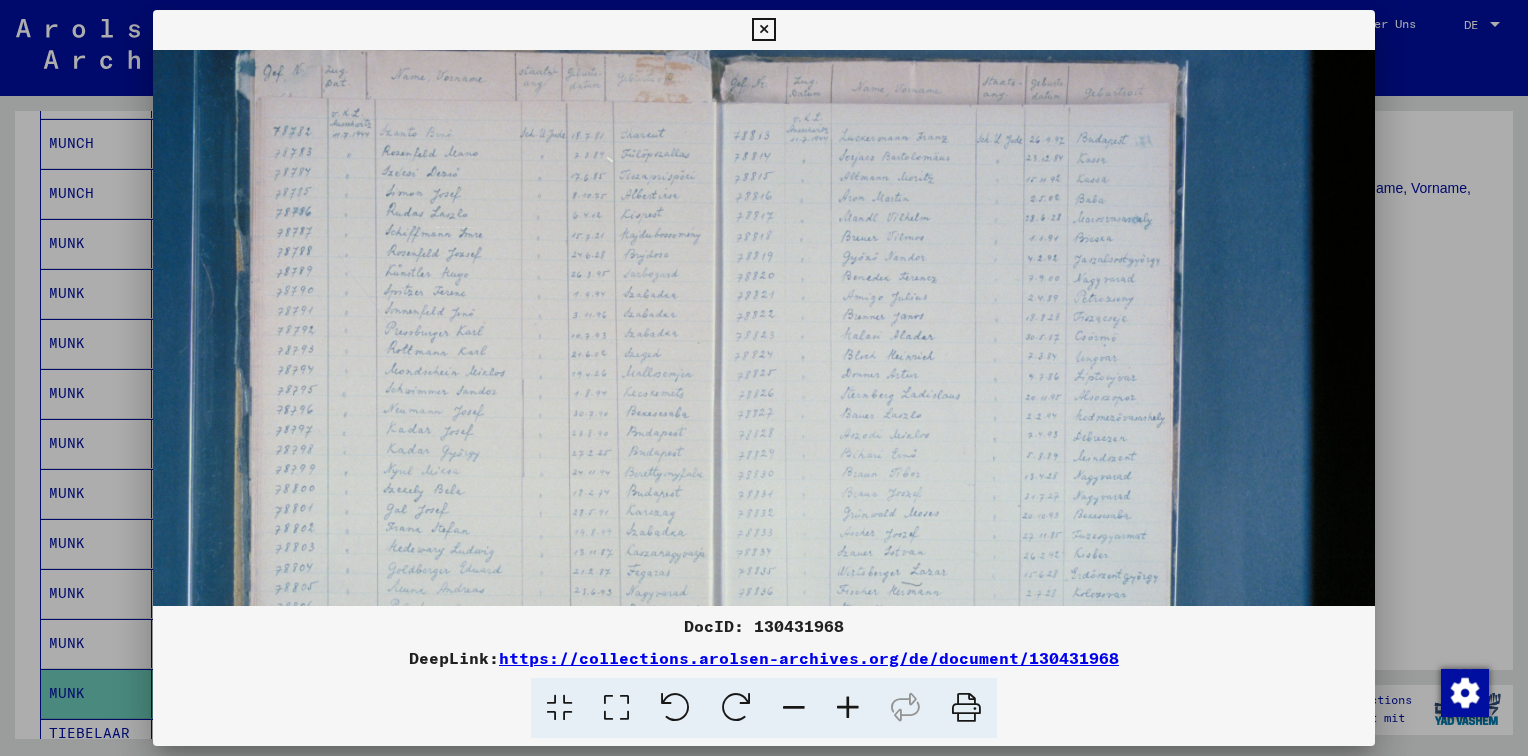 drag, startPoint x: 904, startPoint y: 259, endPoint x: 900, endPoint y: 502, distance: 243.03291 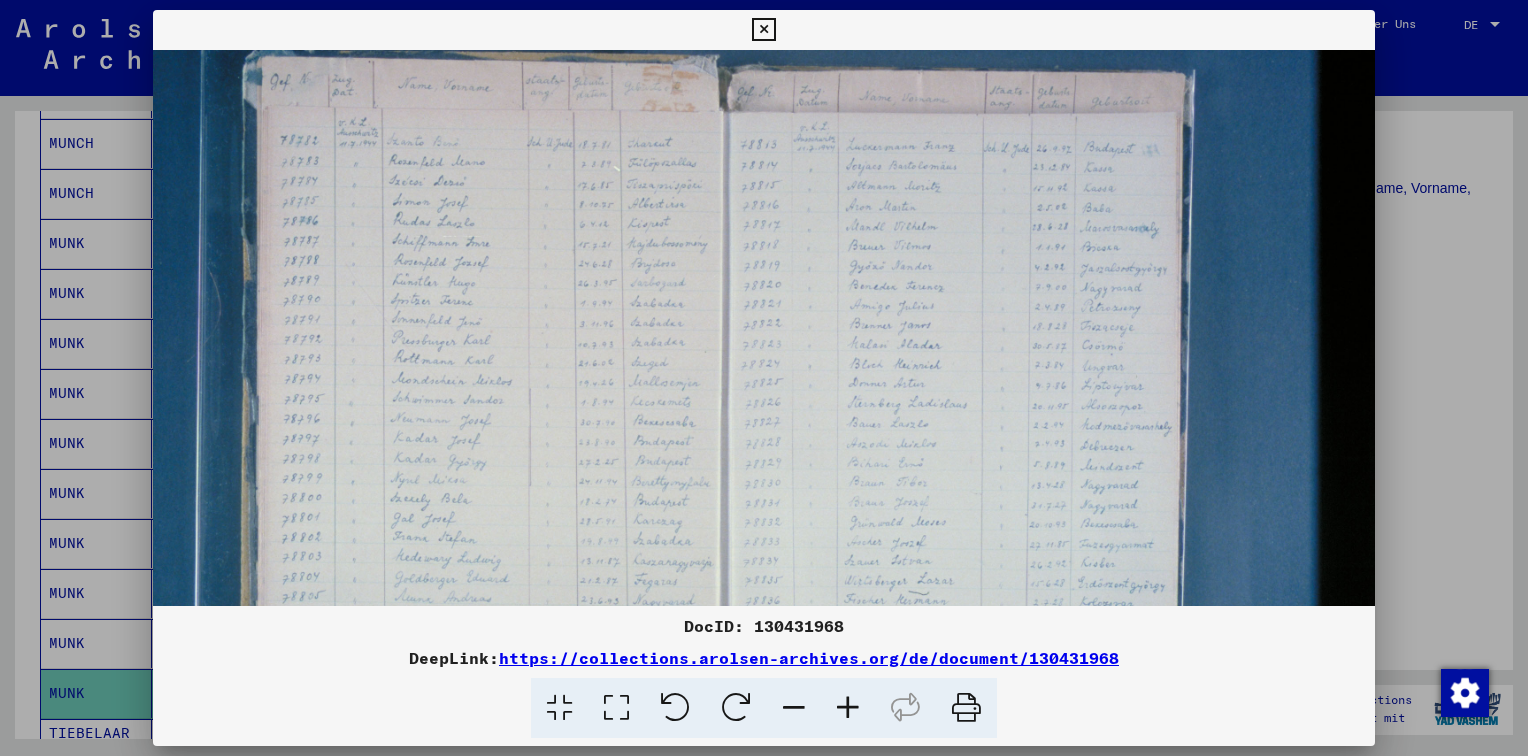 scroll, scrollTop: 85, scrollLeft: 129, axis: both 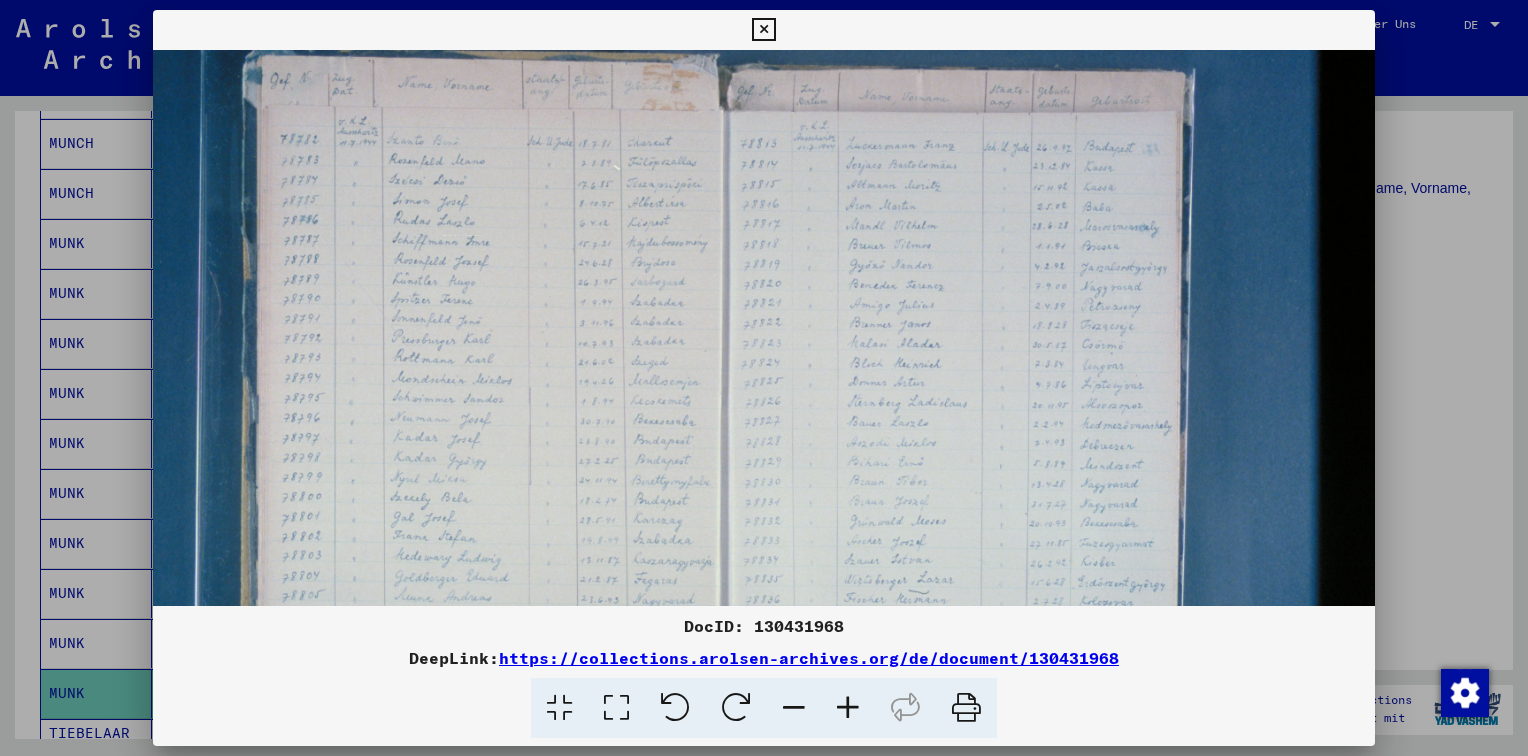 drag, startPoint x: 940, startPoint y: 389, endPoint x: 948, endPoint y: 402, distance: 15.264338 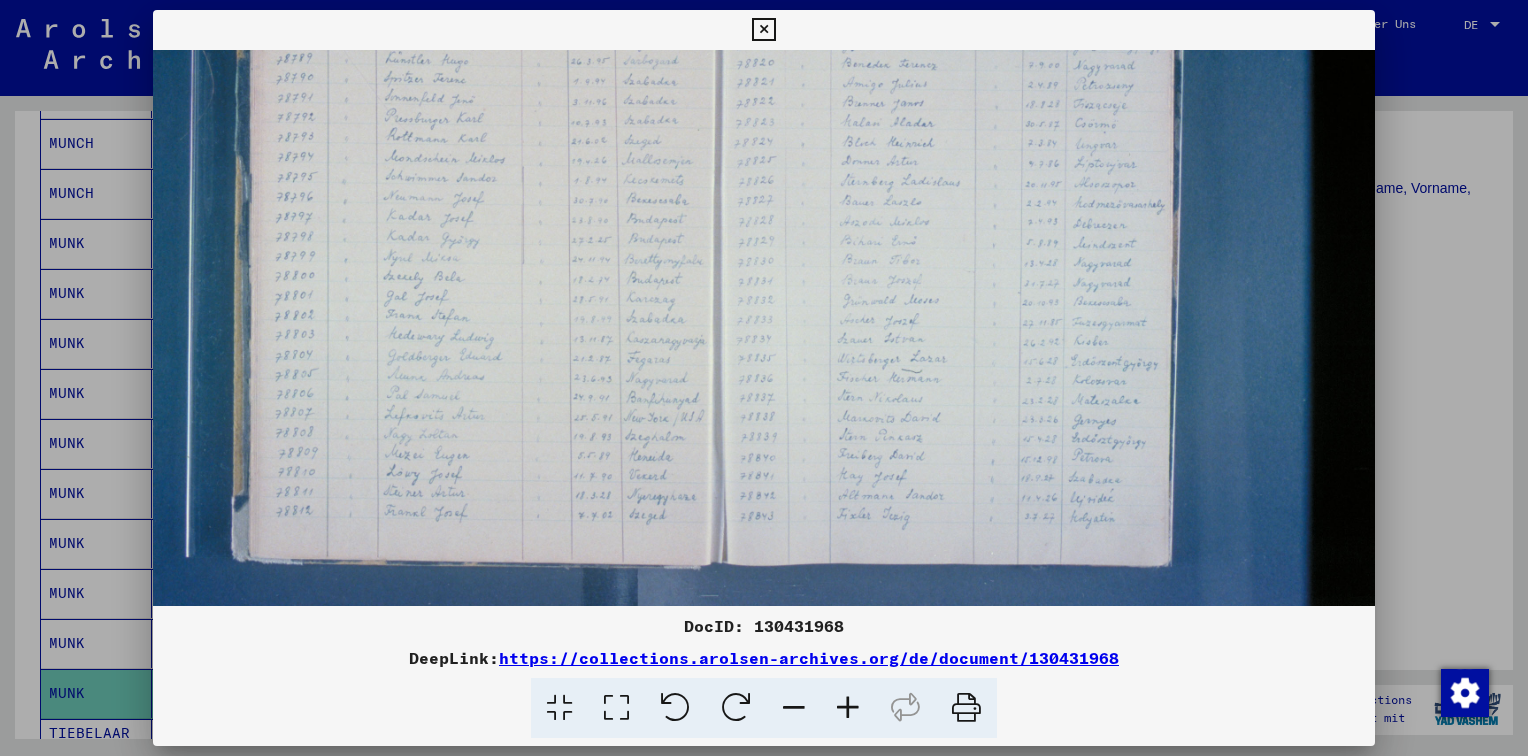 scroll, scrollTop: 311, scrollLeft: 136, axis: both 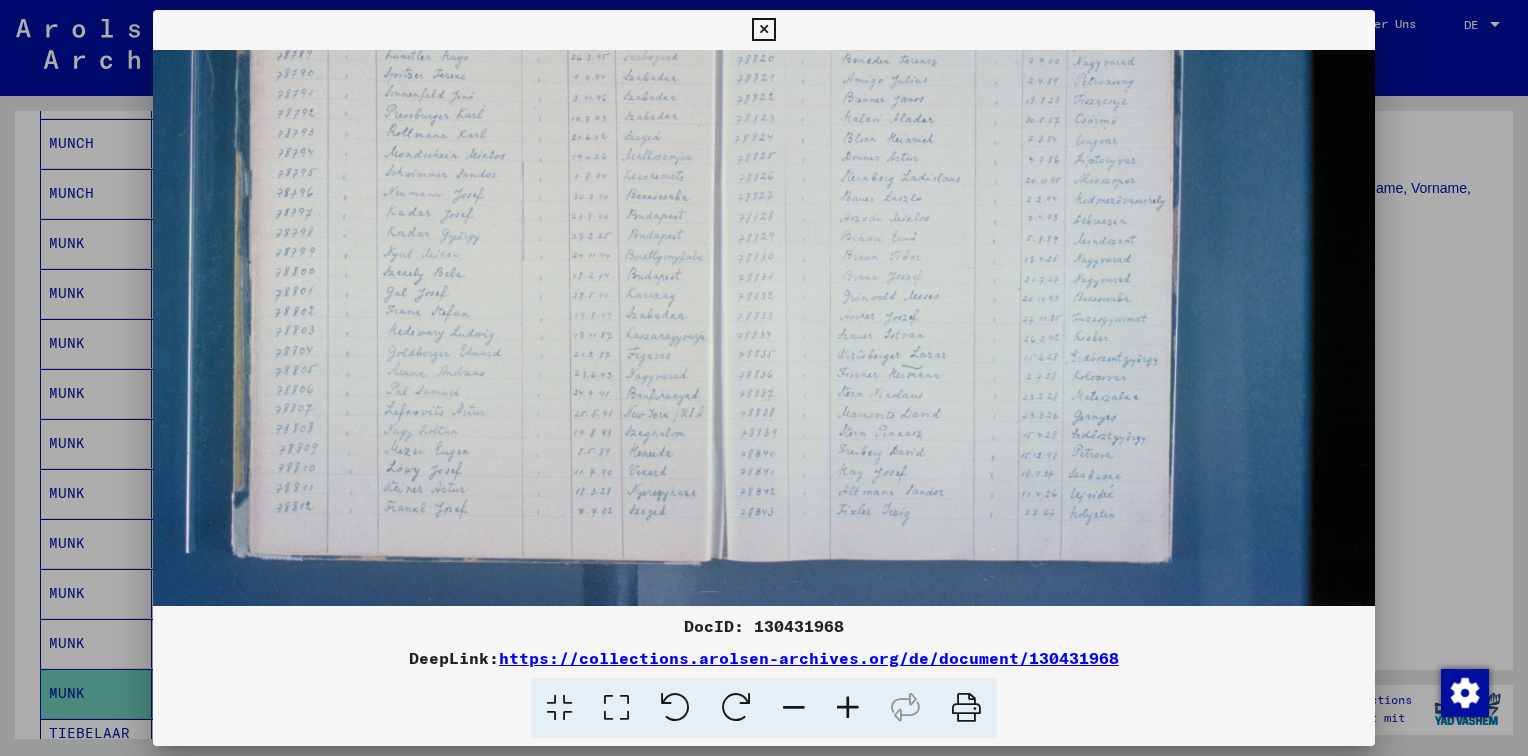 drag, startPoint x: 668, startPoint y: 518, endPoint x: 632, endPoint y: 307, distance: 214.04906 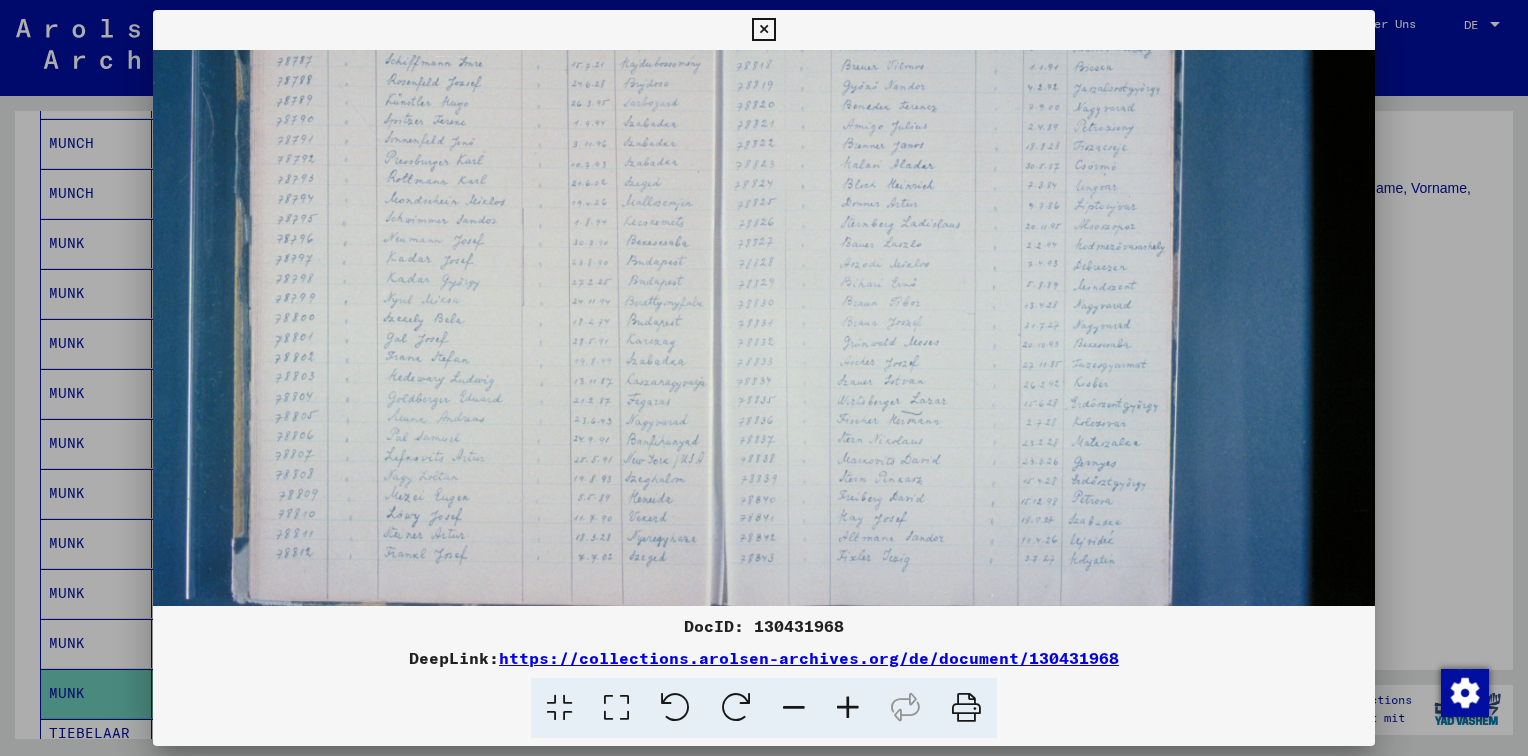 scroll, scrollTop: 261, scrollLeft: 136, axis: both 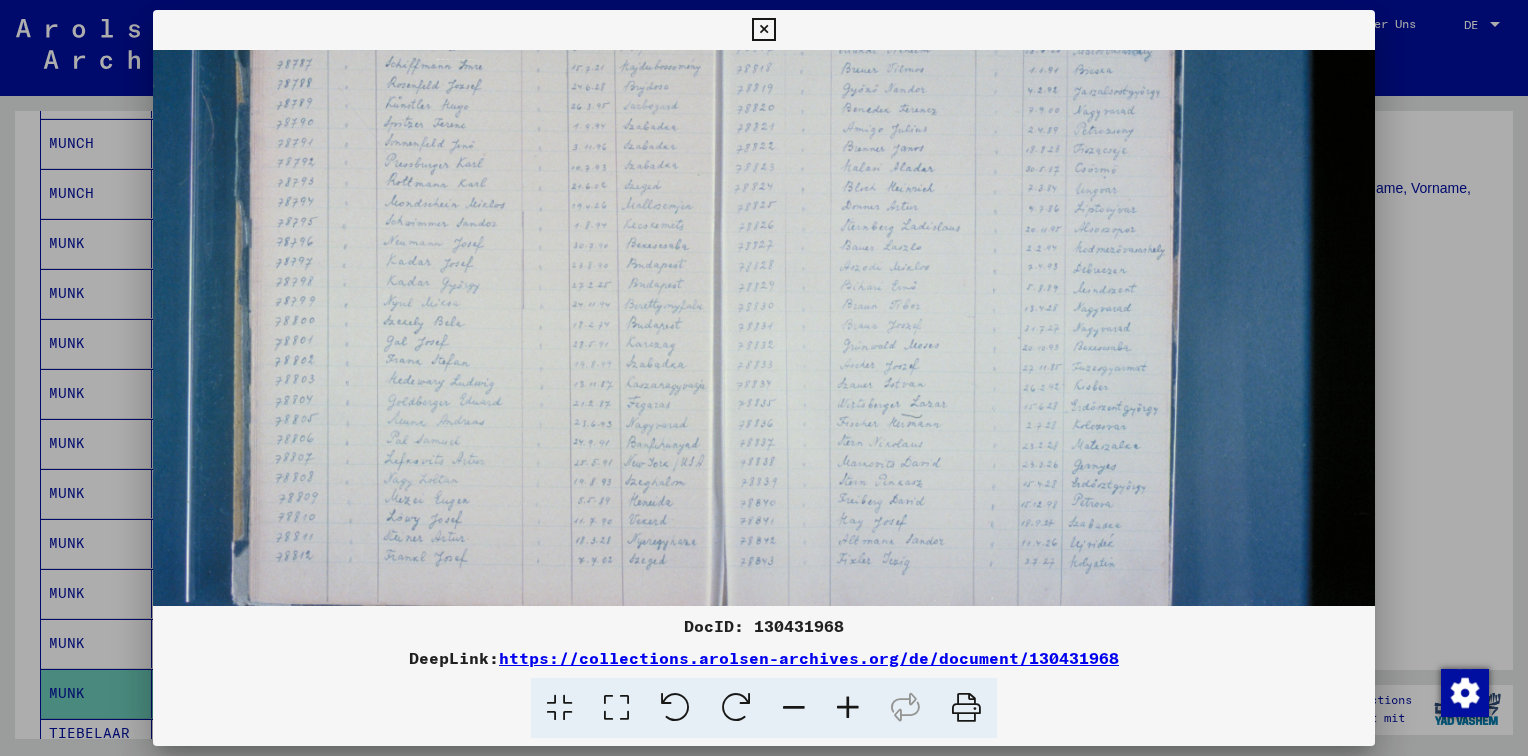 drag, startPoint x: 1090, startPoint y: 362, endPoint x: 1080, endPoint y: 418, distance: 56.88585 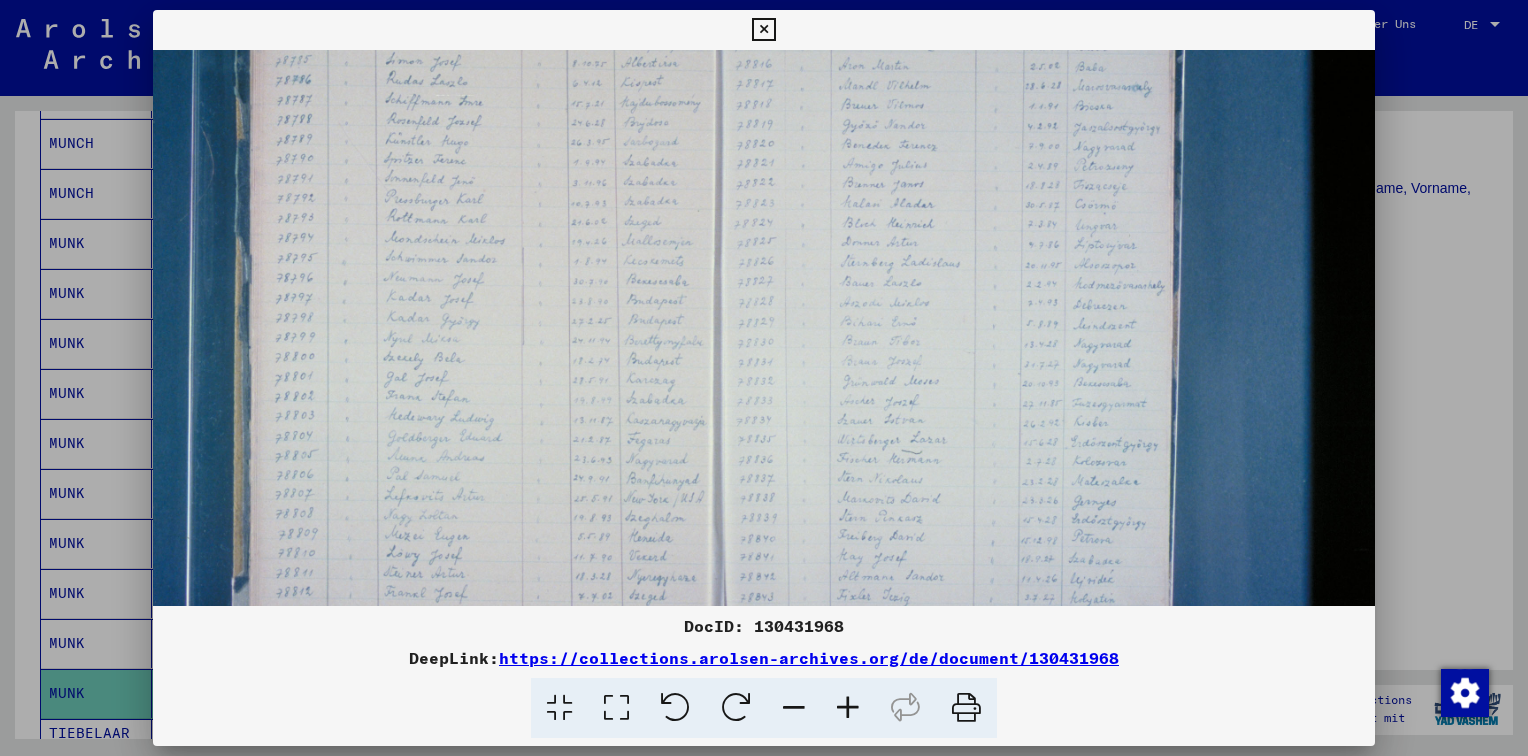 scroll, scrollTop: 224, scrollLeft: 136, axis: both 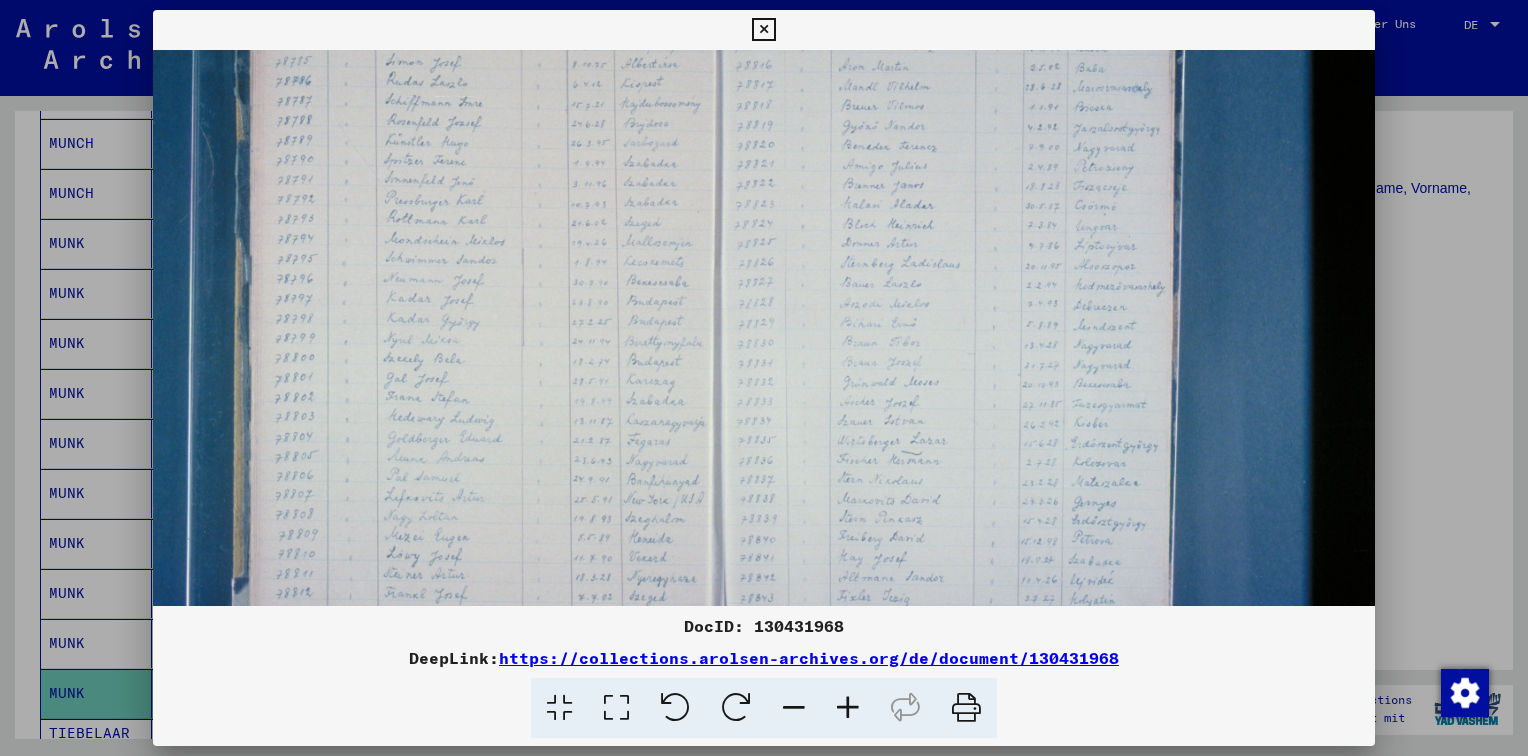 drag, startPoint x: 1096, startPoint y: 282, endPoint x: 1093, endPoint y: 327, distance: 45.099888 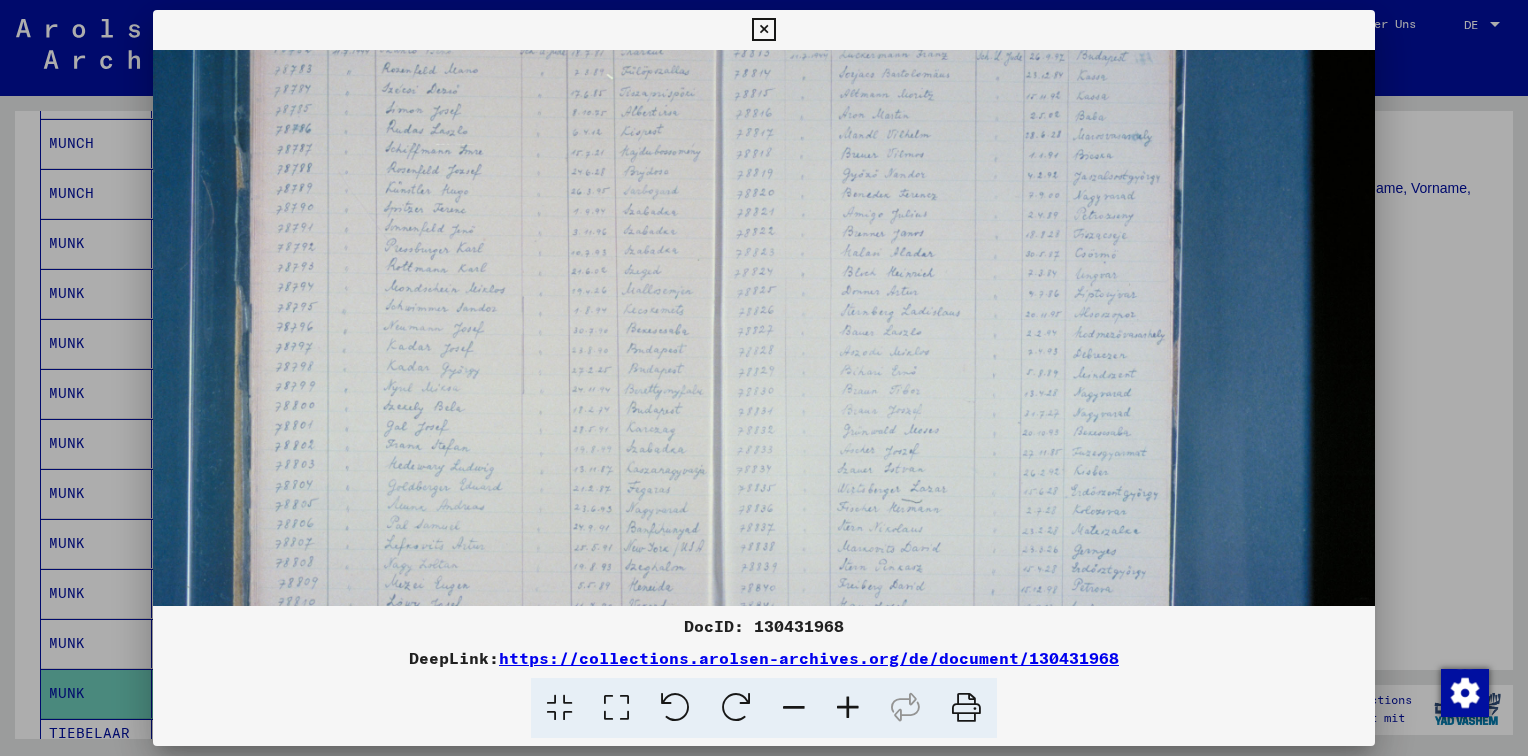 drag, startPoint x: 1091, startPoint y: 292, endPoint x: 1090, endPoint y: 333, distance: 41.01219 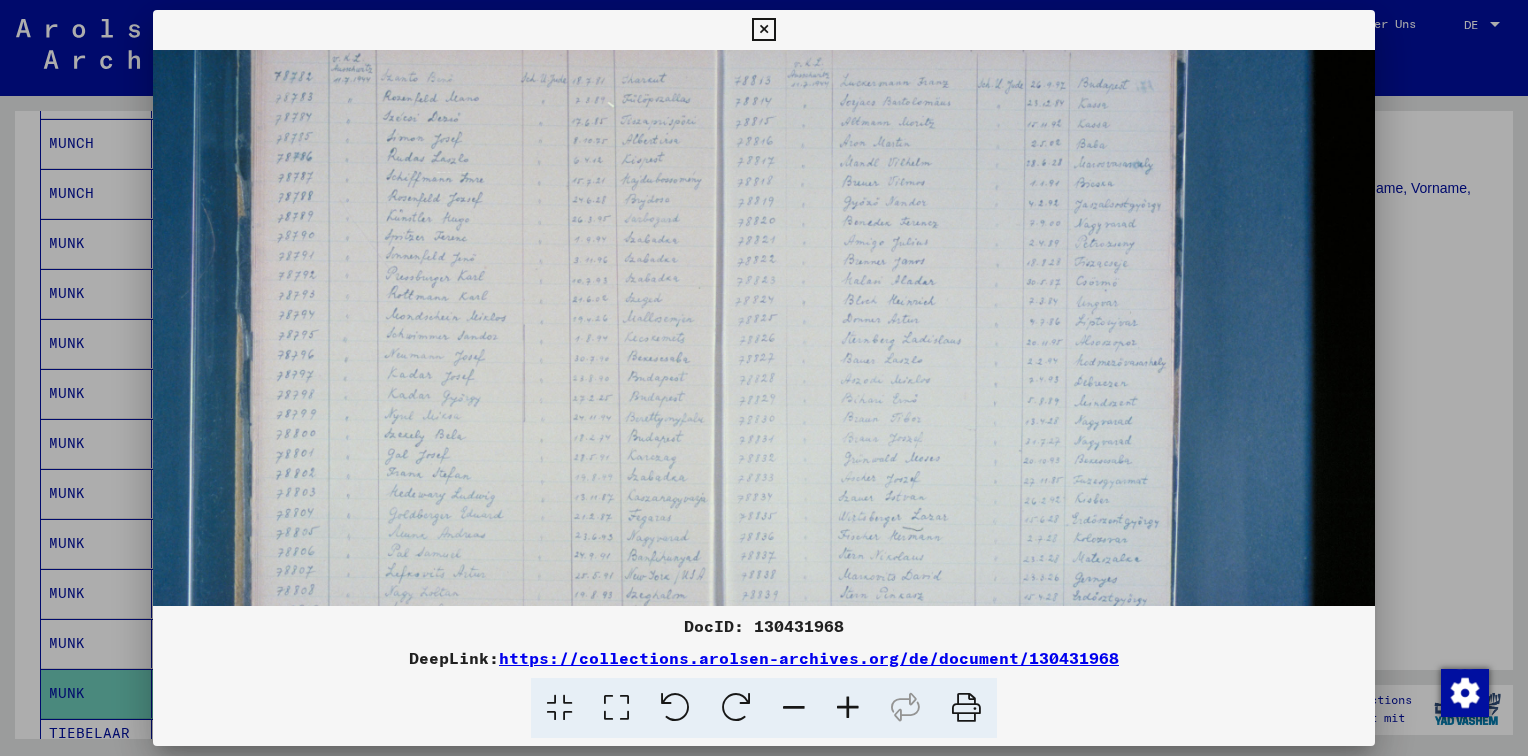 scroll, scrollTop: 141, scrollLeft: 135, axis: both 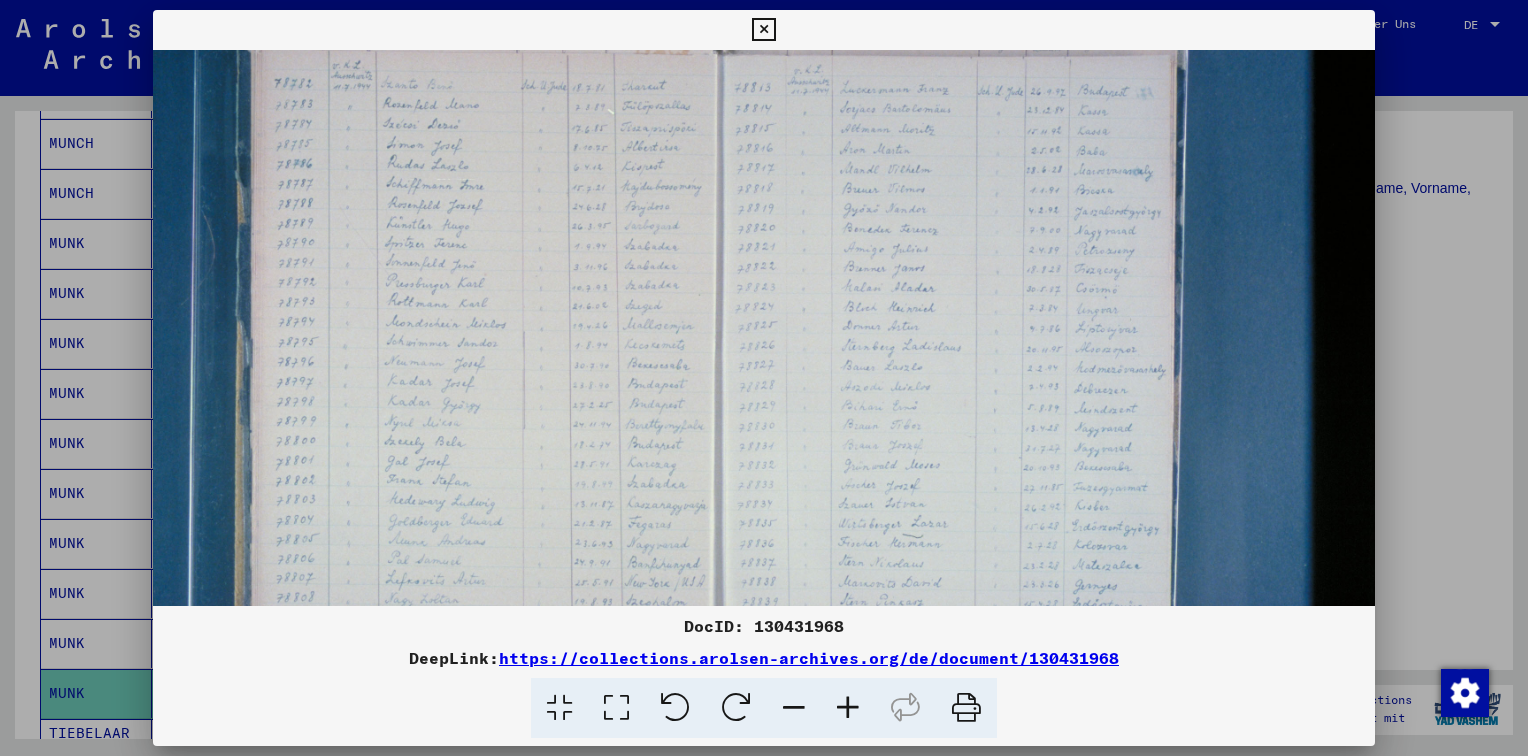 drag, startPoint x: 1084, startPoint y: 272, endPoint x: 1085, endPoint y: 310, distance: 38.013157 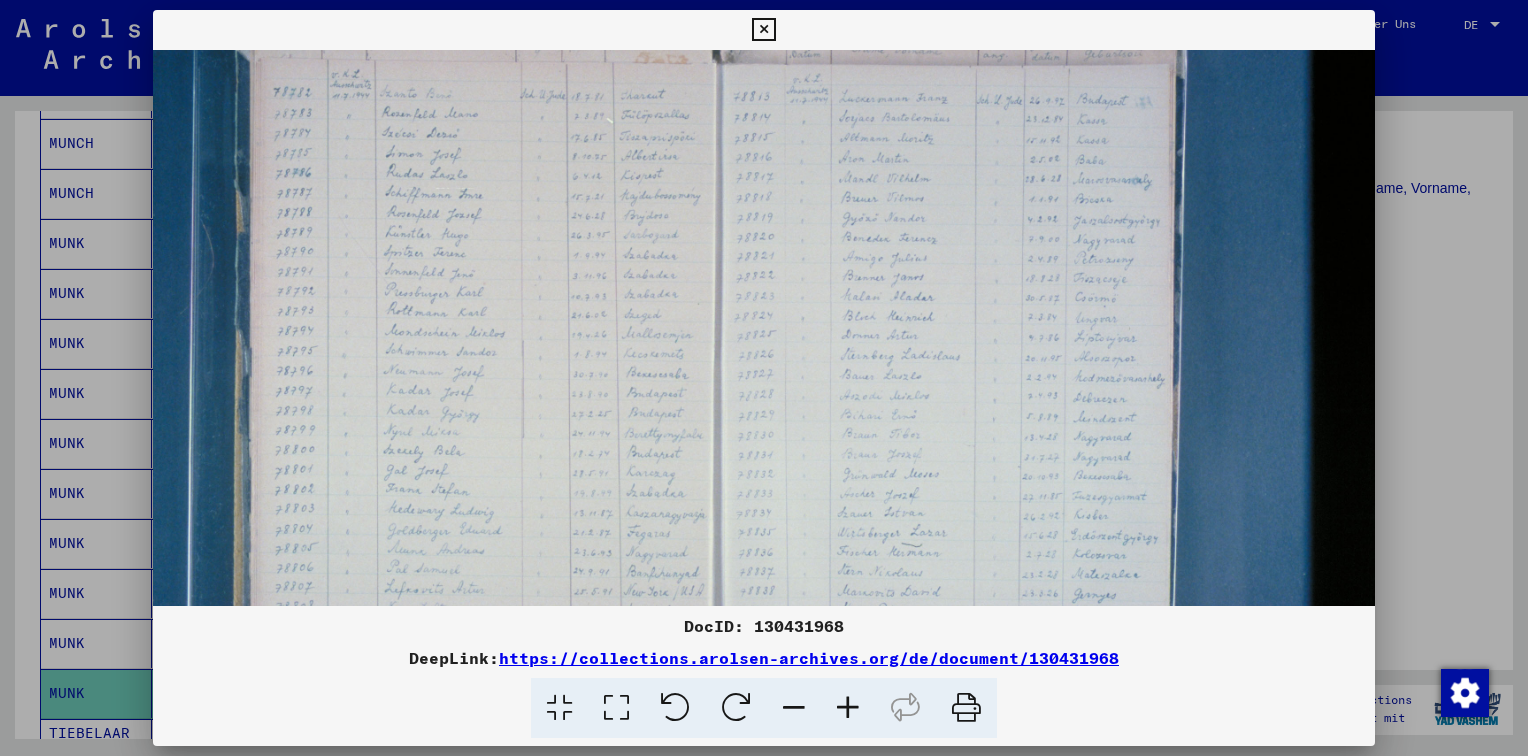 scroll, scrollTop: 130, scrollLeft: 136, axis: both 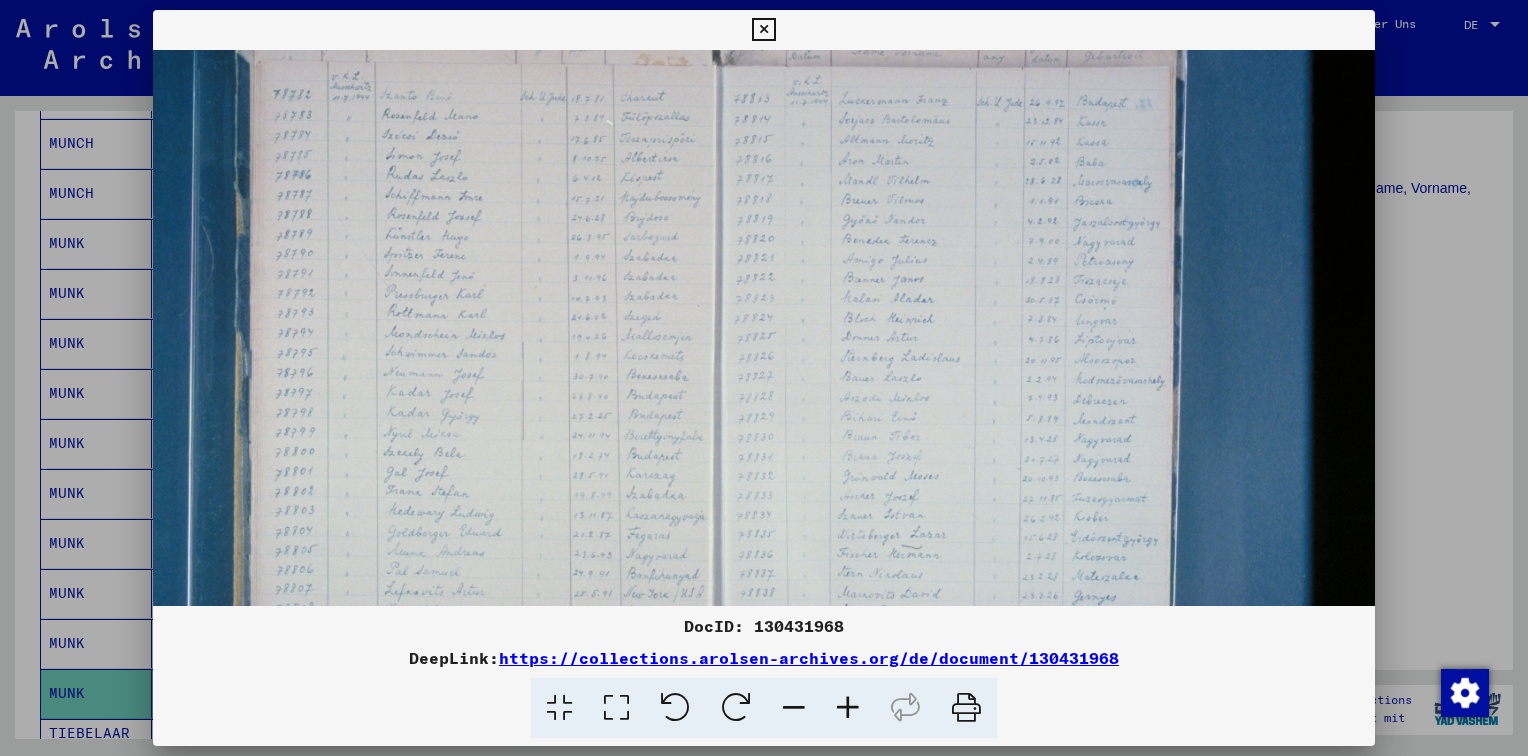 drag, startPoint x: 1108, startPoint y: 265, endPoint x: 1099, endPoint y: 279, distance: 16.643316 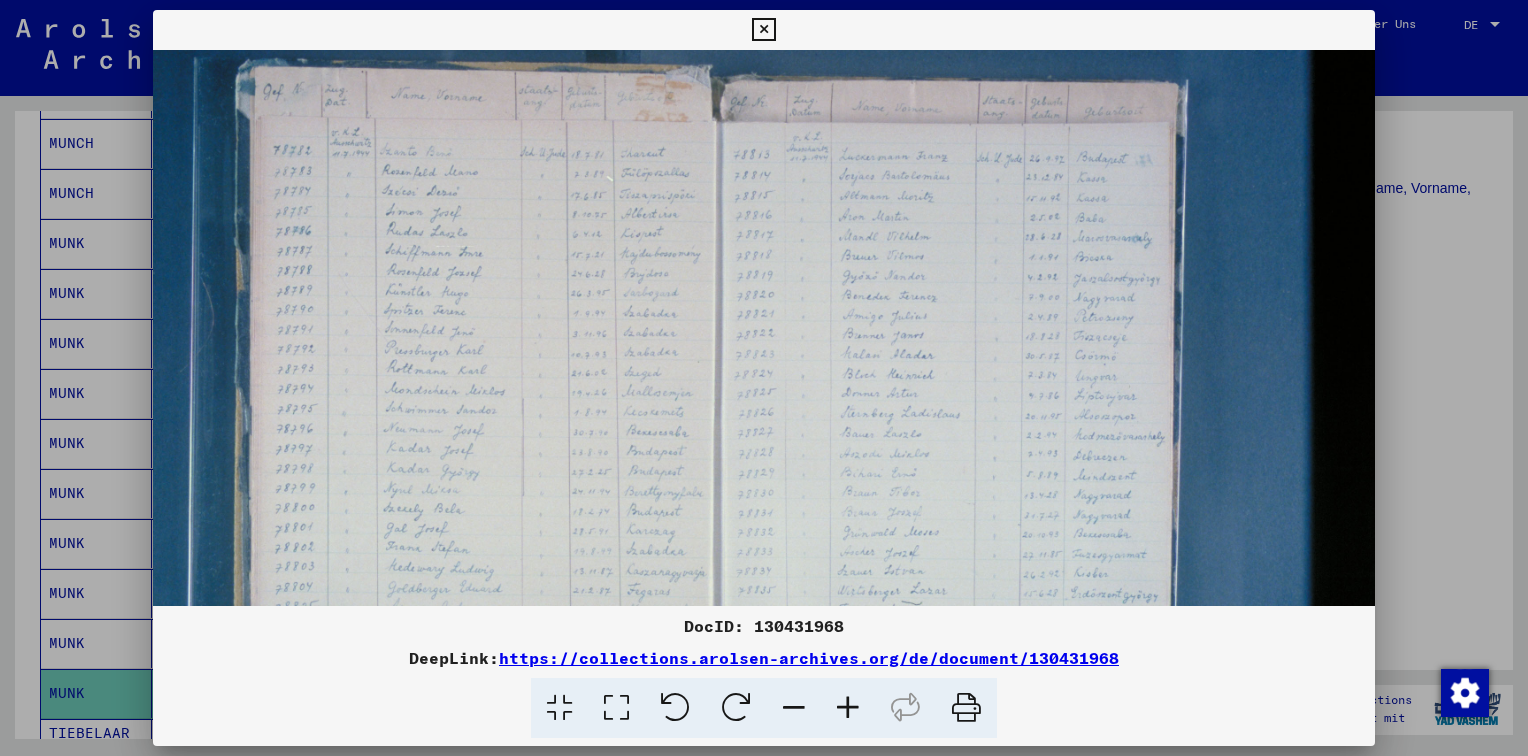 scroll, scrollTop: 69, scrollLeft: 136, axis: both 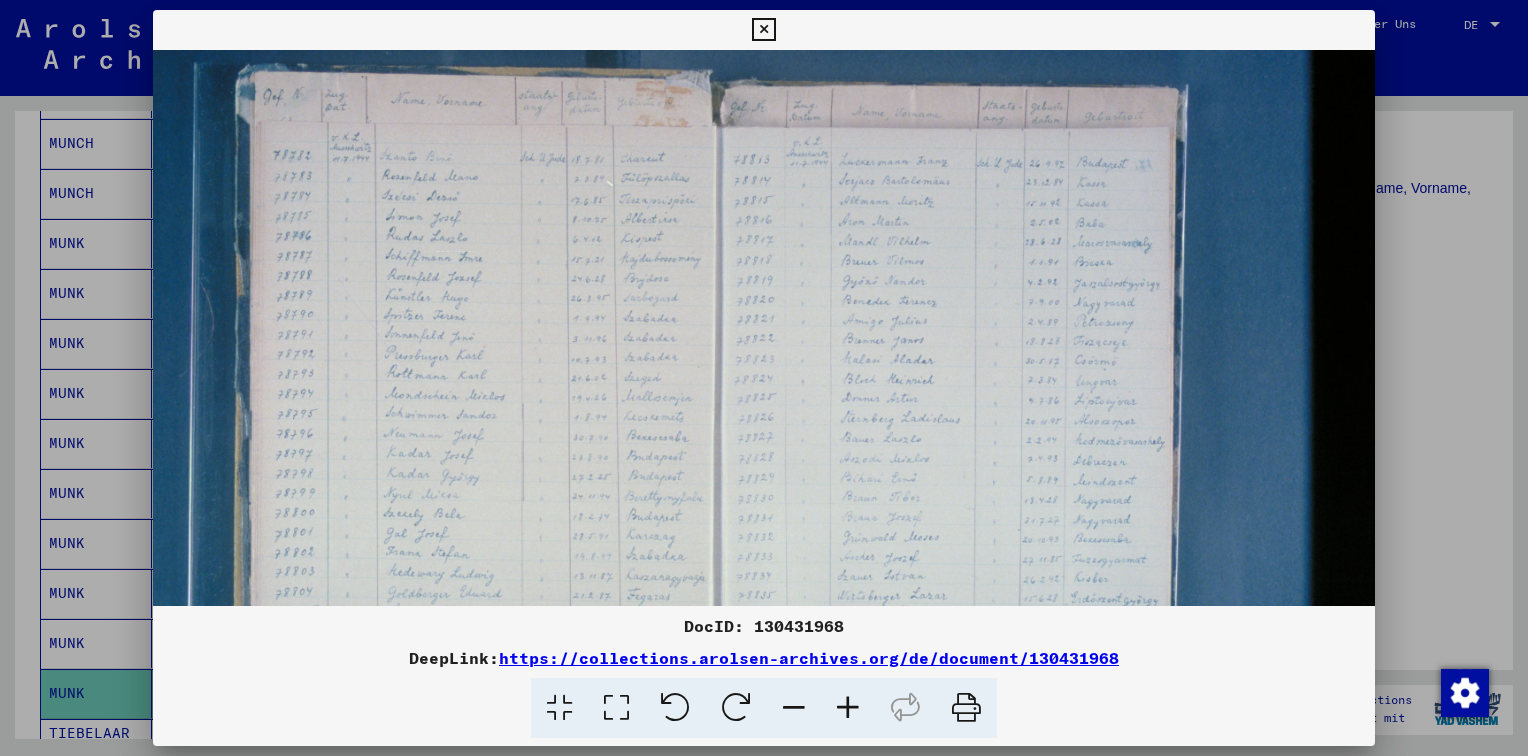 drag, startPoint x: 1083, startPoint y: 229, endPoint x: 1073, endPoint y: 298, distance: 69.72087 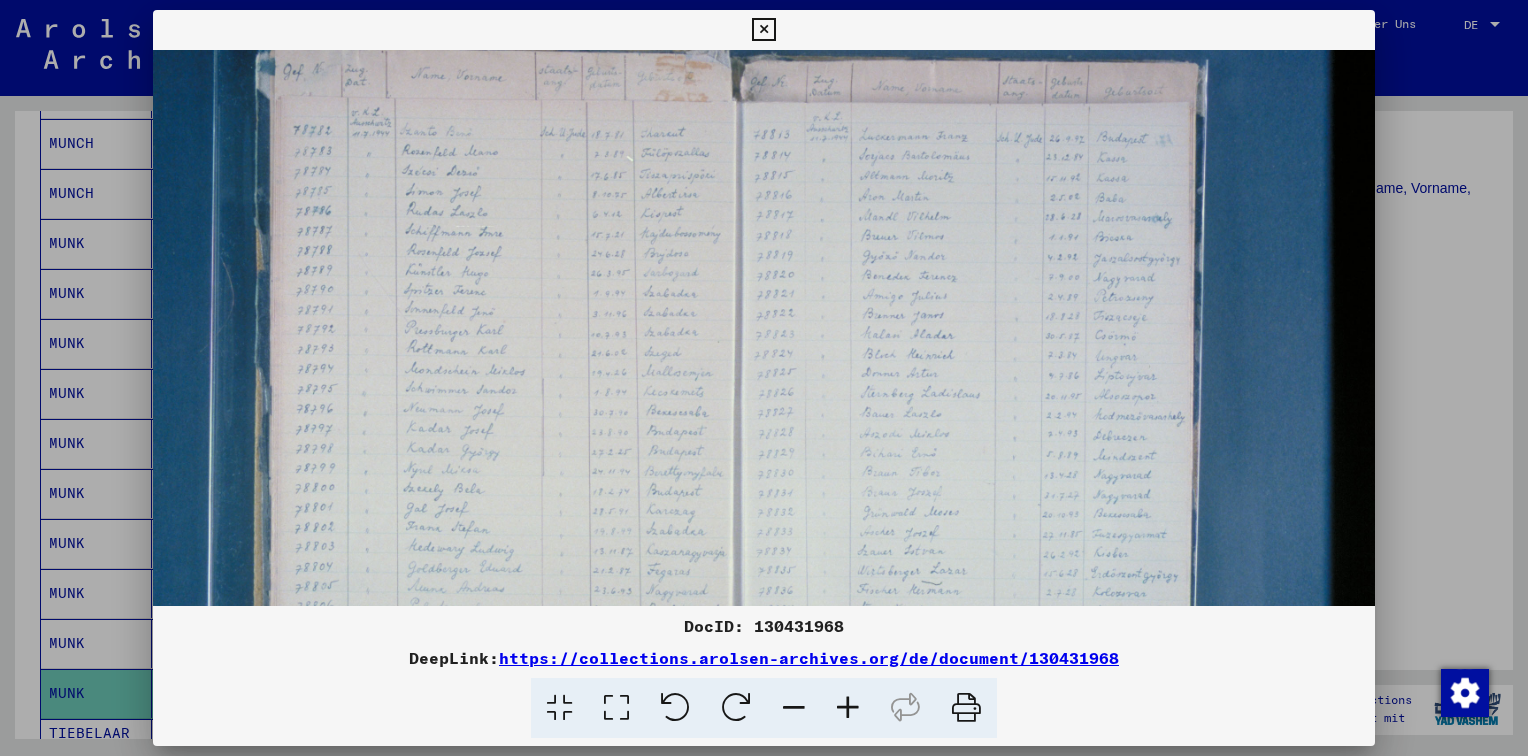 scroll, scrollTop: 95, scrollLeft: 116, axis: both 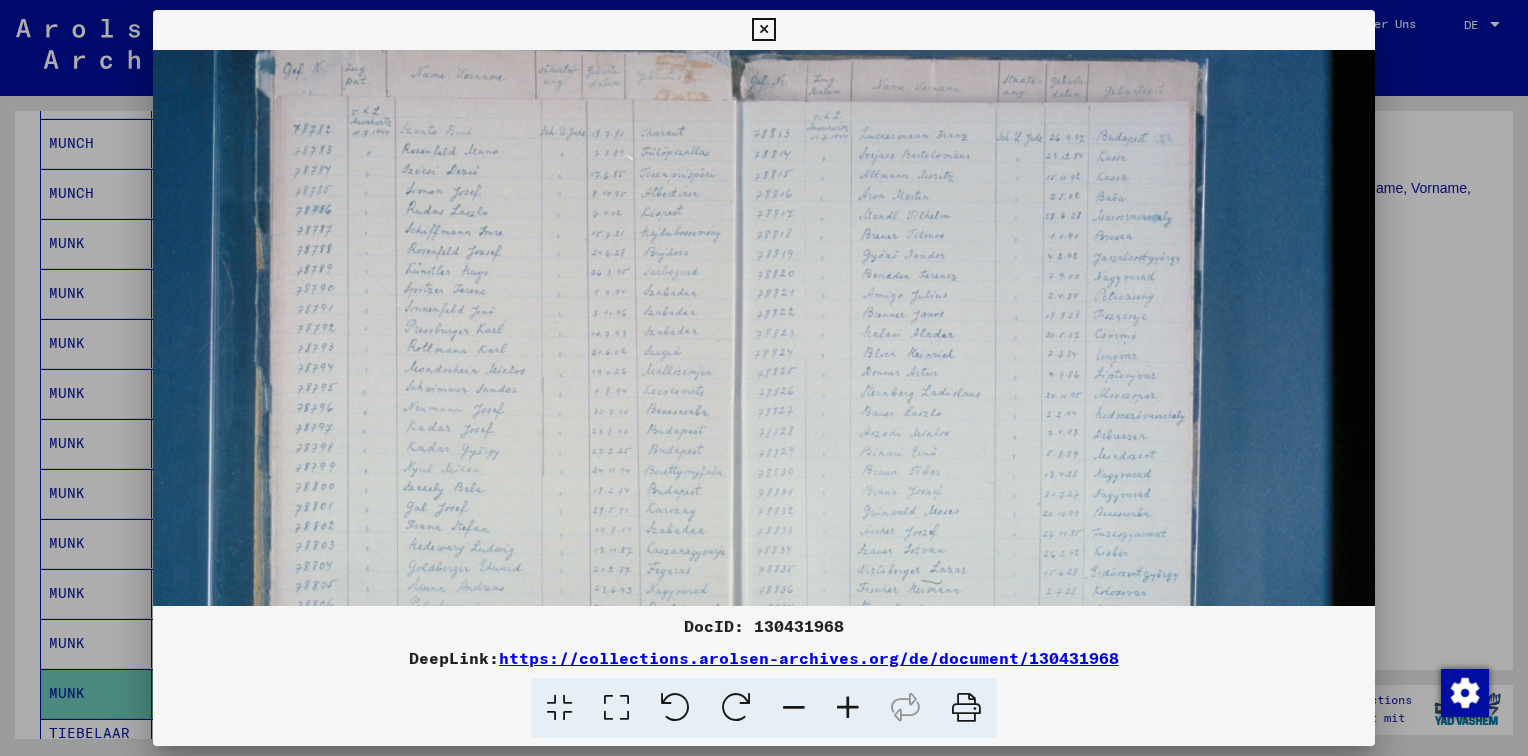 drag, startPoint x: 1088, startPoint y: 242, endPoint x: 1102, endPoint y: 222, distance: 24.41311 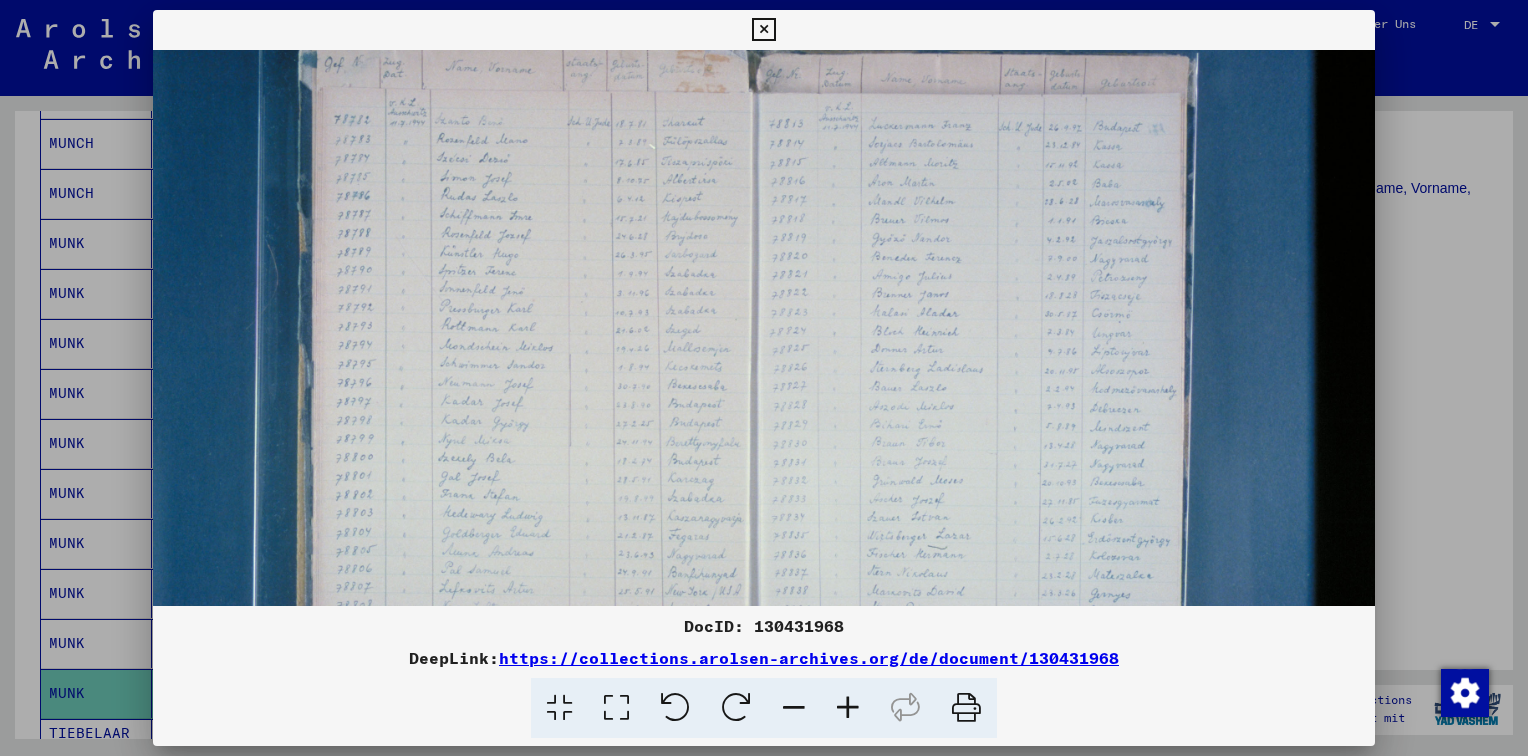 click at bounding box center (794, 708) 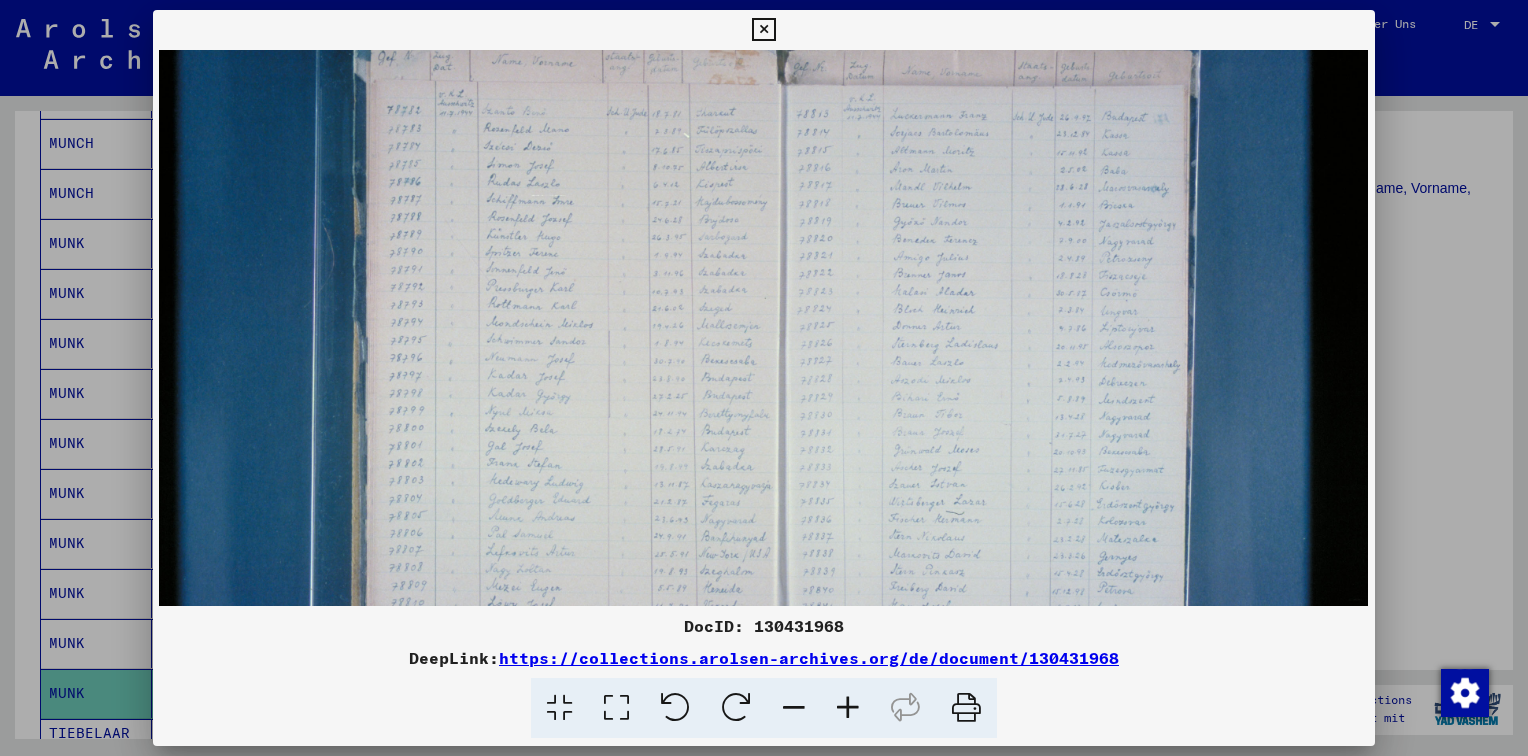 click at bounding box center (794, 708) 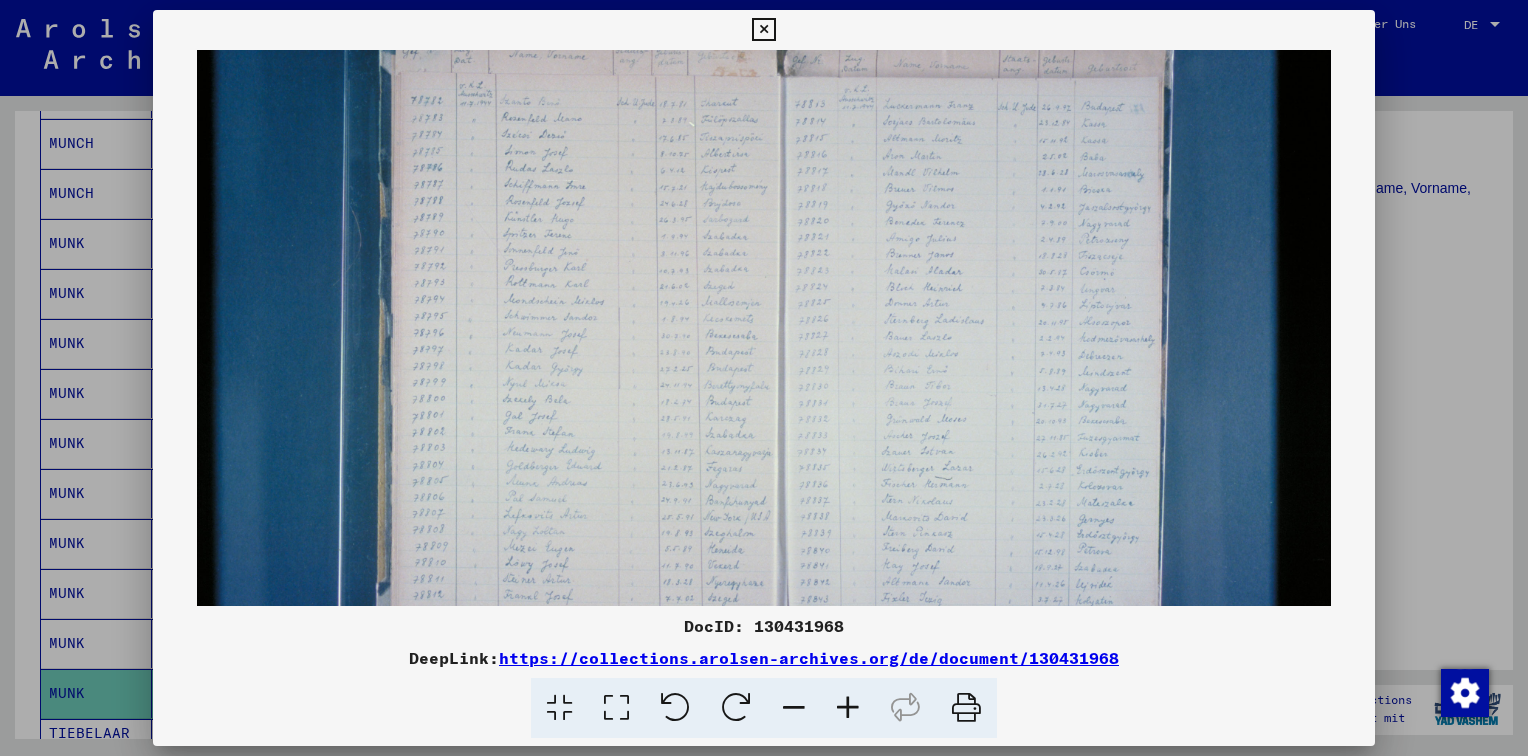 click at bounding box center (794, 708) 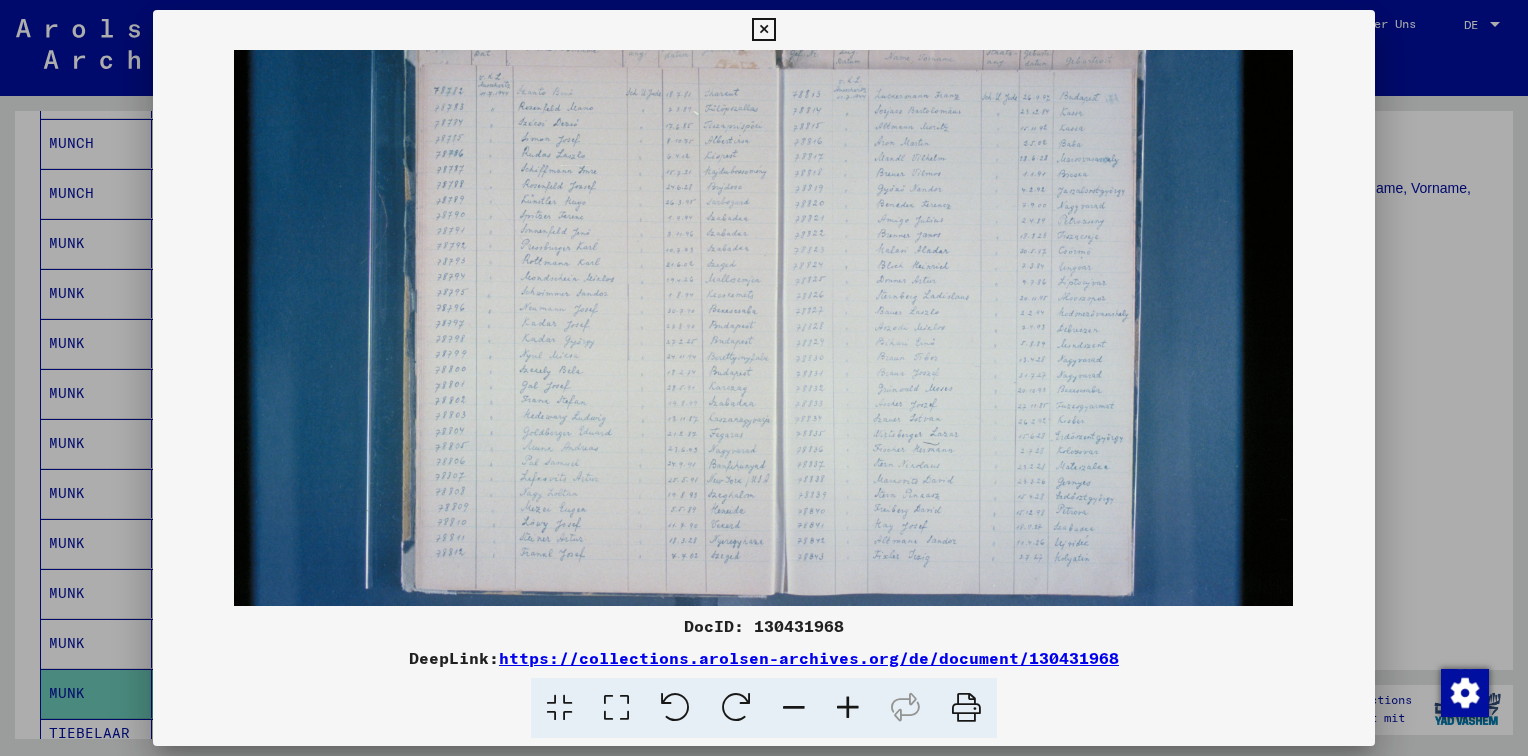 click at bounding box center (763, 30) 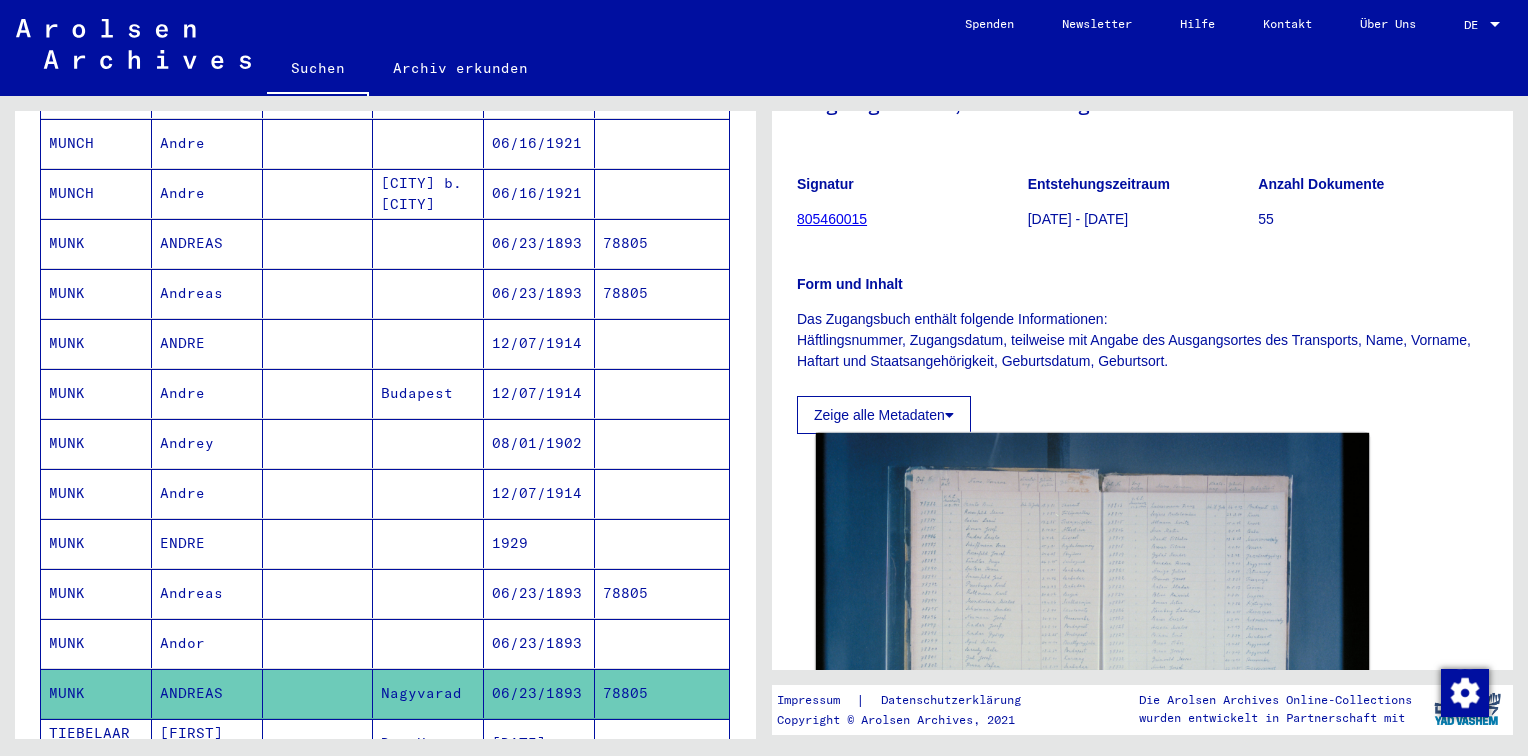 scroll, scrollTop: 100, scrollLeft: 0, axis: vertical 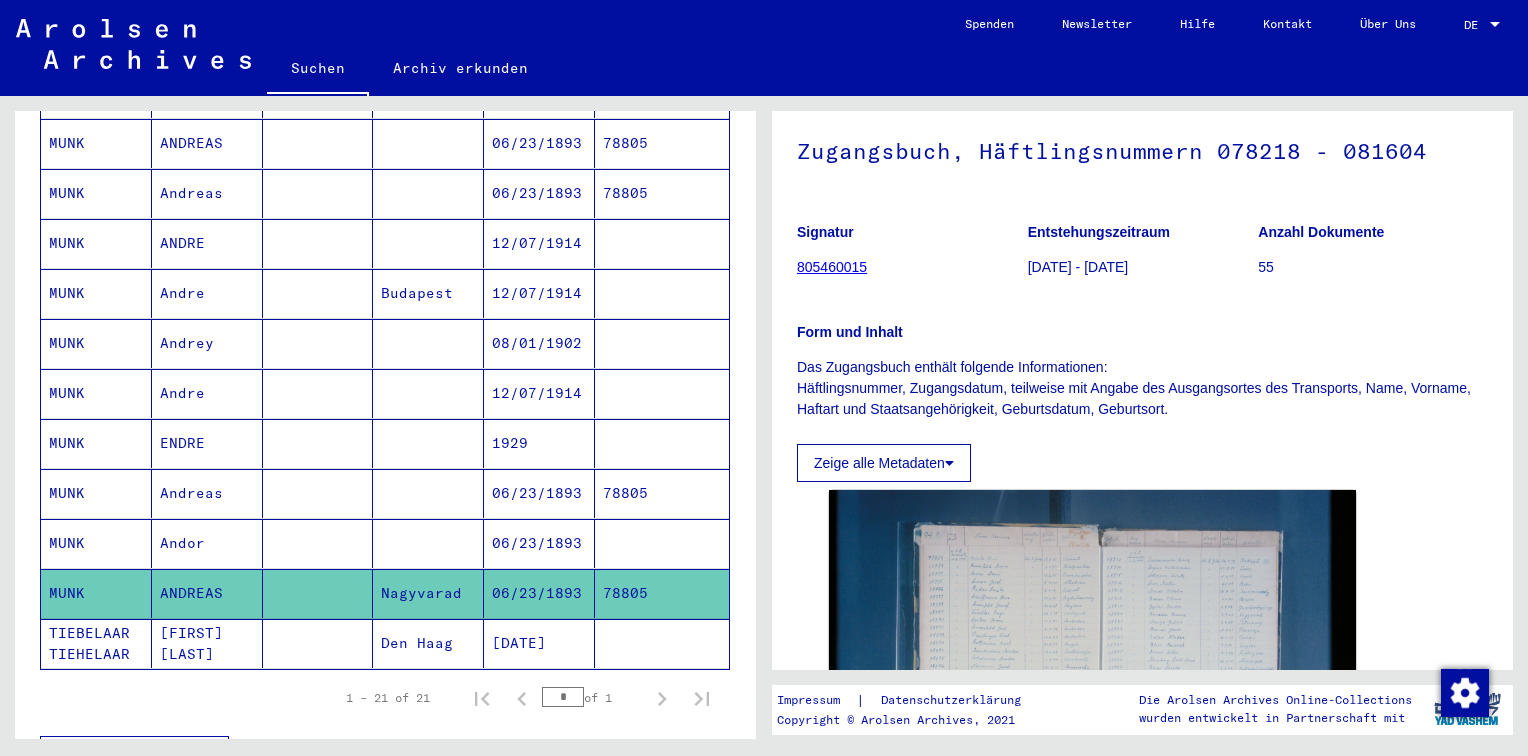 click on "Zeige alle Metadaten" 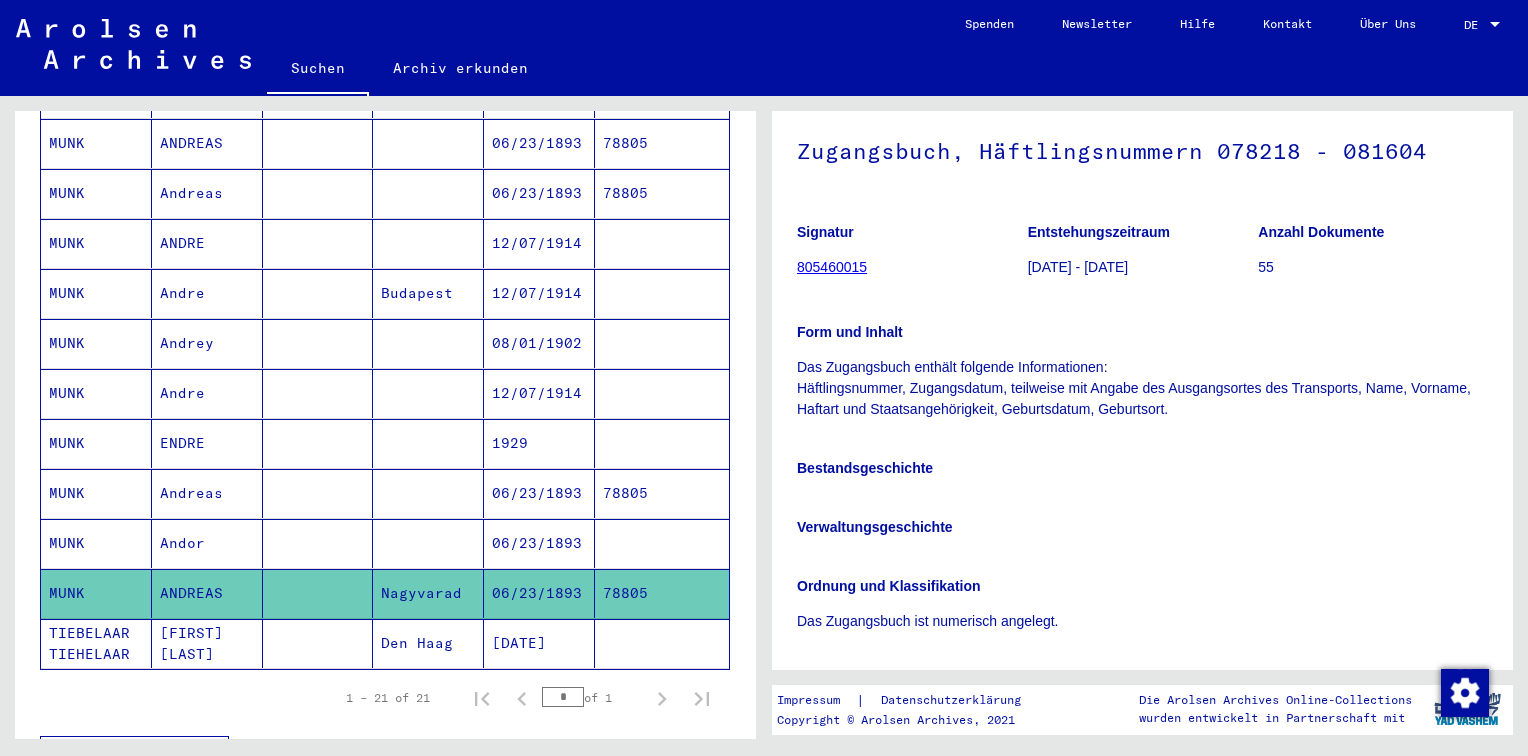 click on "805460015" 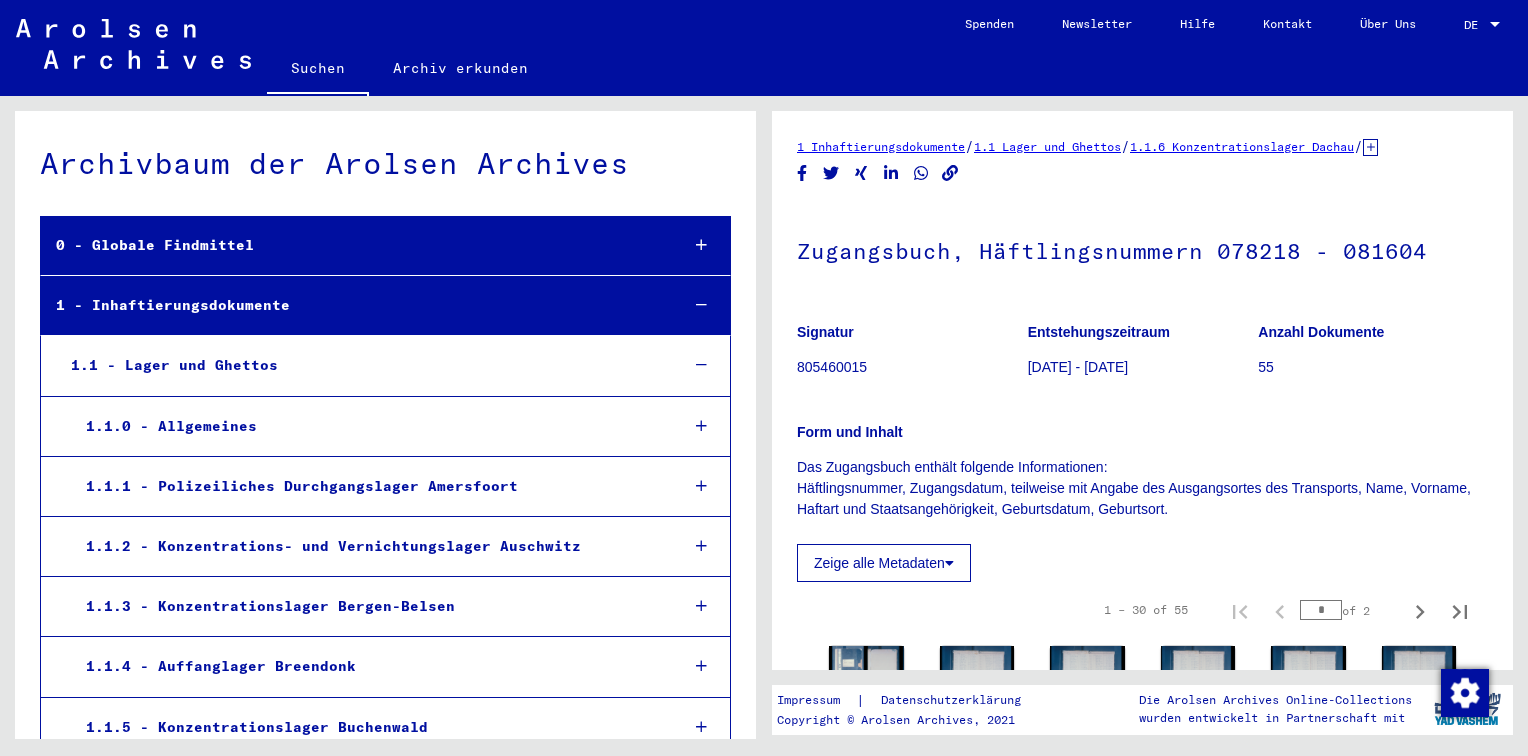 scroll, scrollTop: 2194, scrollLeft: 0, axis: vertical 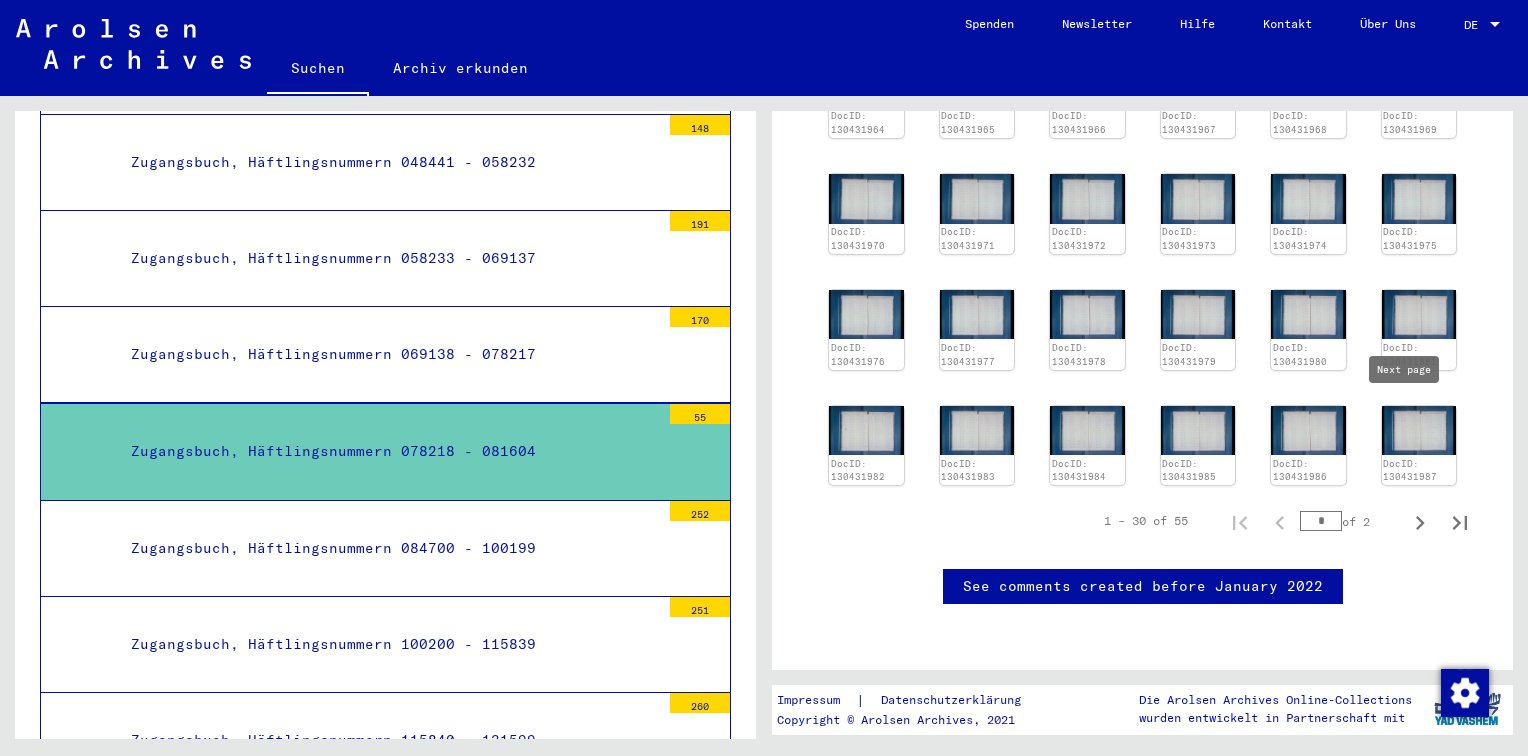 click 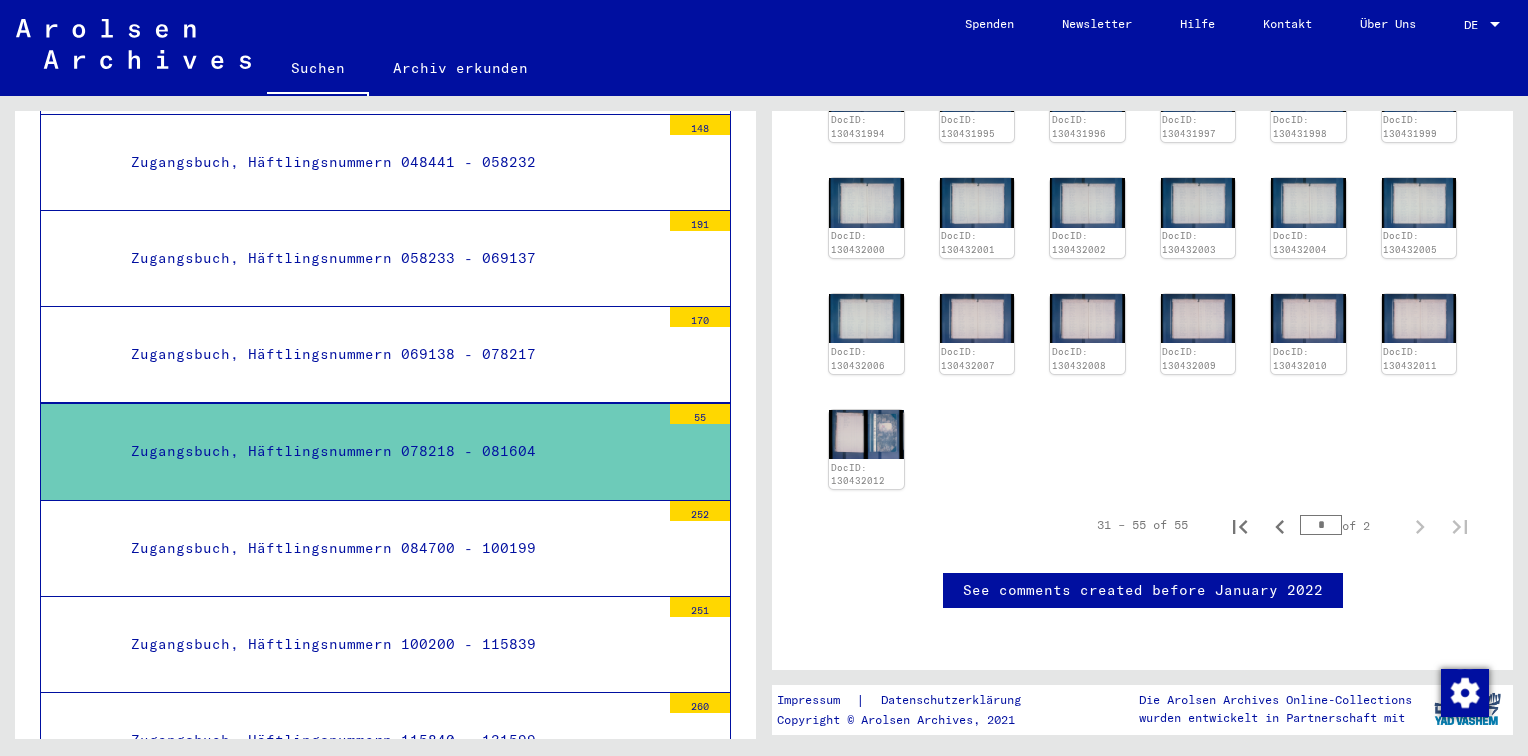 scroll, scrollTop: 748, scrollLeft: 0, axis: vertical 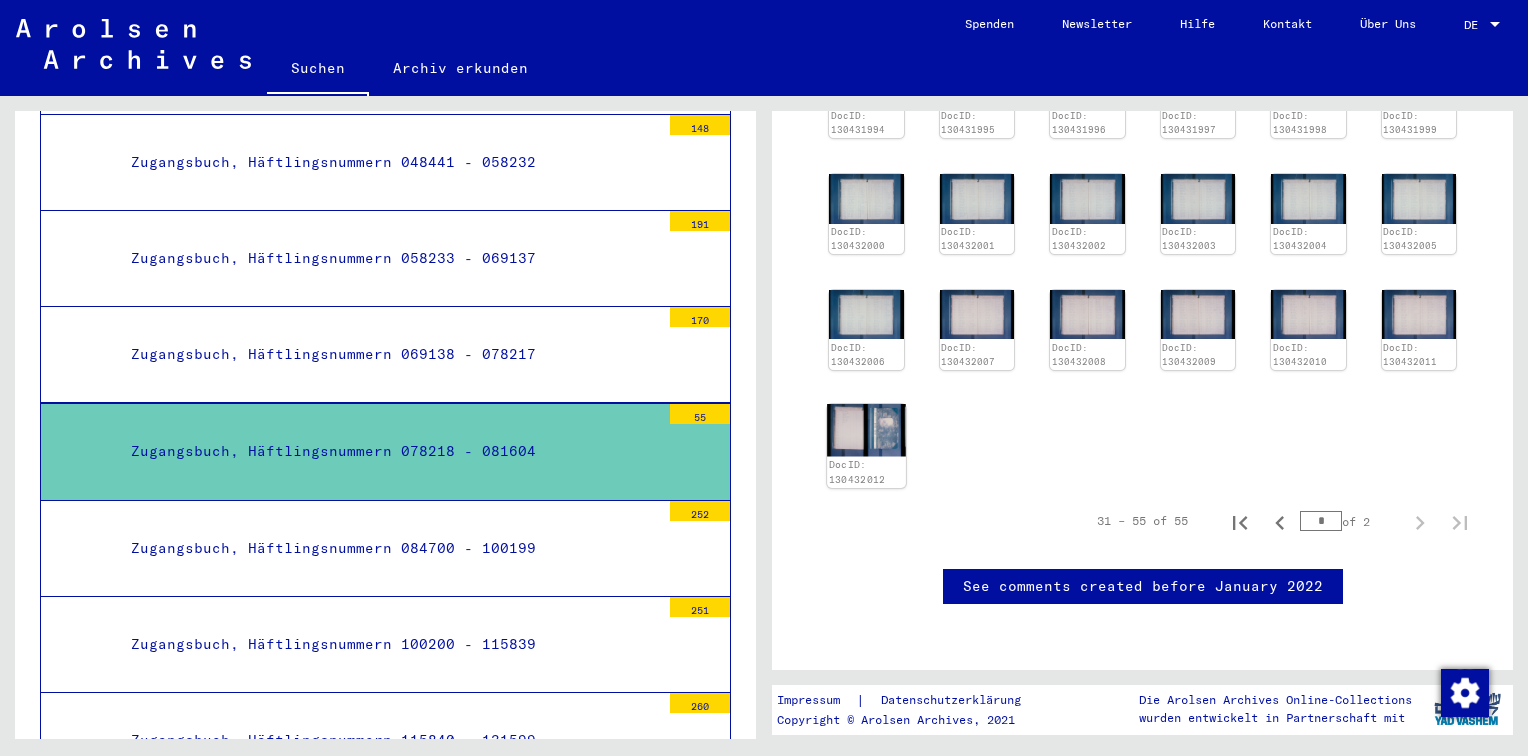 click 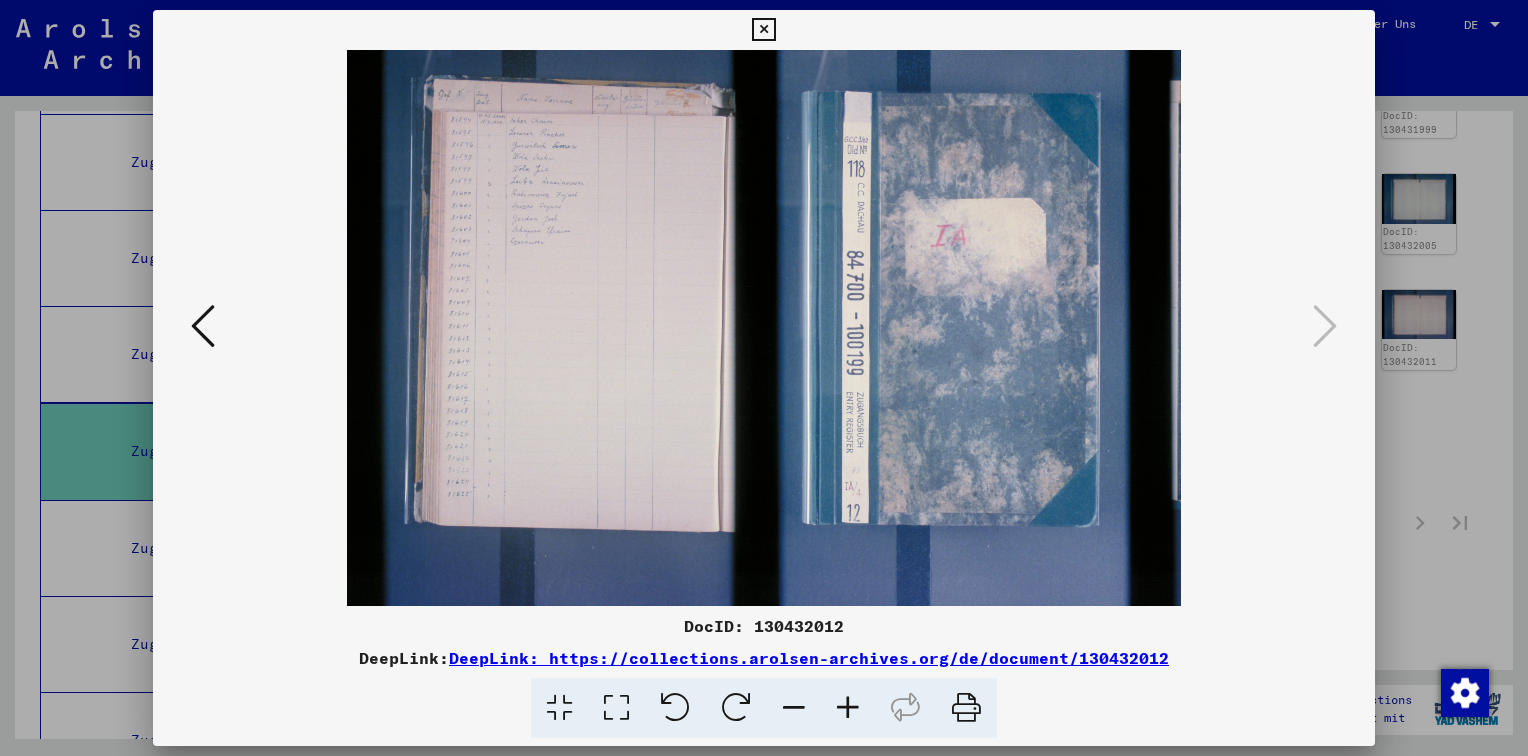 click at bounding box center [848, 708] 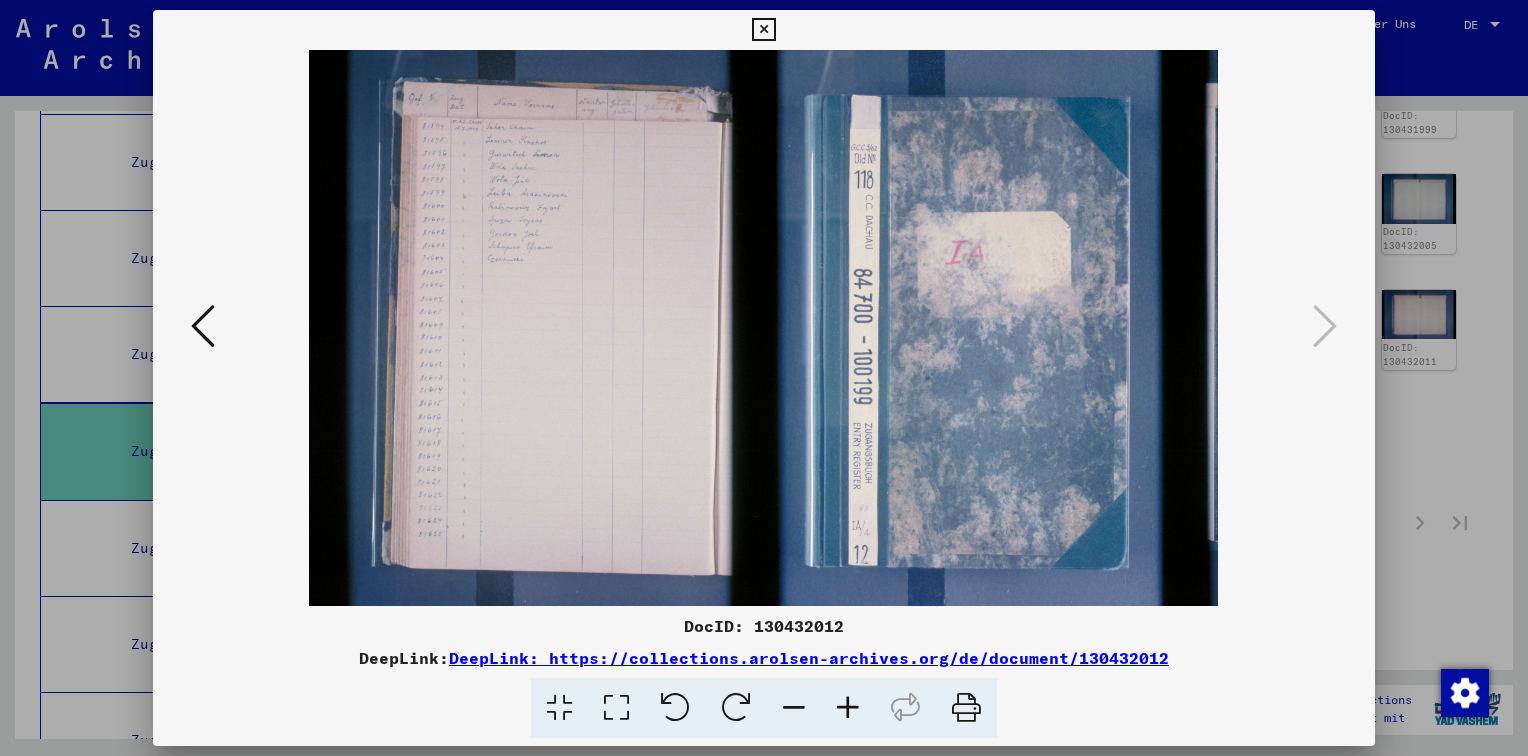 click at bounding box center (848, 708) 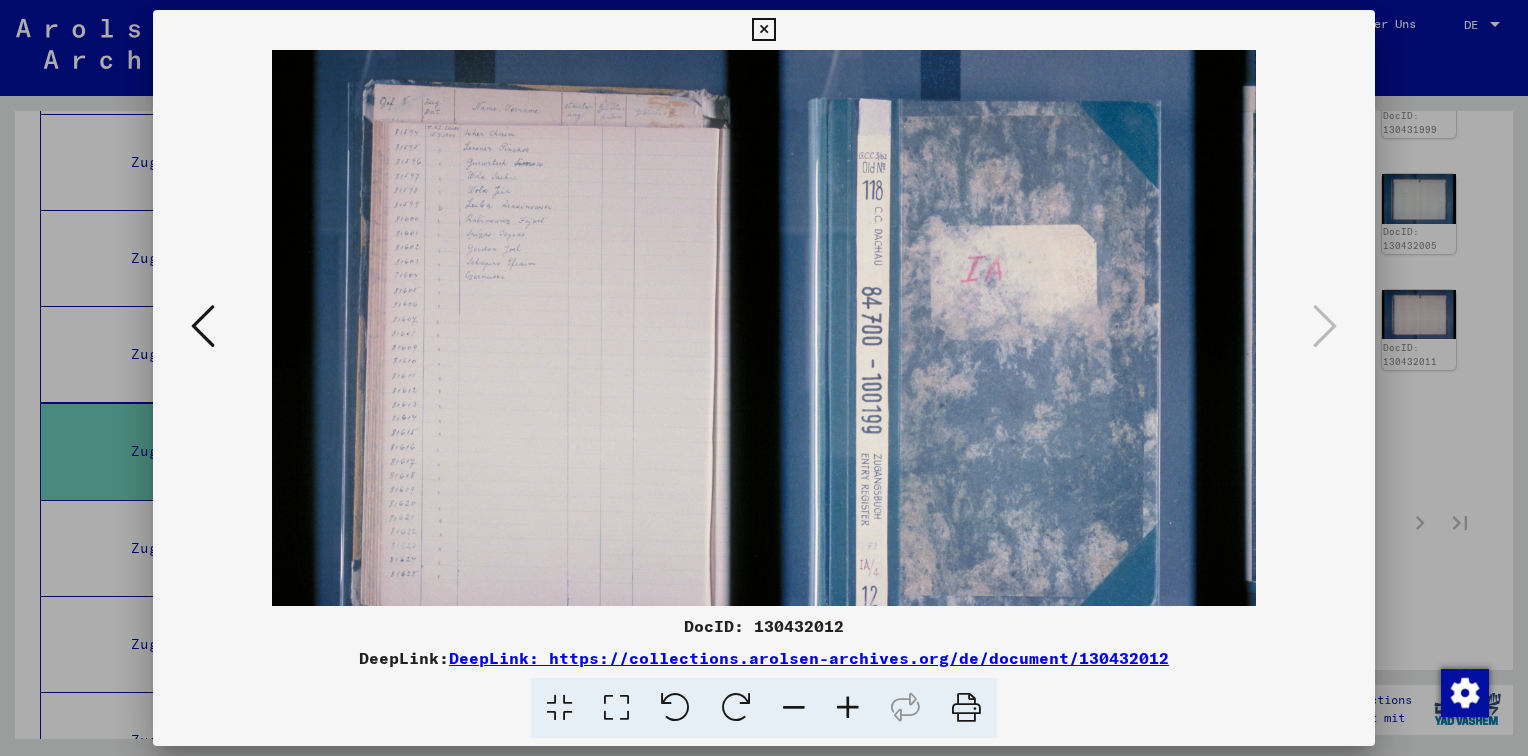 click at bounding box center (848, 708) 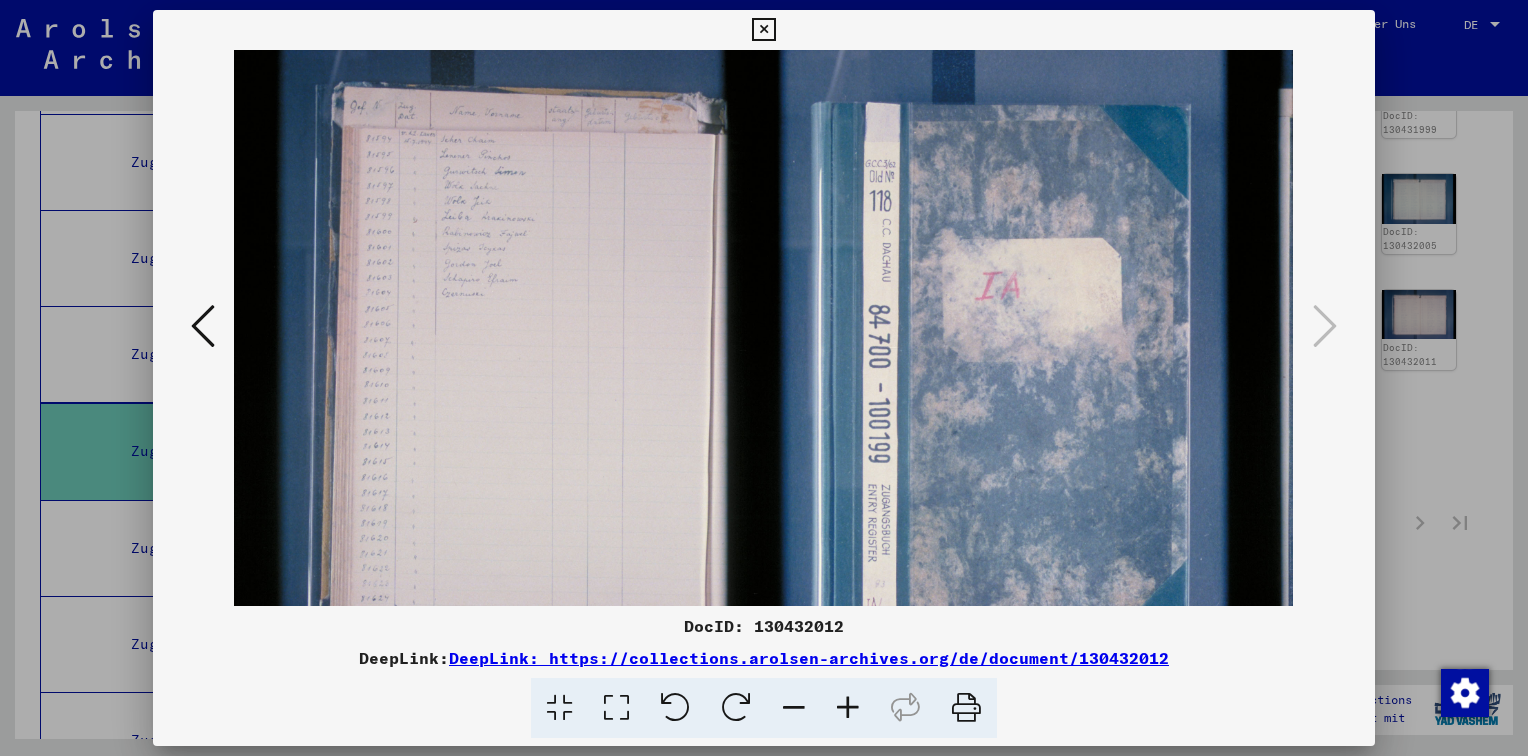 click at bounding box center (848, 708) 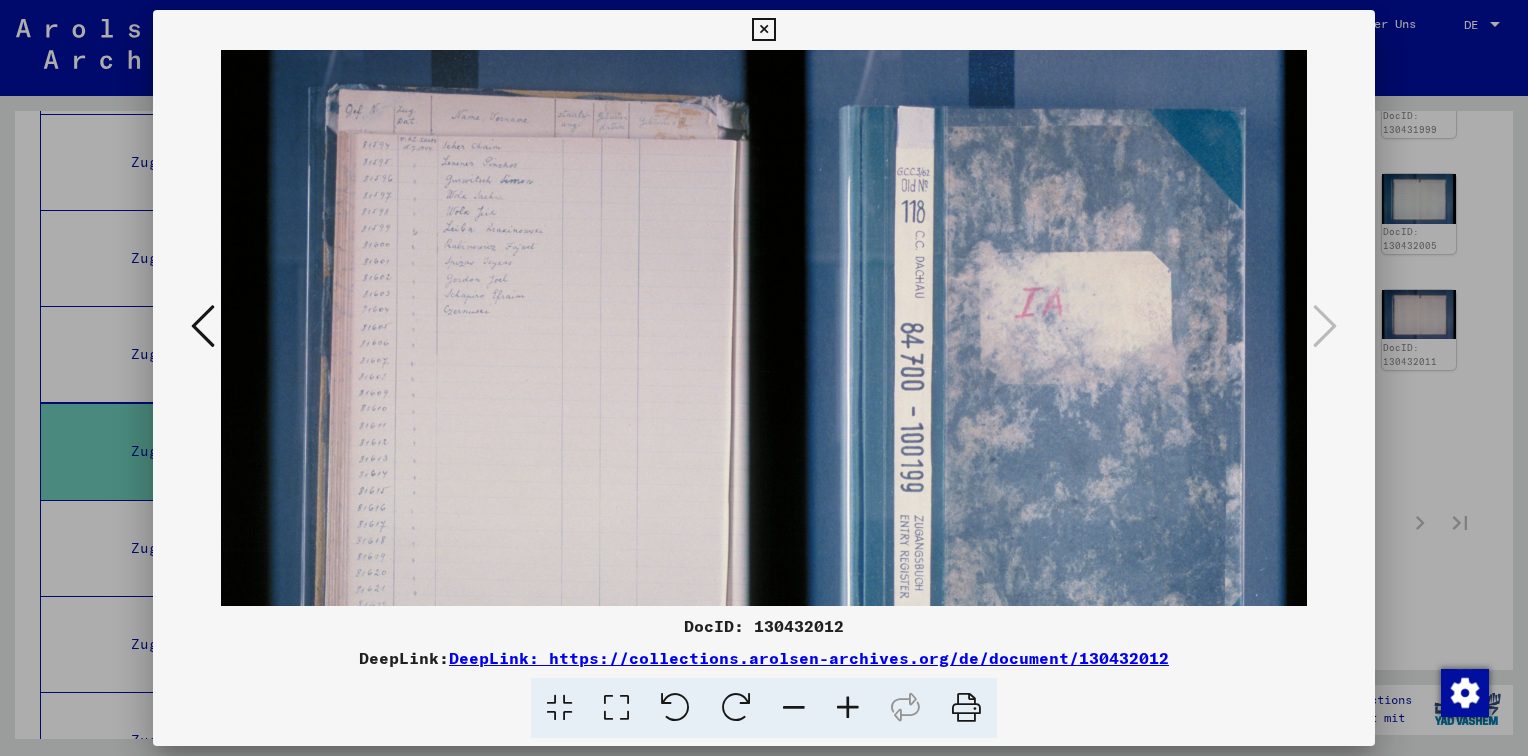 click at bounding box center [848, 708] 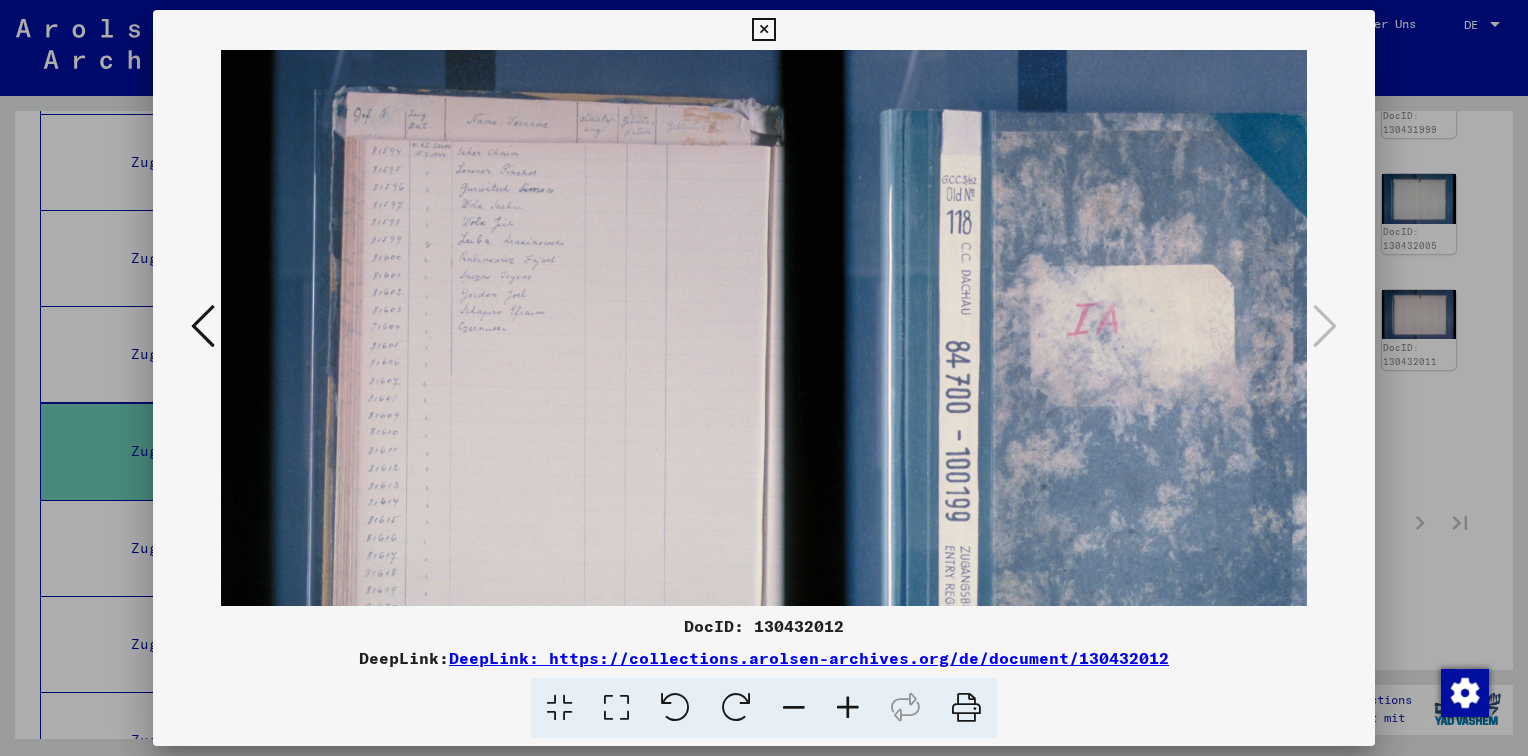 click at bounding box center [848, 708] 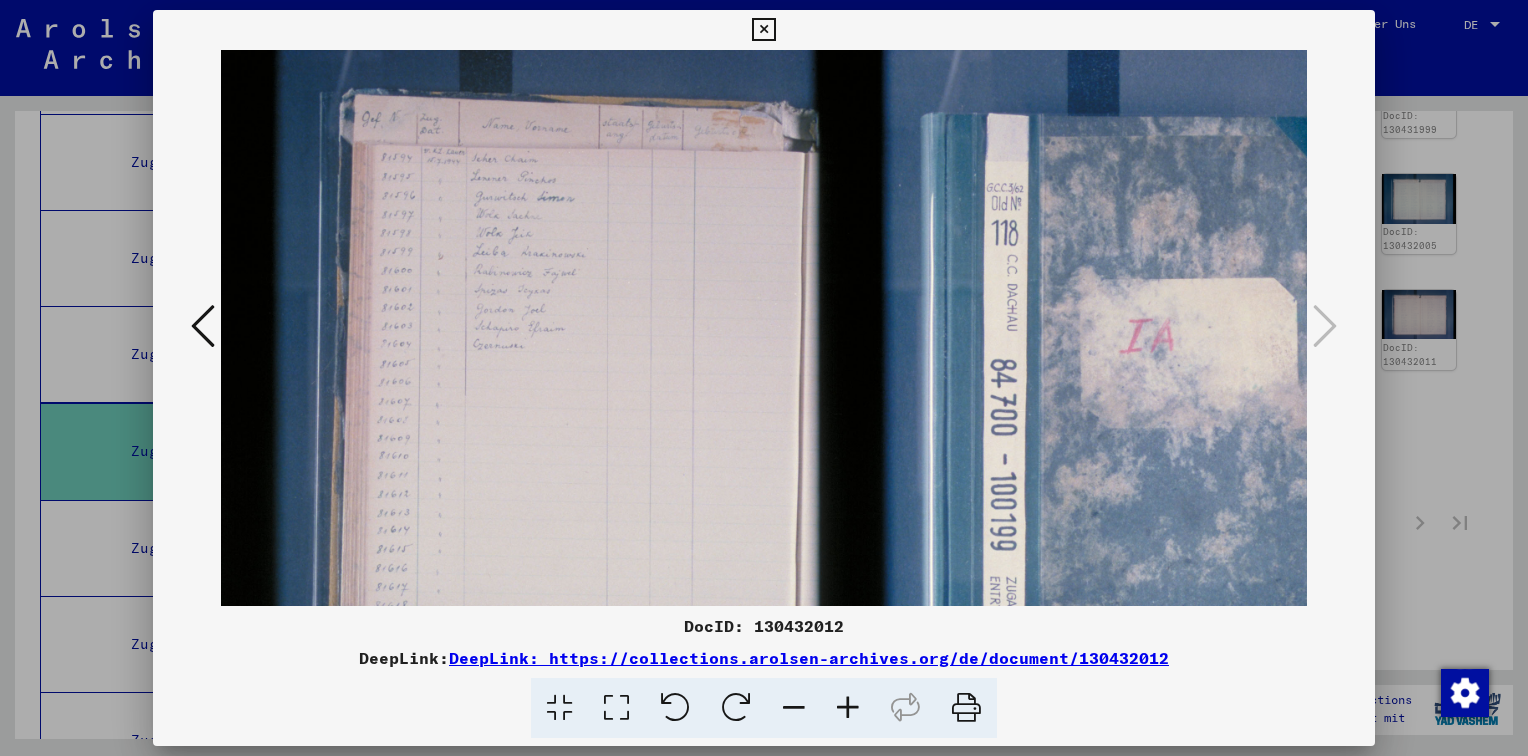 click at bounding box center (848, 708) 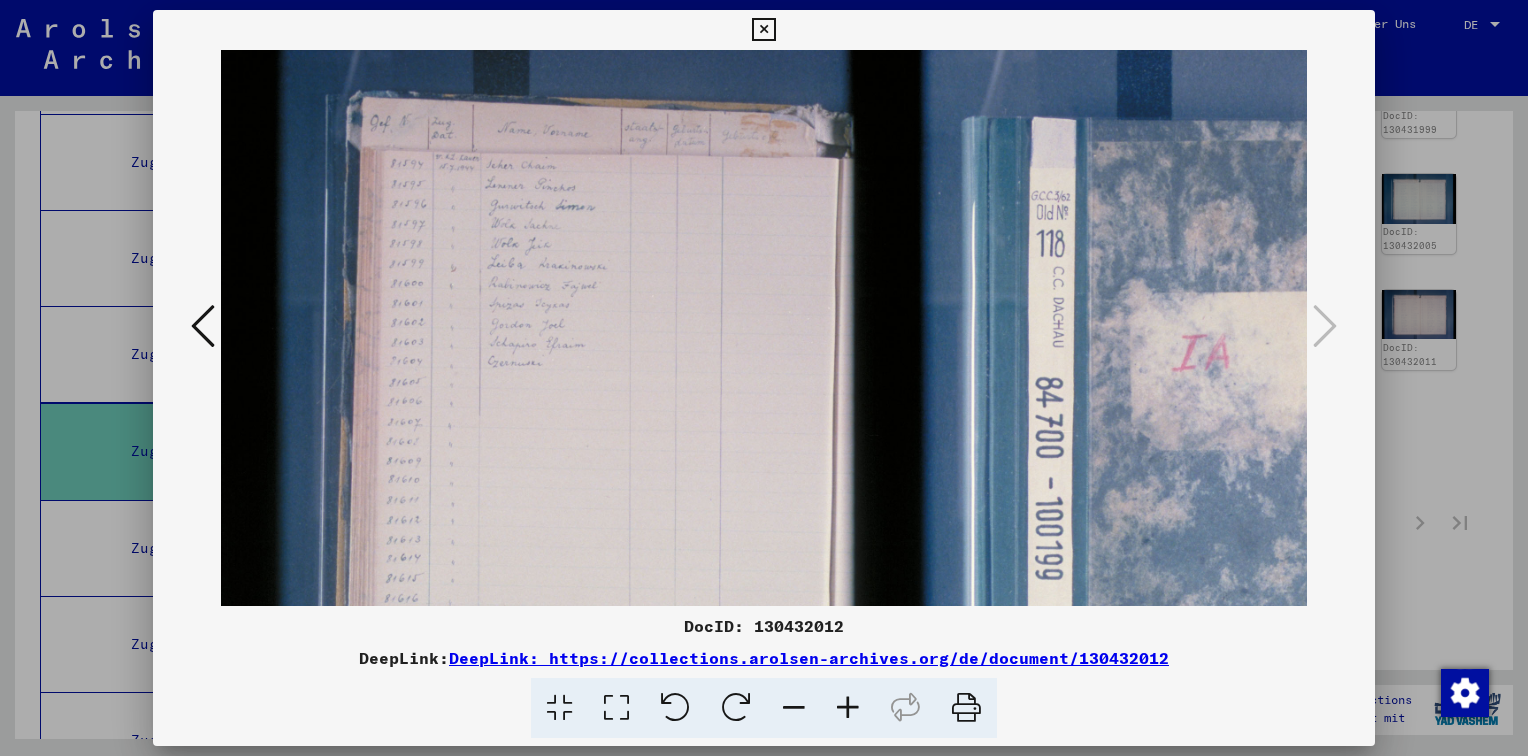 click at bounding box center (848, 708) 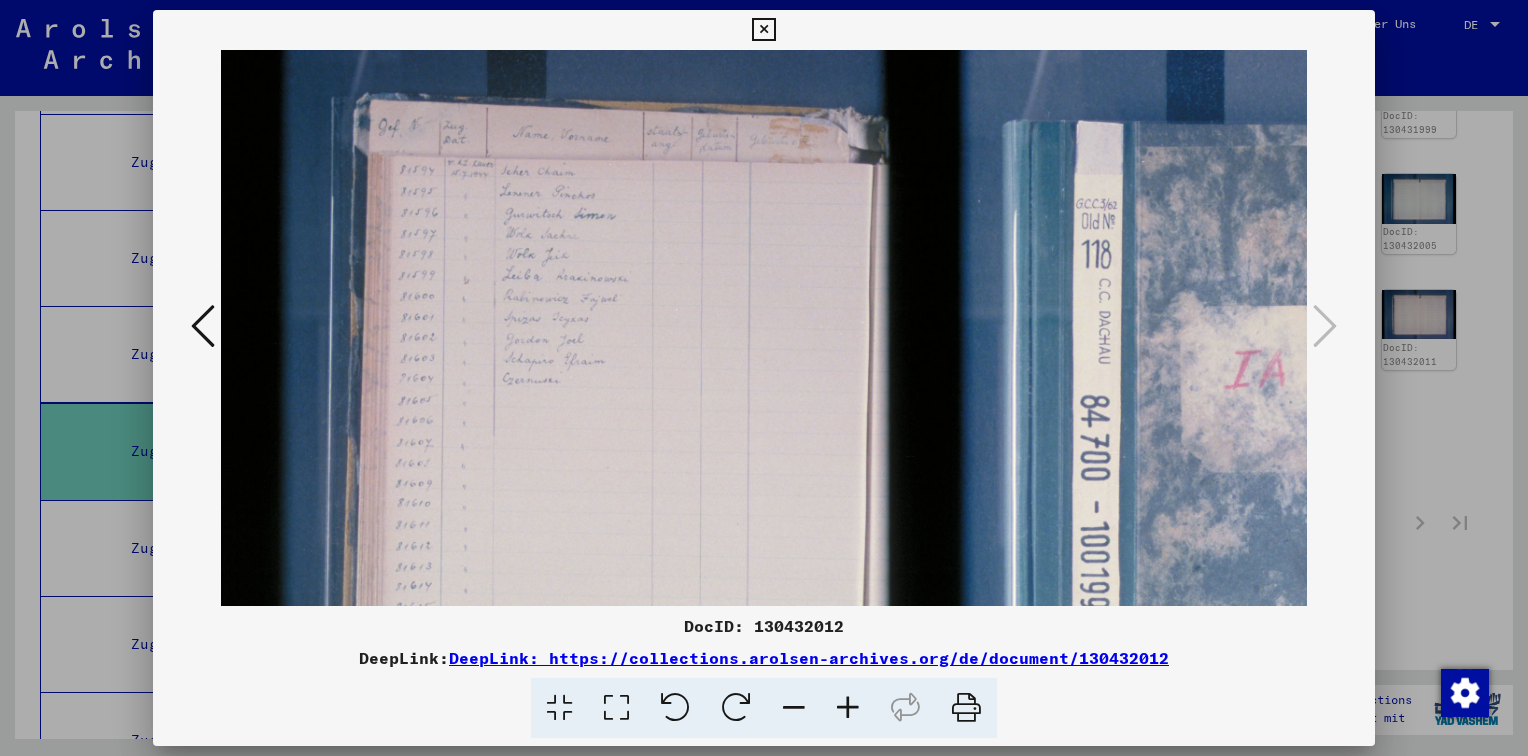 click at bounding box center (794, 708) 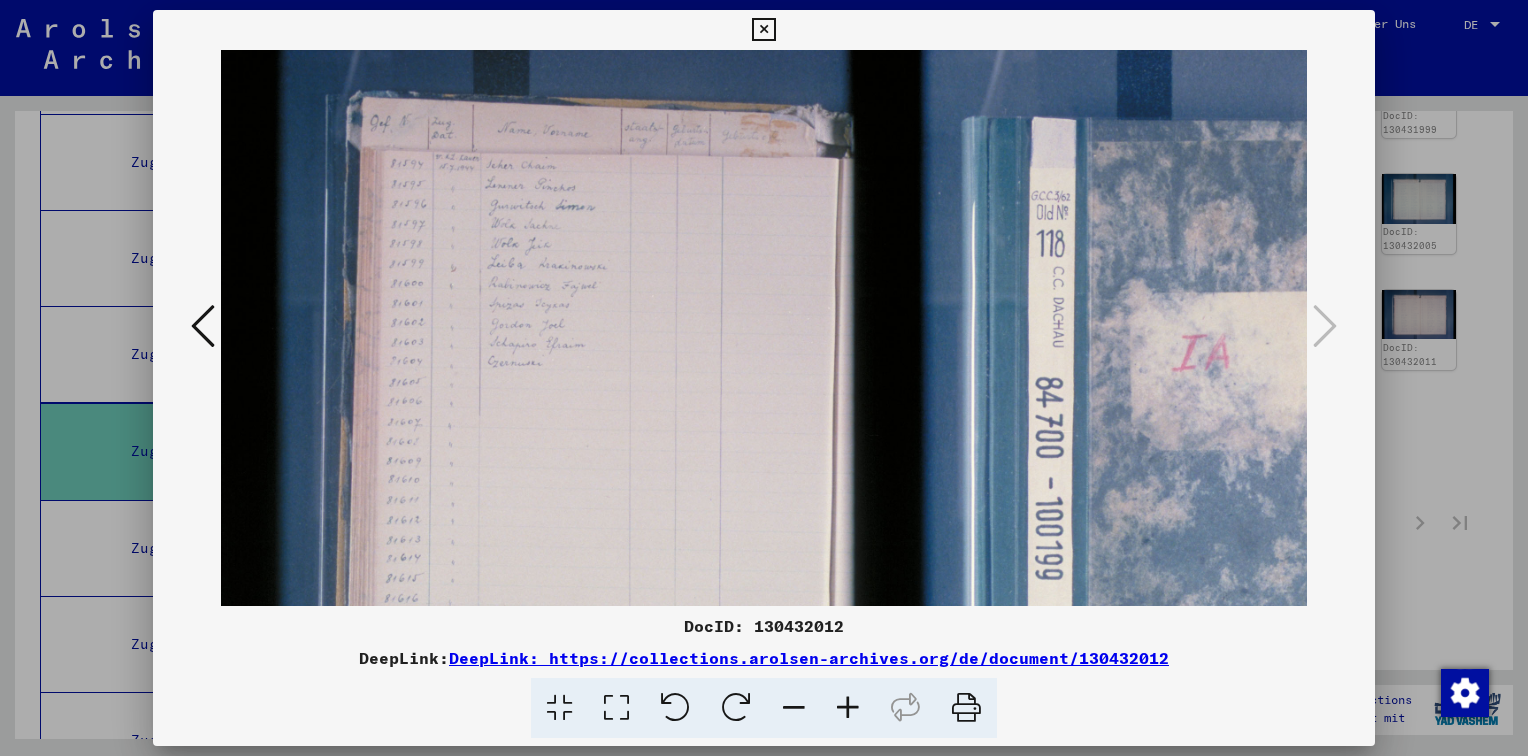 click at bounding box center [794, 708] 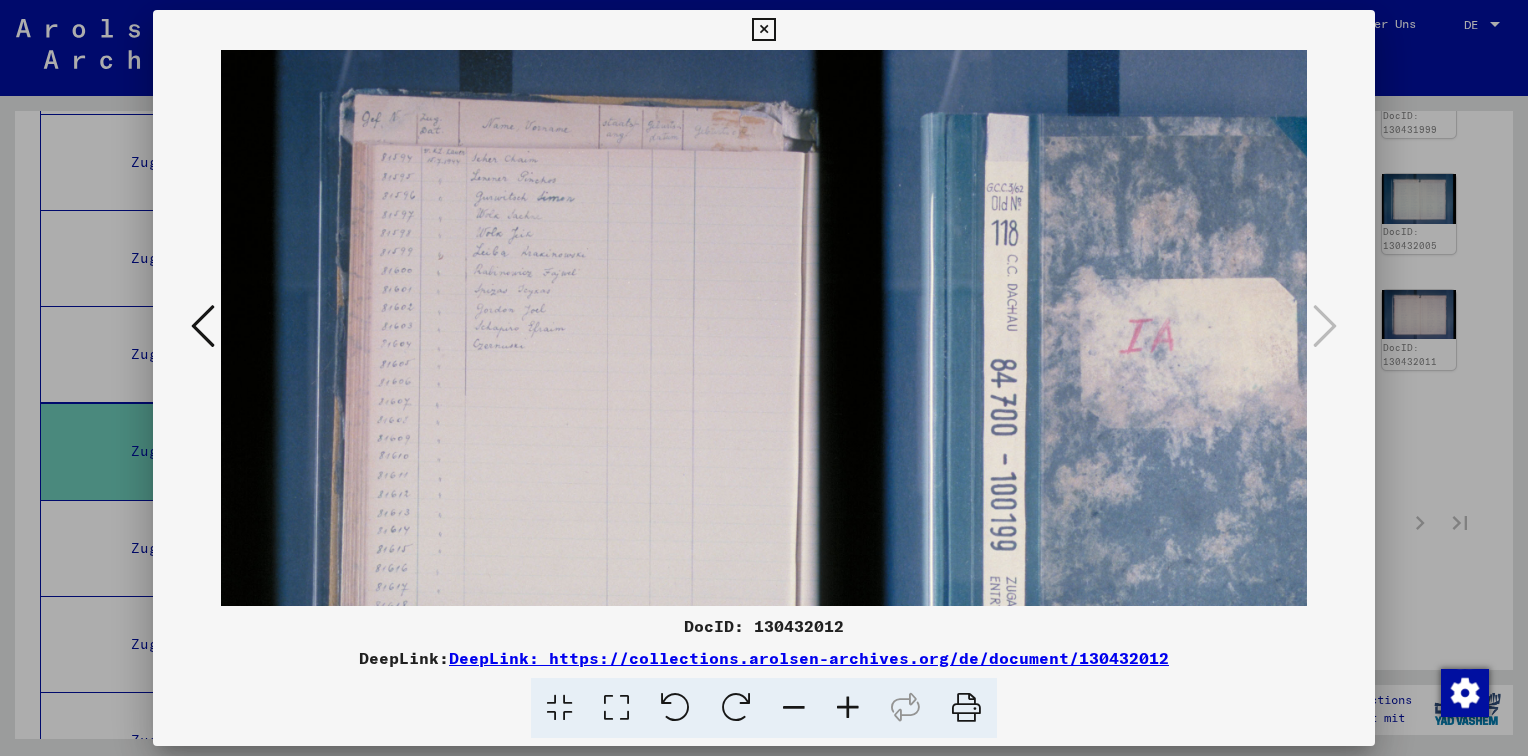 click at bounding box center [794, 708] 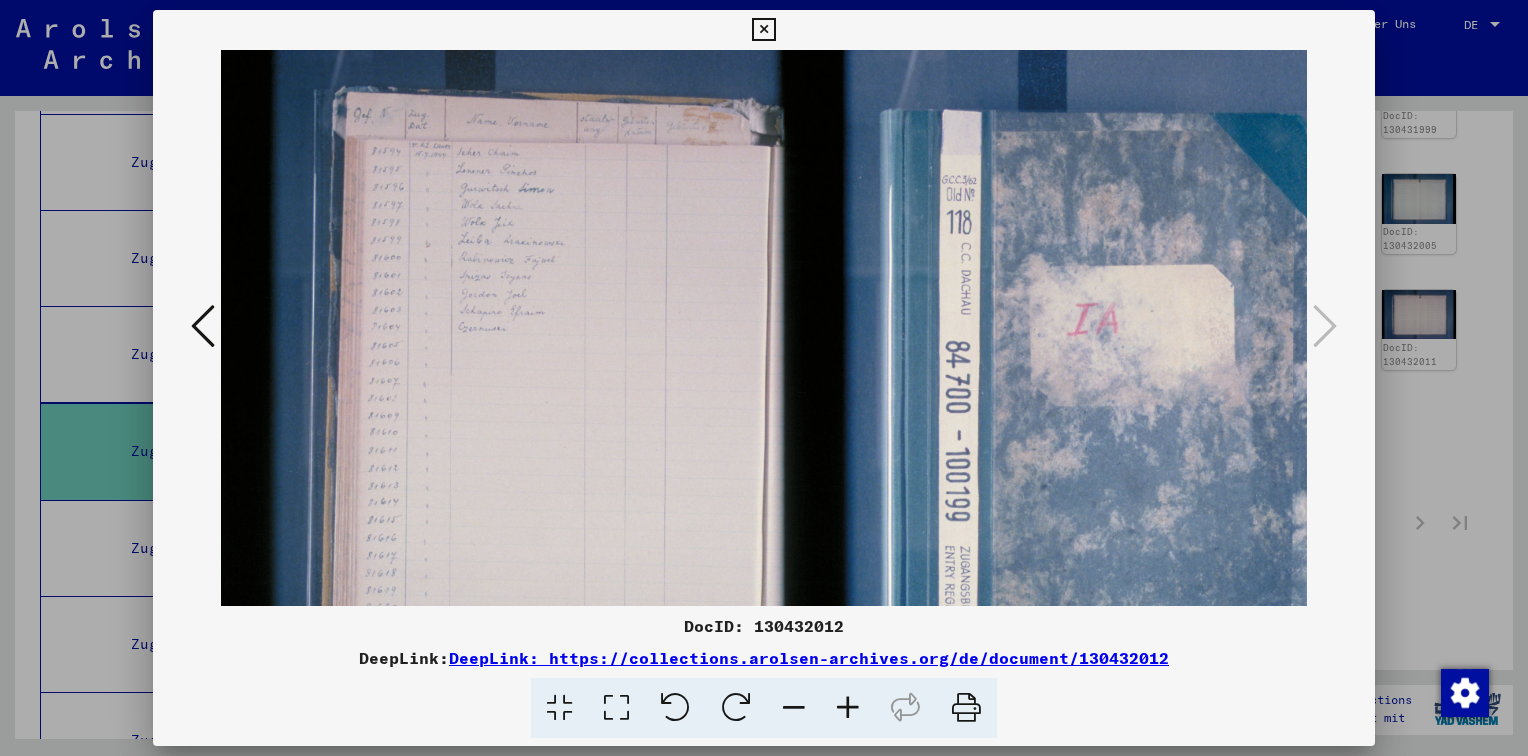 click at bounding box center [794, 708] 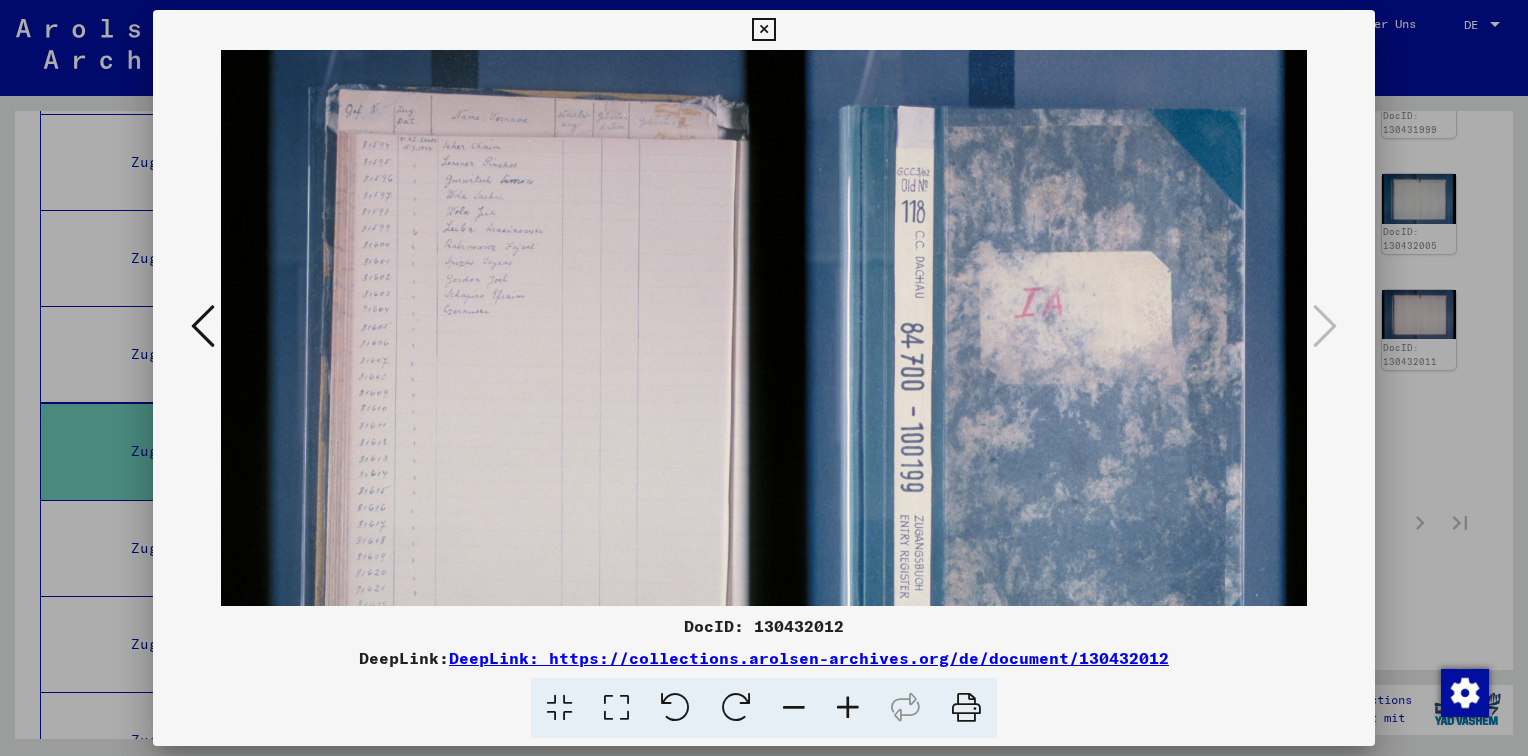 click at bounding box center [794, 708] 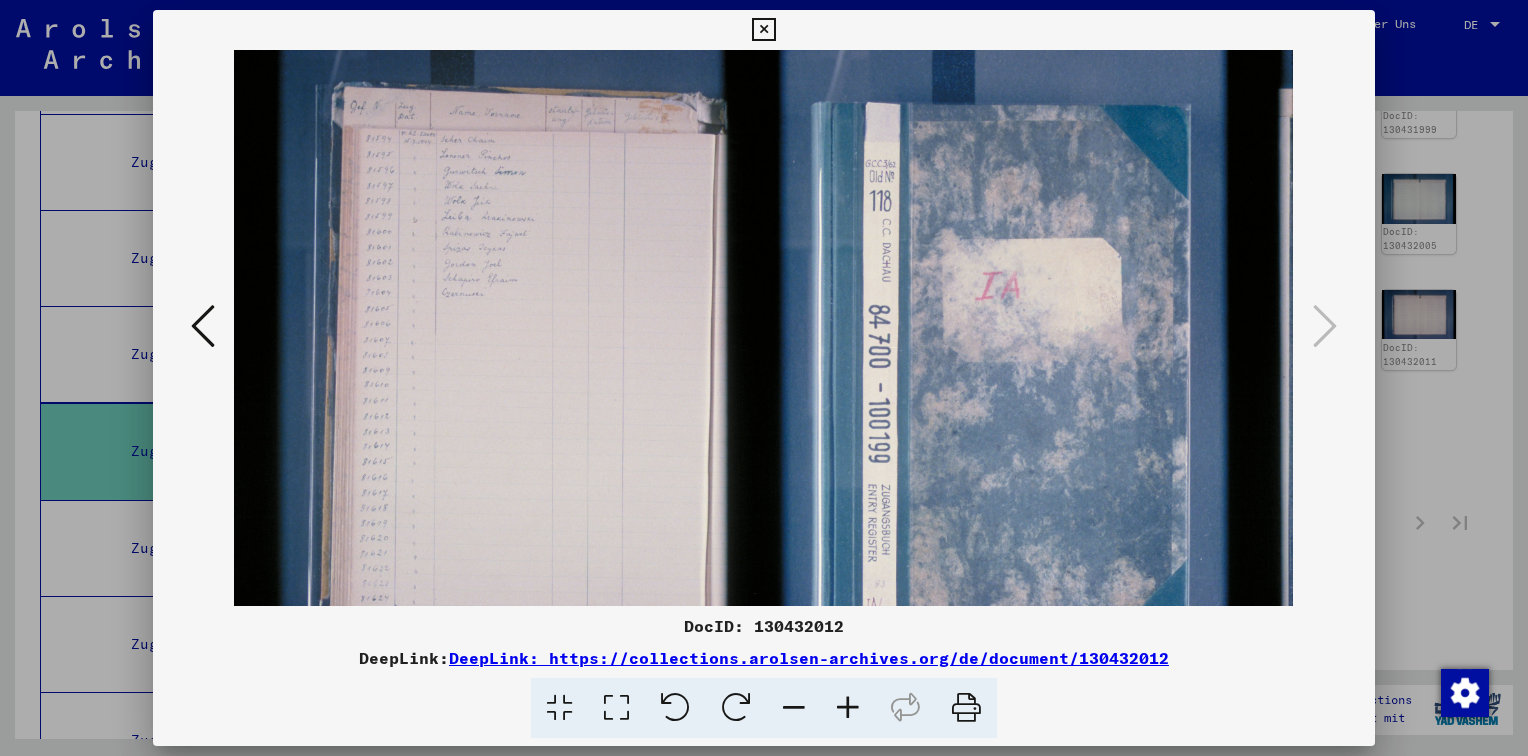 click at bounding box center [794, 708] 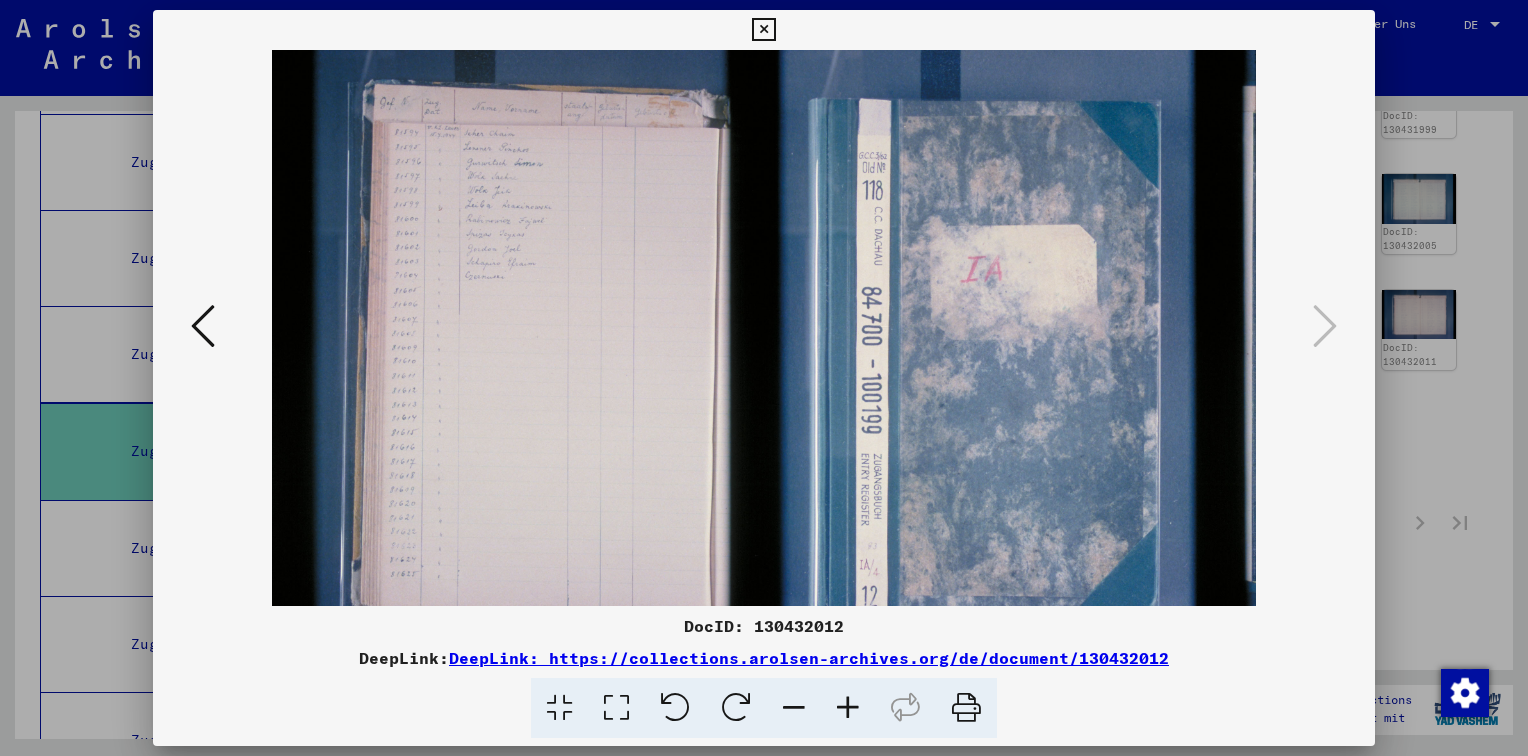 click at bounding box center [794, 708] 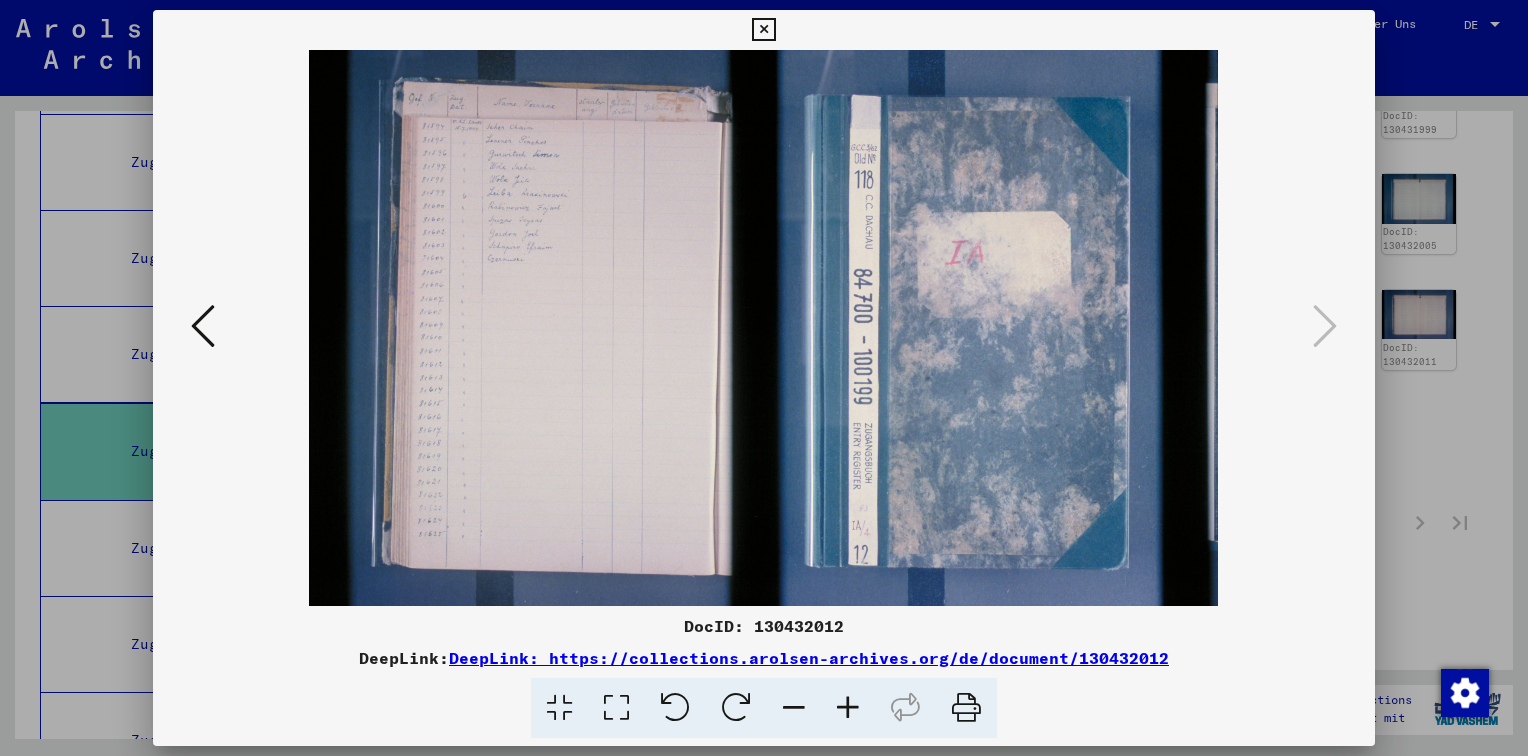 click at bounding box center (794, 708) 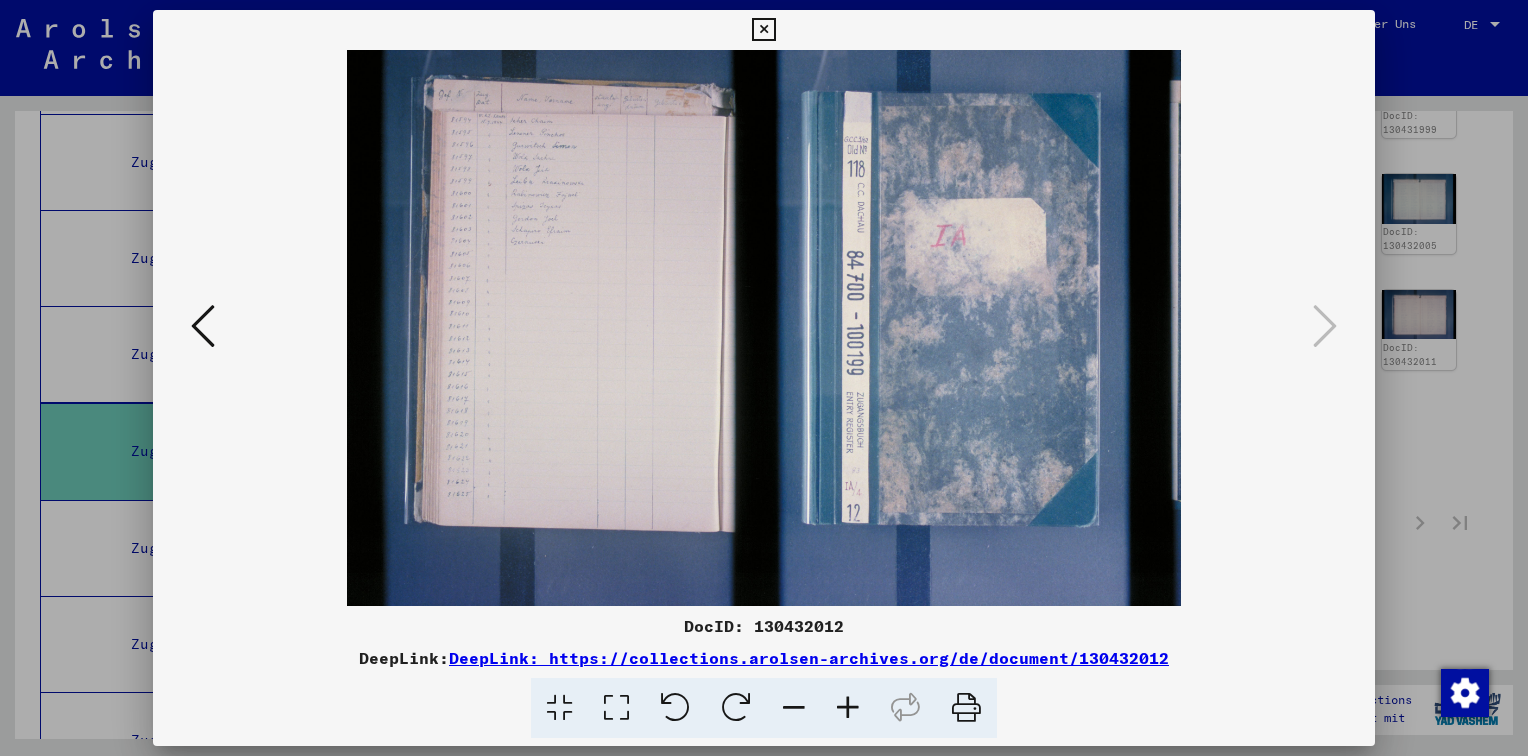 click at bounding box center (763, 30) 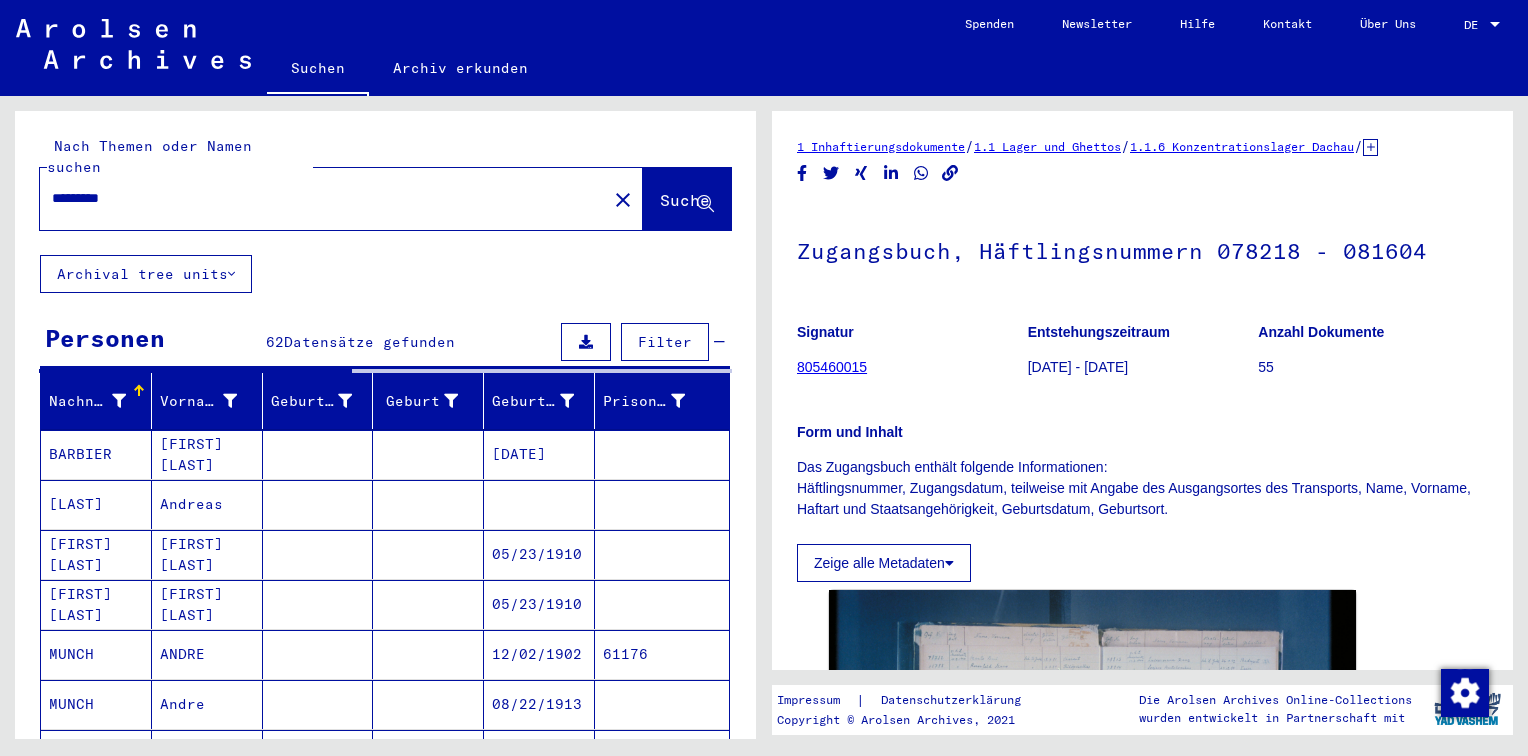 scroll, scrollTop: 0, scrollLeft: 0, axis: both 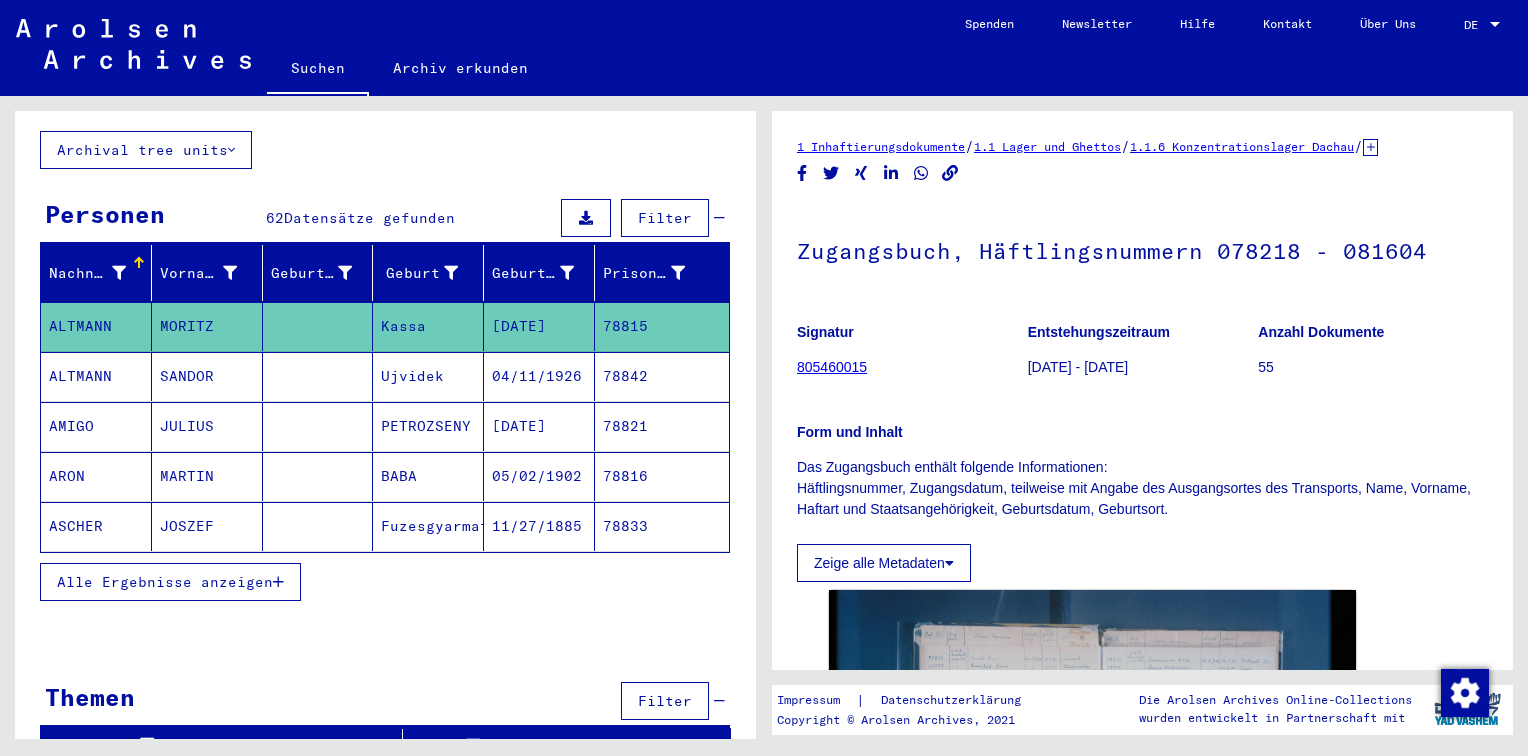 click on "Alle Ergebnisse anzeigen" at bounding box center [165, 582] 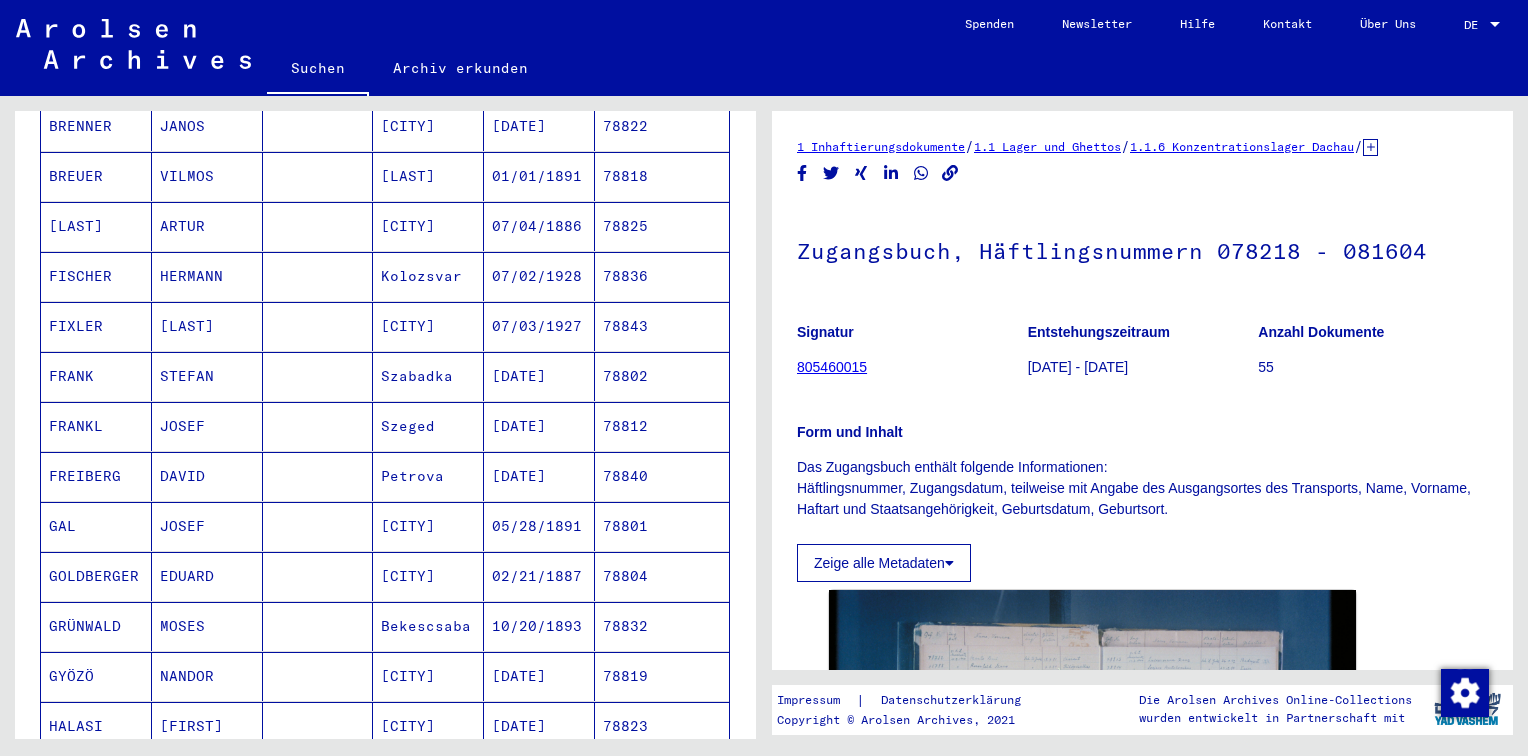 scroll, scrollTop: 1124, scrollLeft: 0, axis: vertical 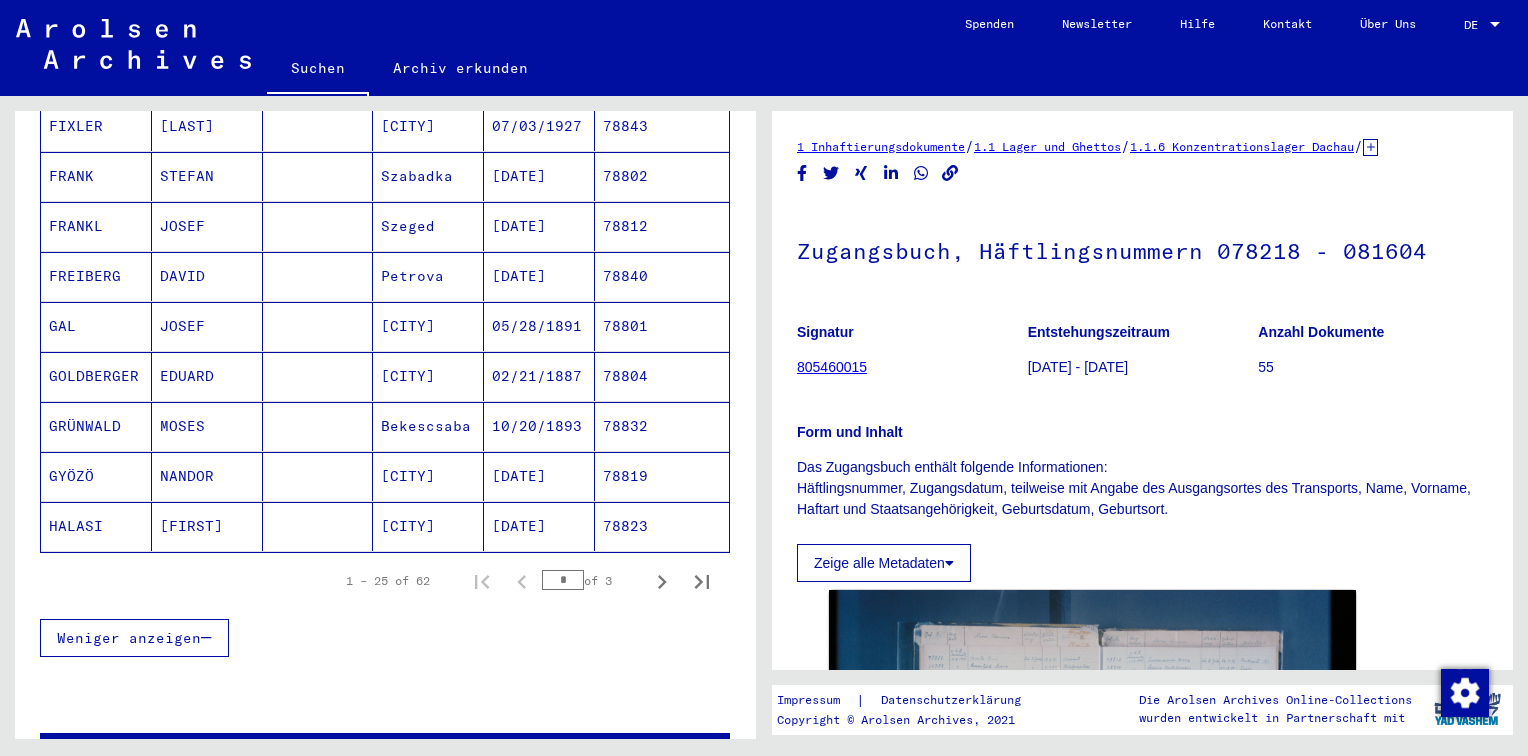 click on "Weniger anzeigen" at bounding box center [129, 638] 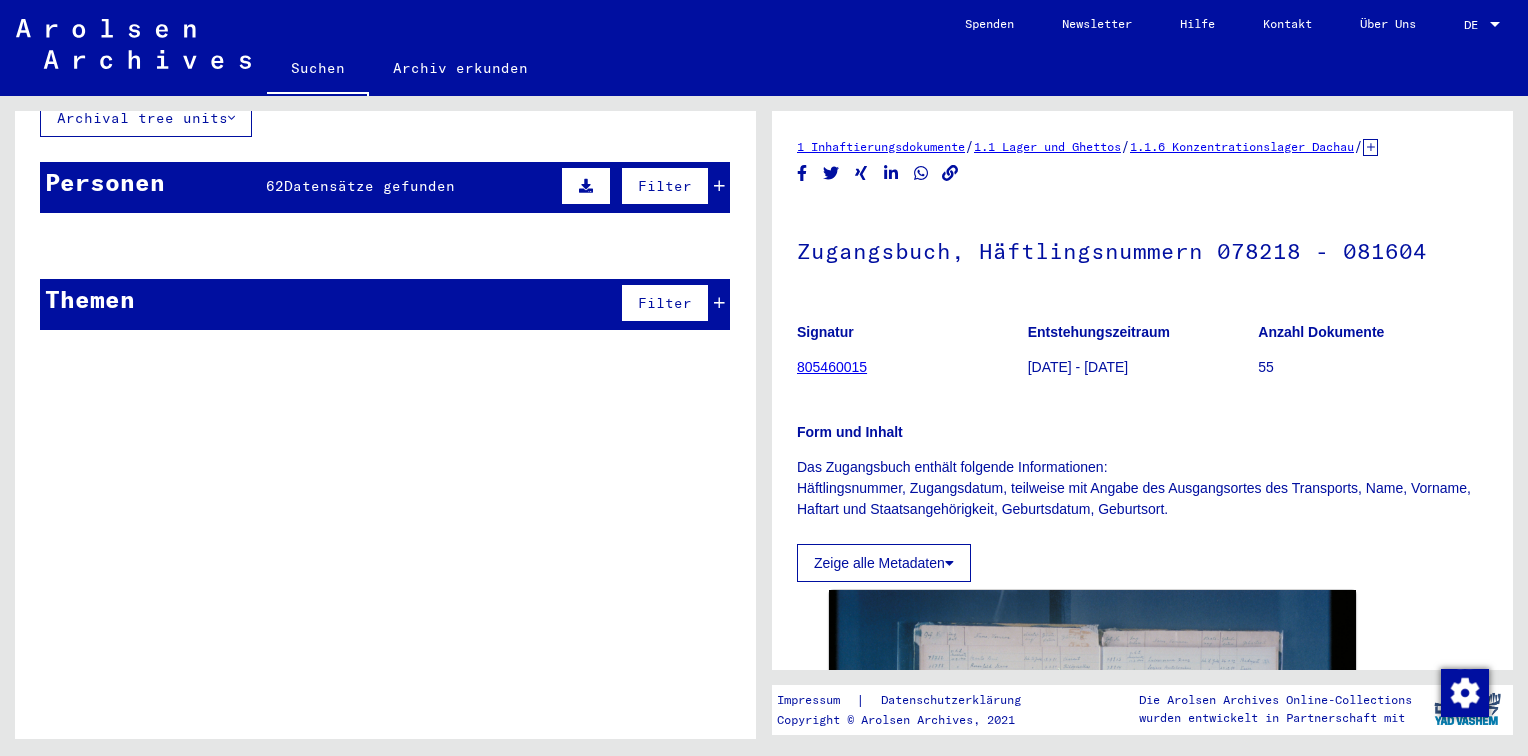 scroll, scrollTop: 0, scrollLeft: 0, axis: both 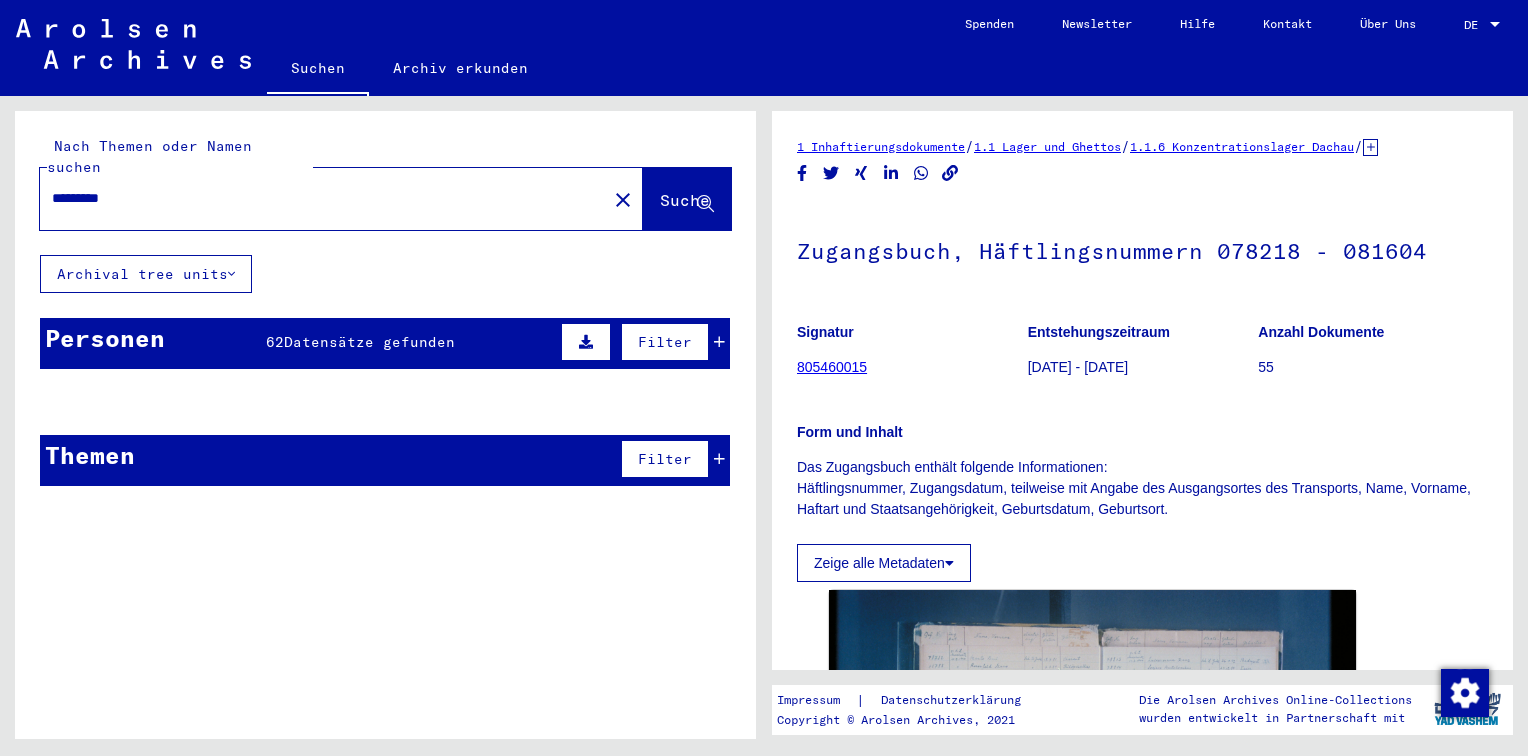 drag, startPoint x: 168, startPoint y: 176, endPoint x: 0, endPoint y: 201, distance: 169.84993 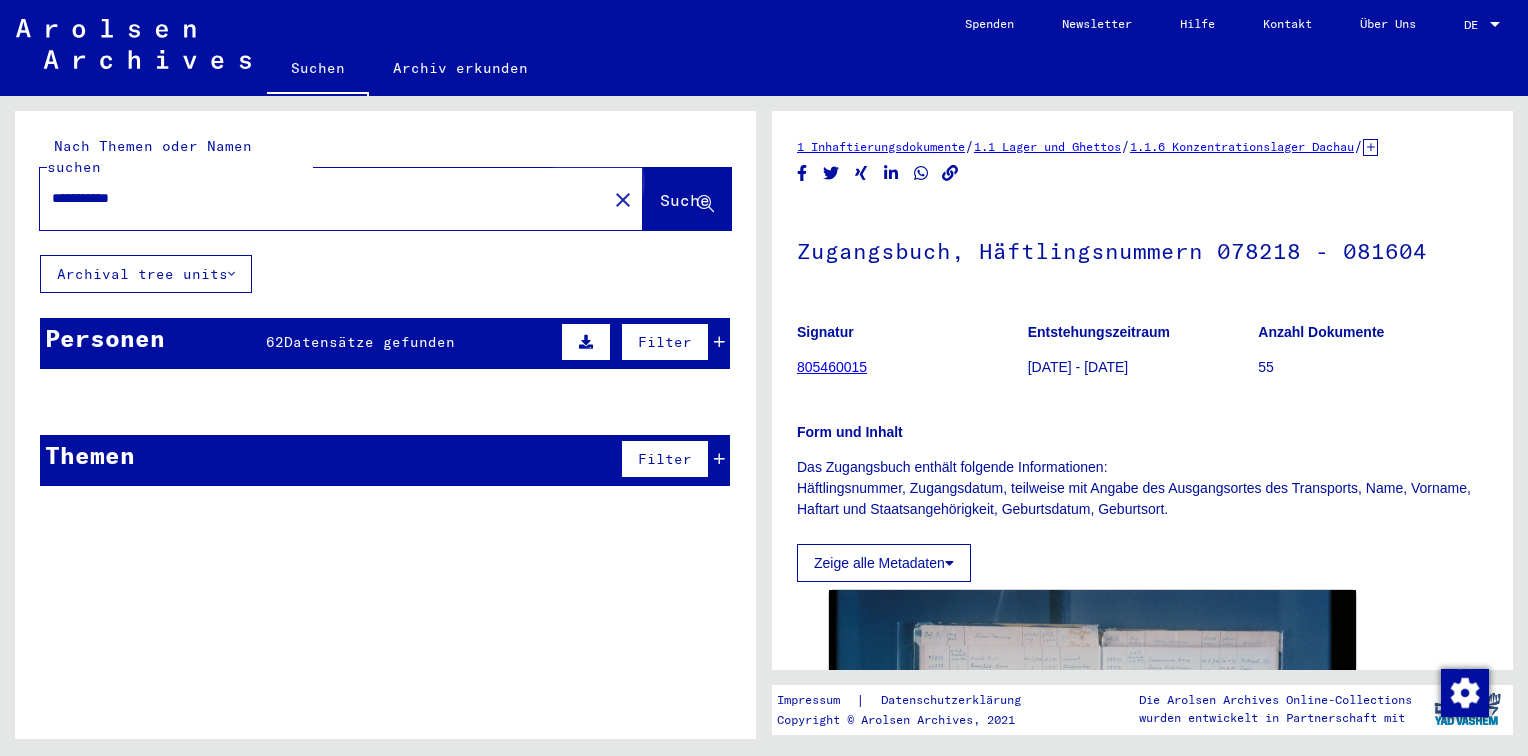 click on "Suche" 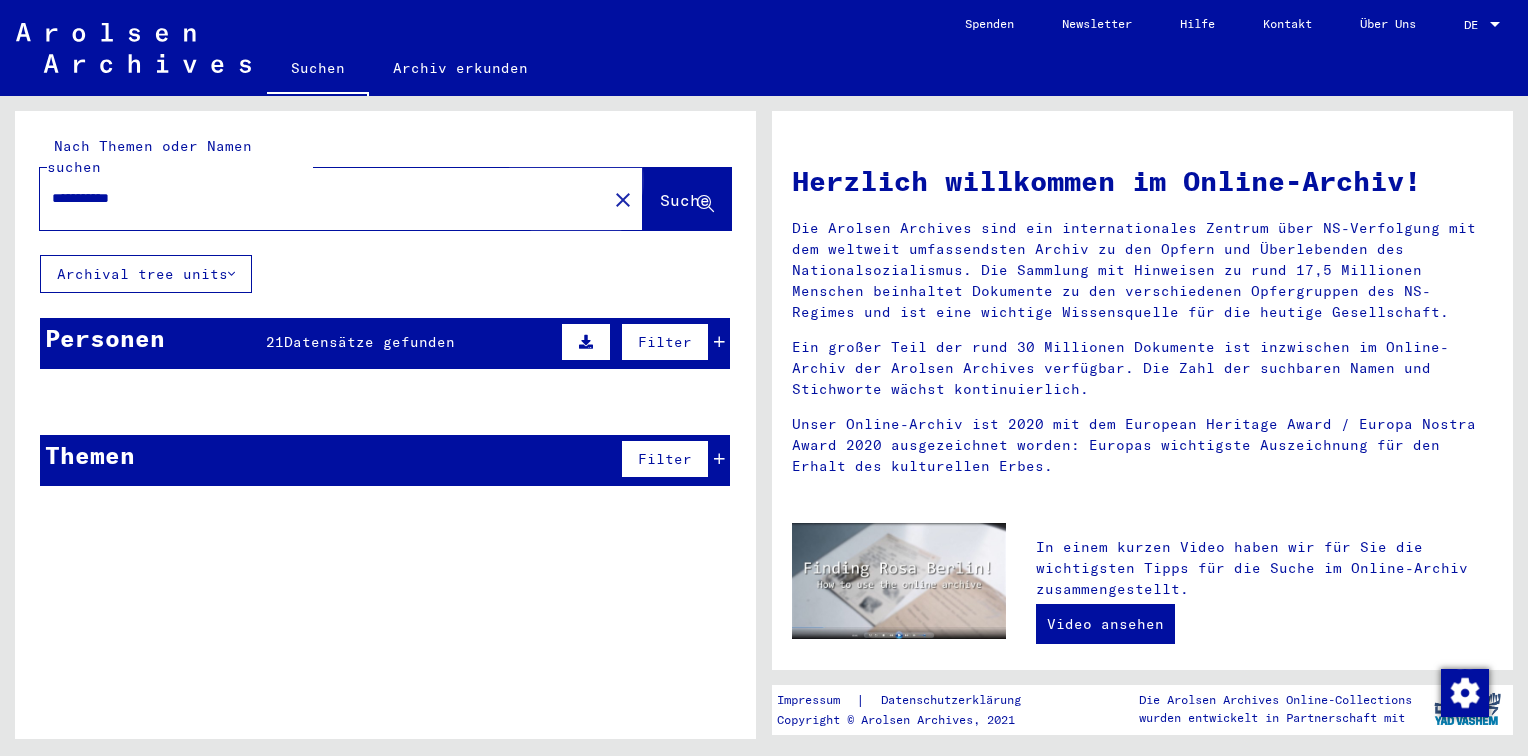 click on "Suche" 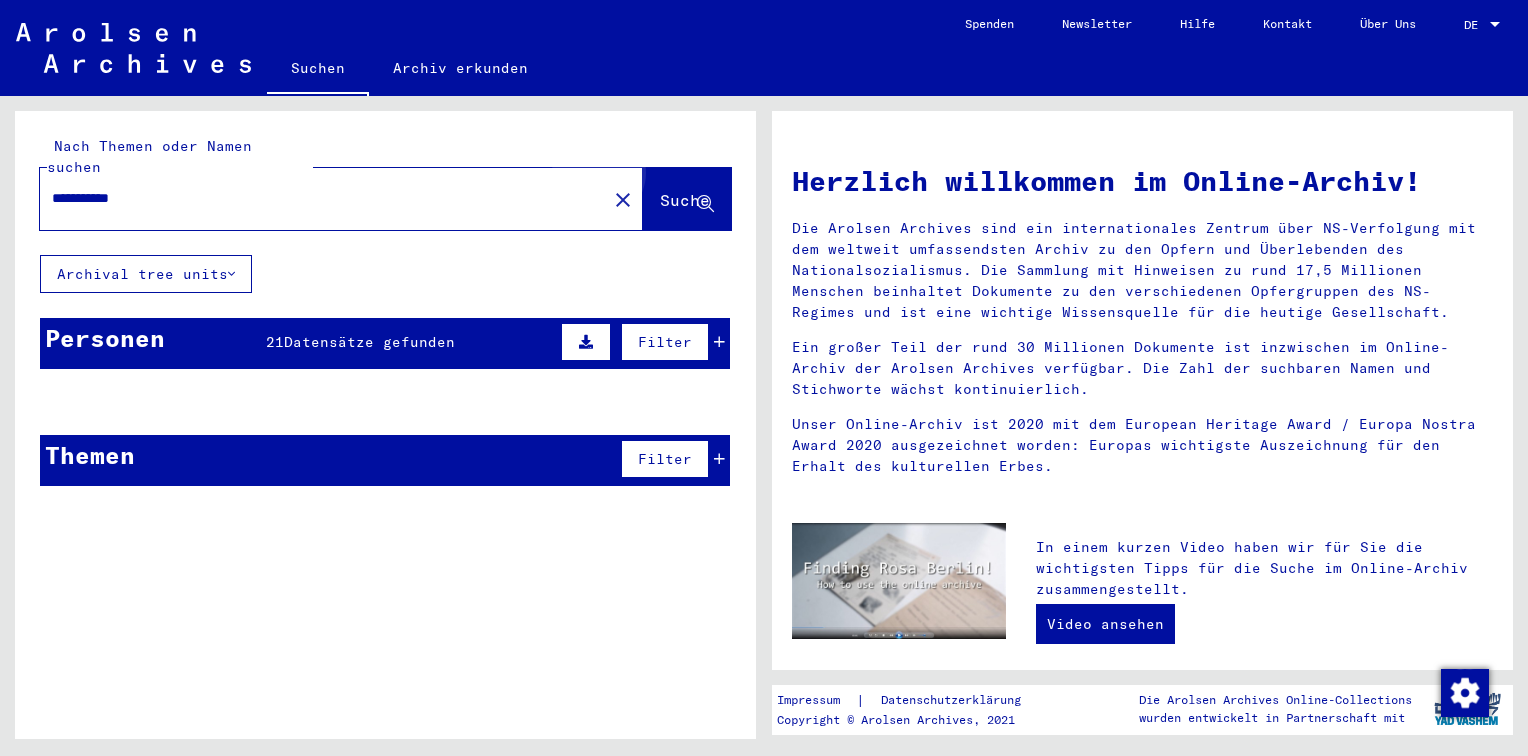 click on "Suche" 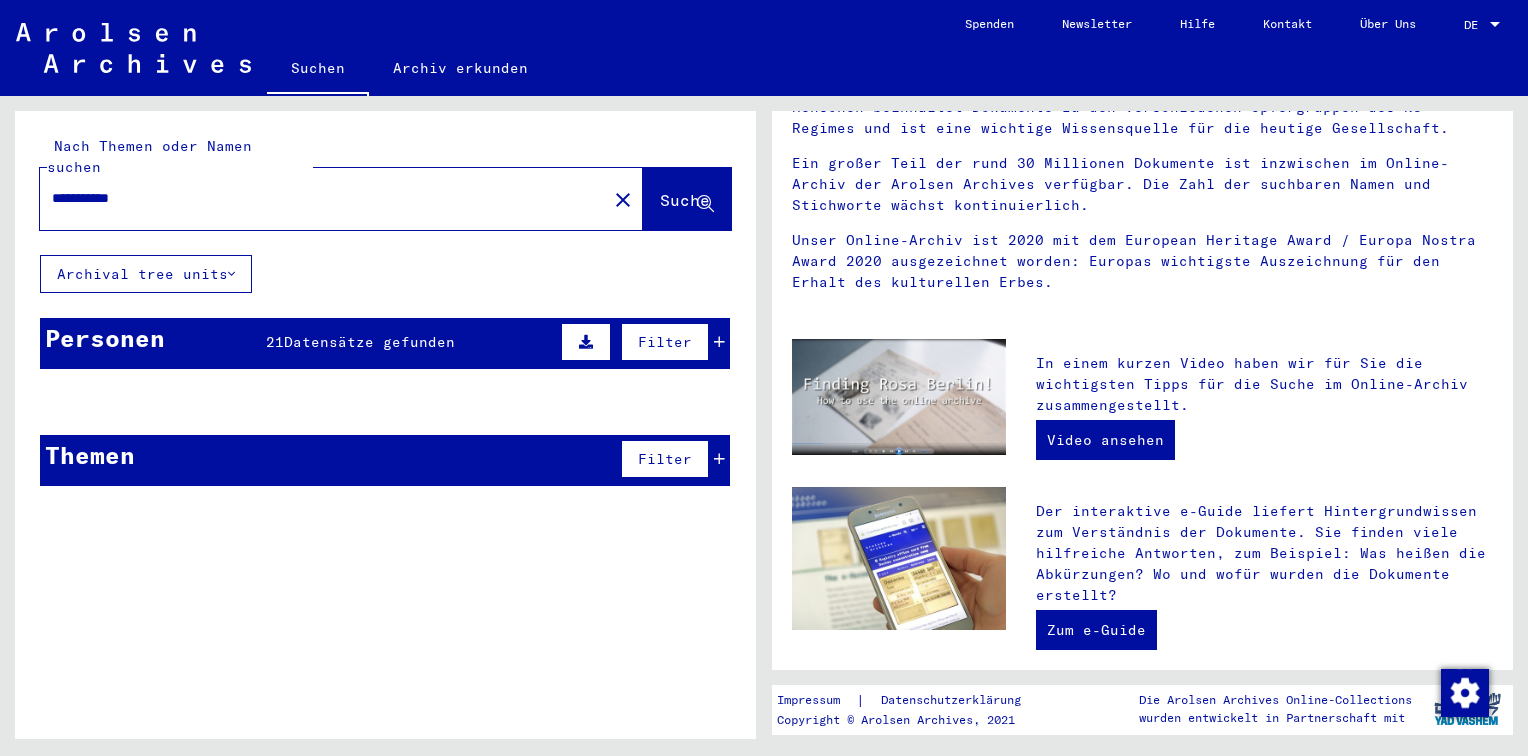 scroll, scrollTop: 0, scrollLeft: 0, axis: both 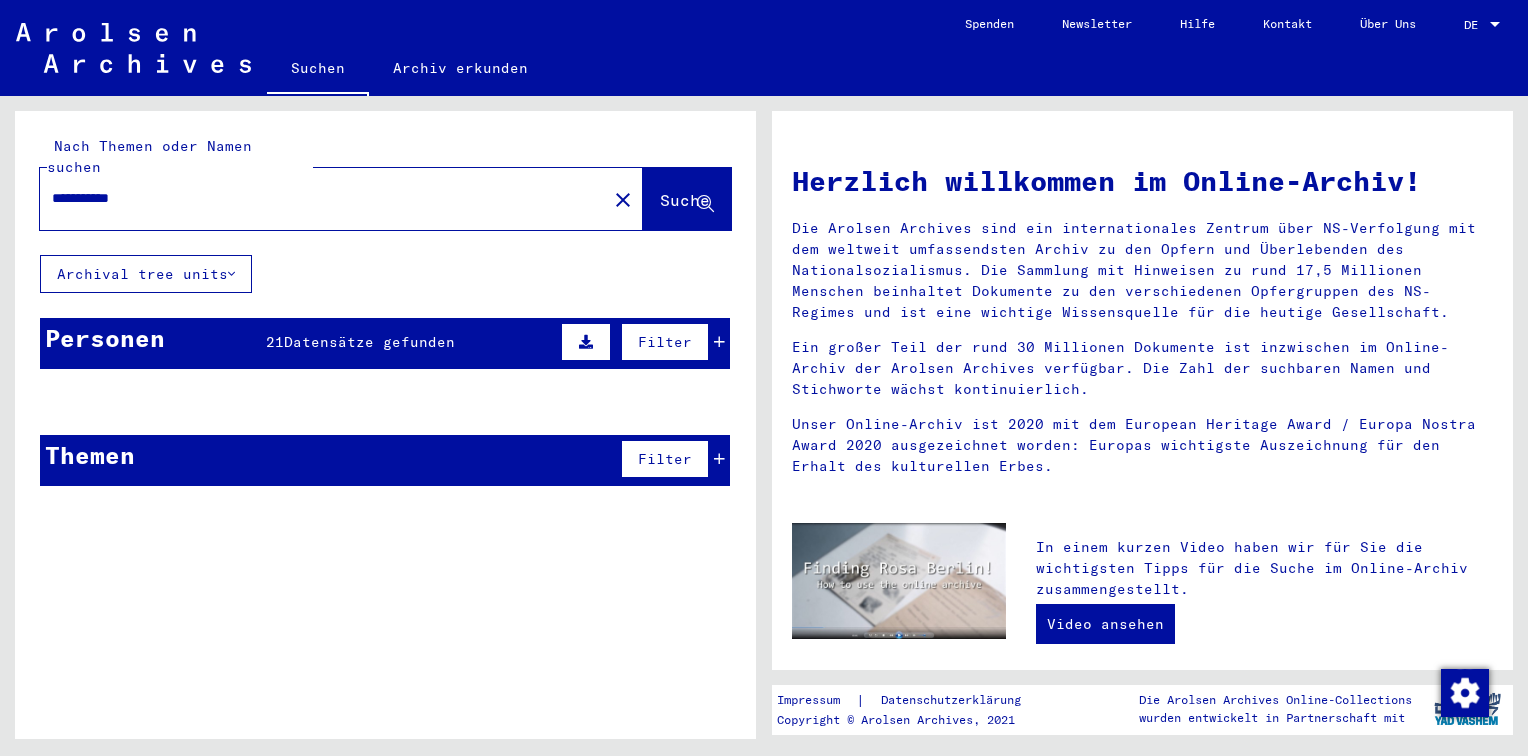 click on "Suche" 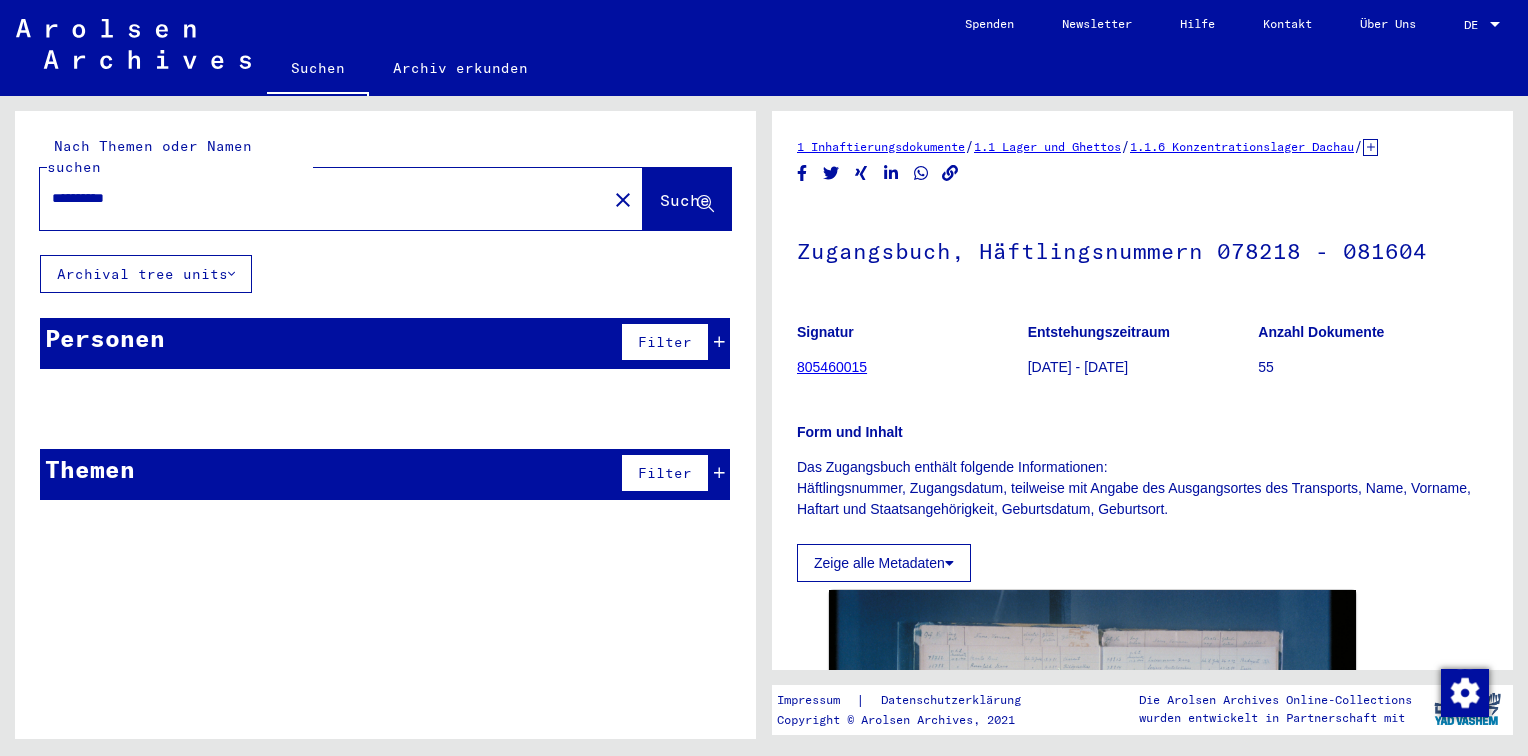 scroll, scrollTop: 0, scrollLeft: 0, axis: both 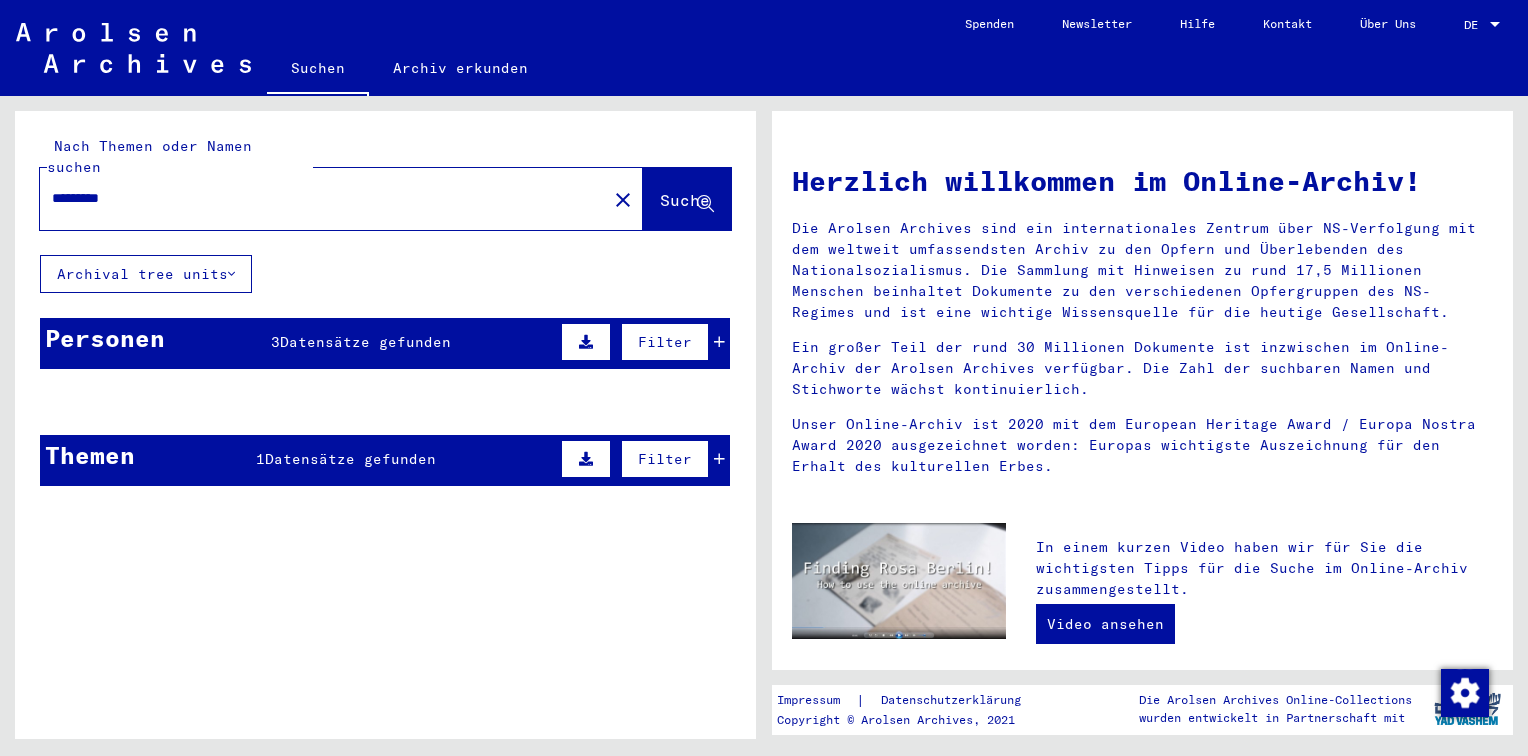 drag, startPoint x: 148, startPoint y: 170, endPoint x: 3, endPoint y: 191, distance: 146.5128 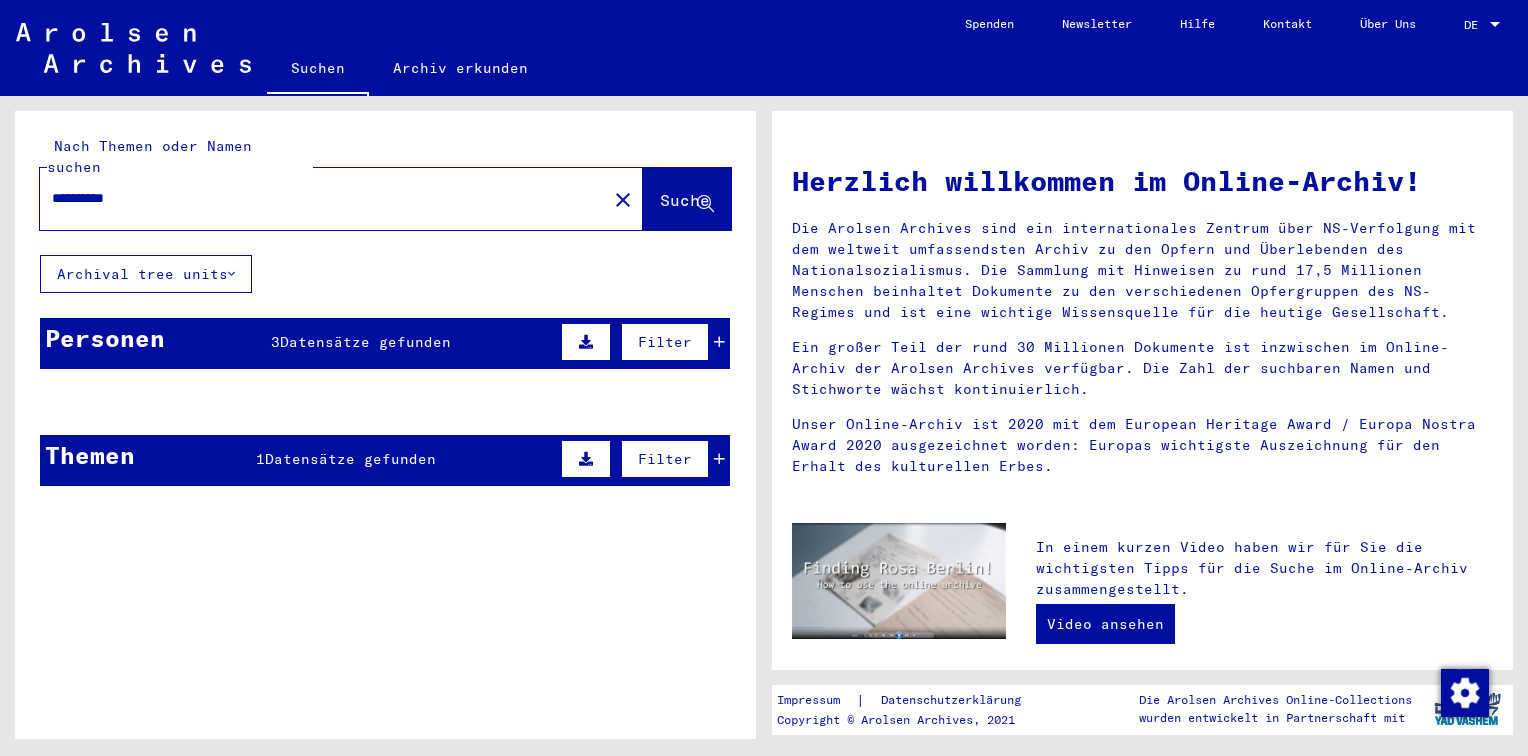 type on "**********" 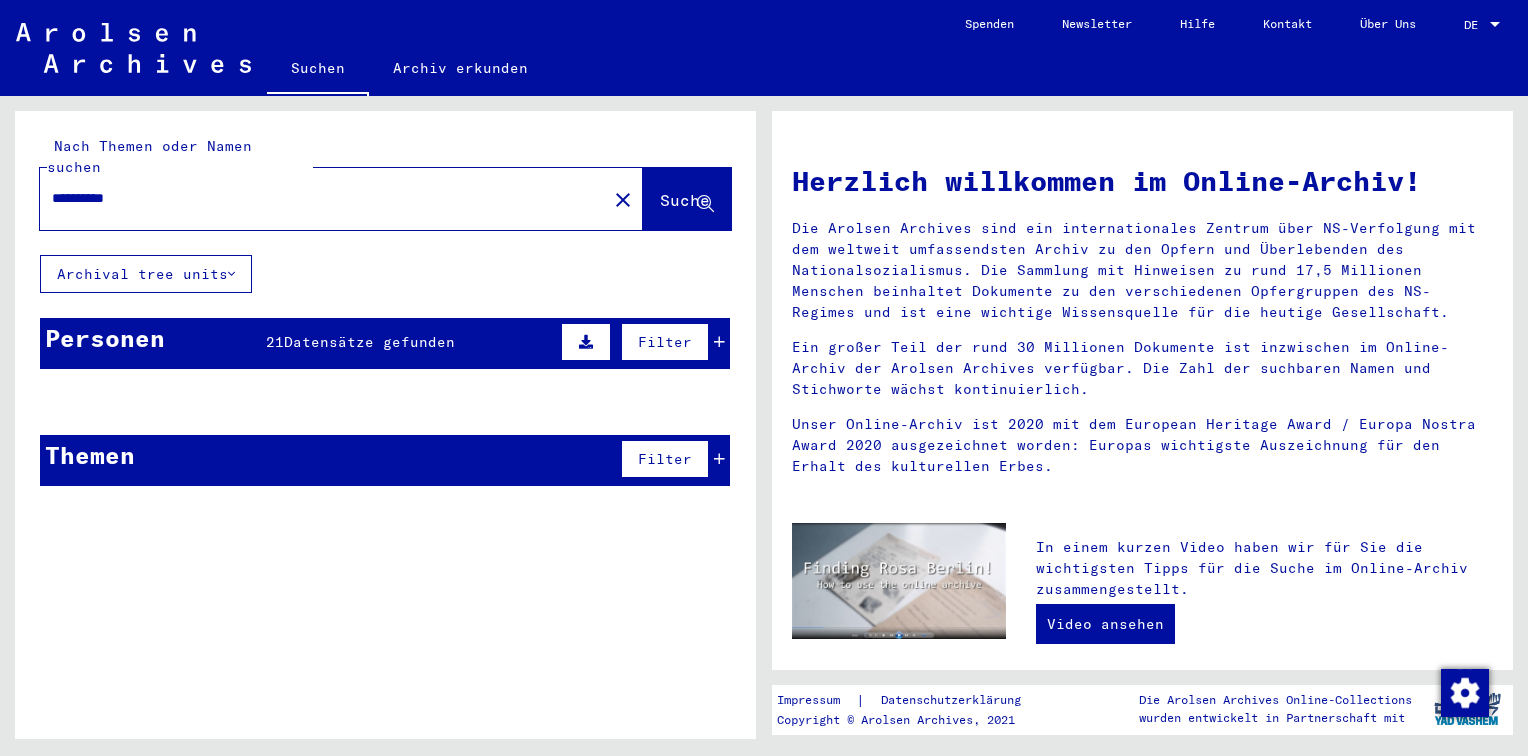 click at bounding box center [586, 342] 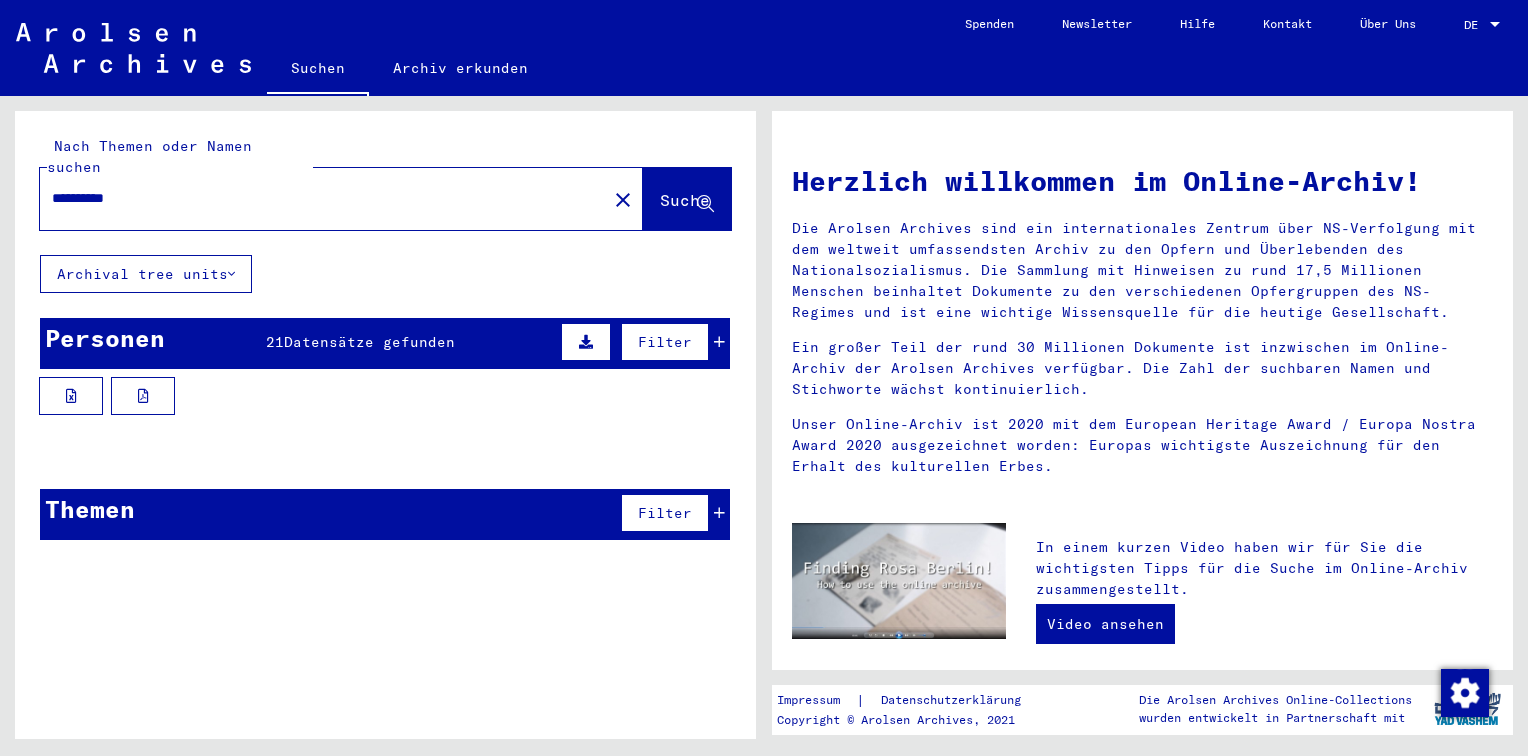 click on "Archival tree units" 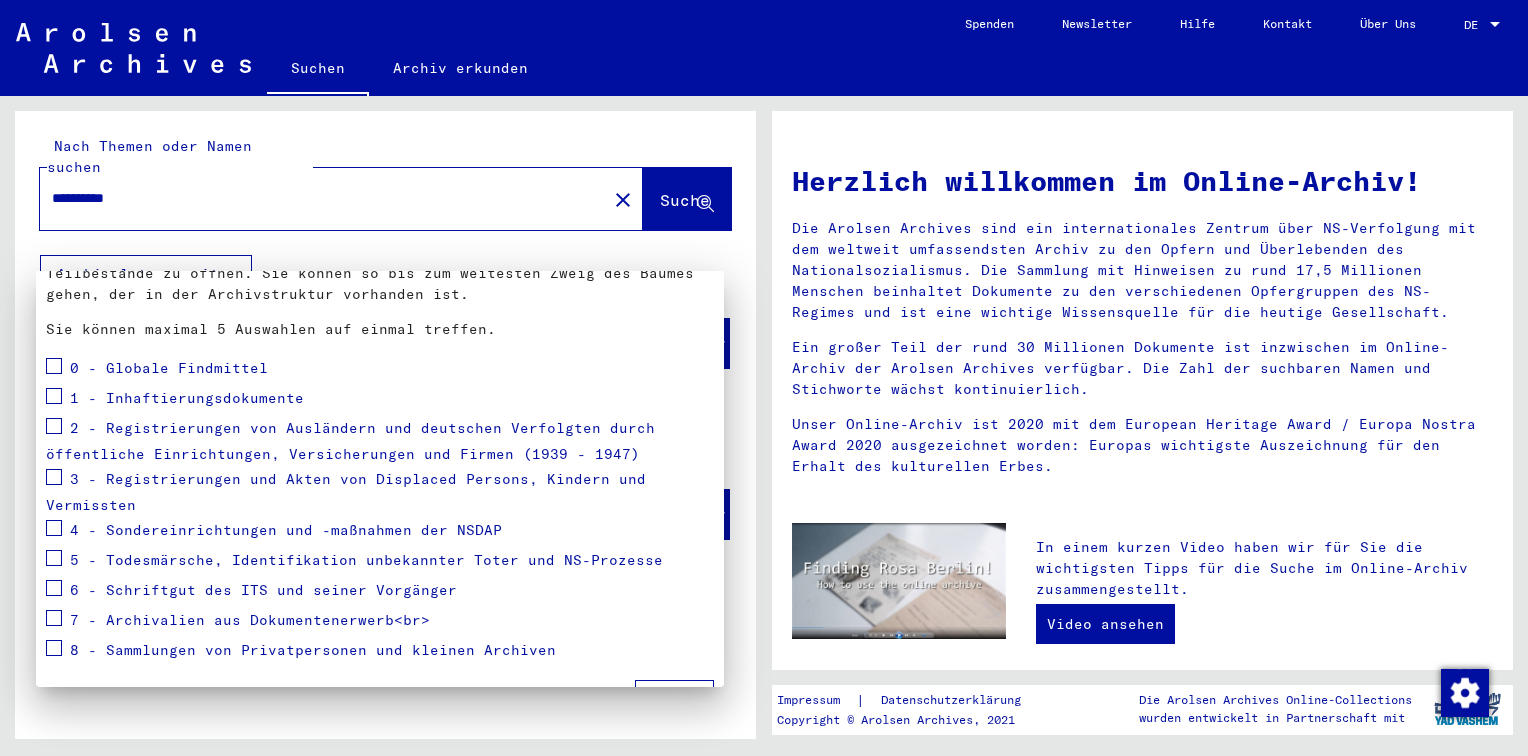 scroll, scrollTop: 187, scrollLeft: 0, axis: vertical 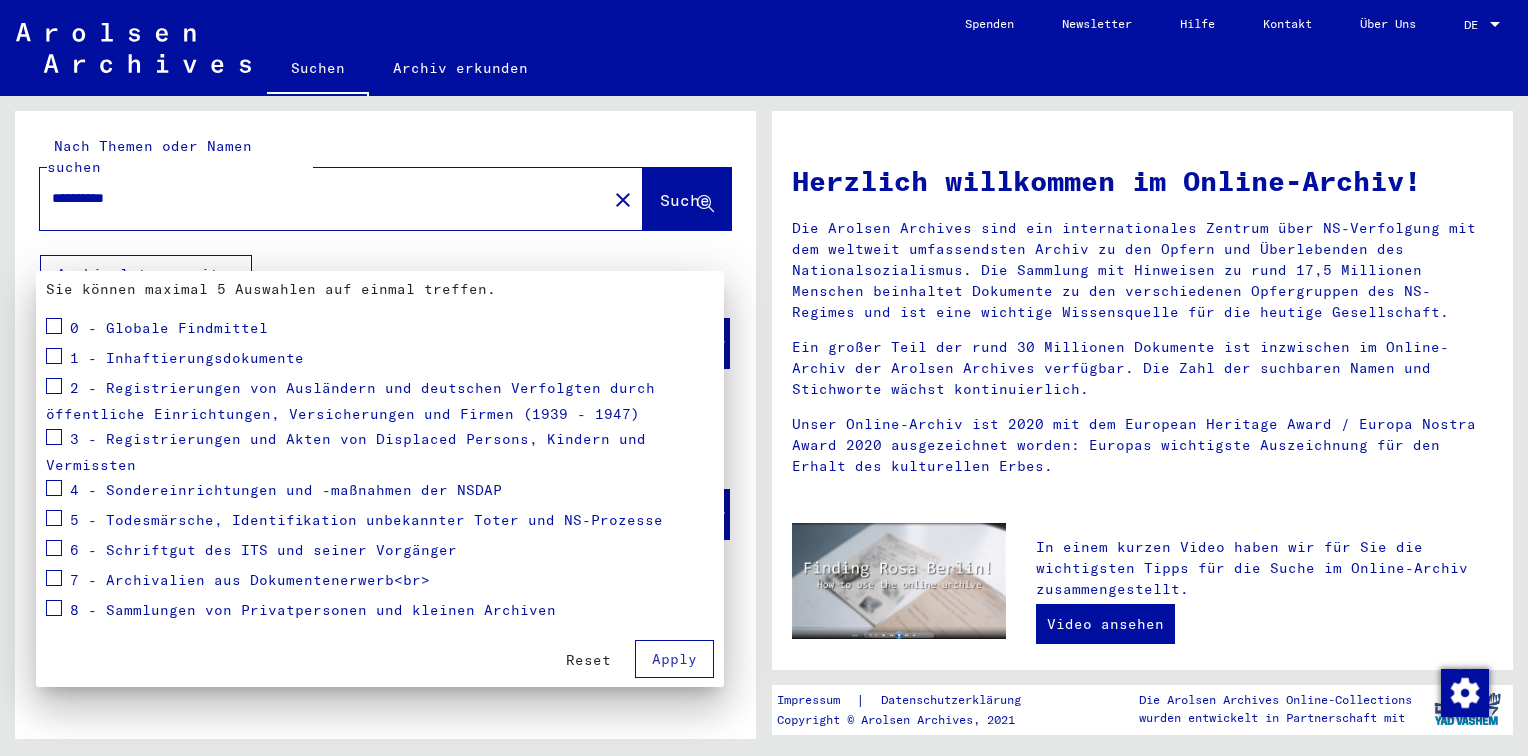 click at bounding box center (764, 378) 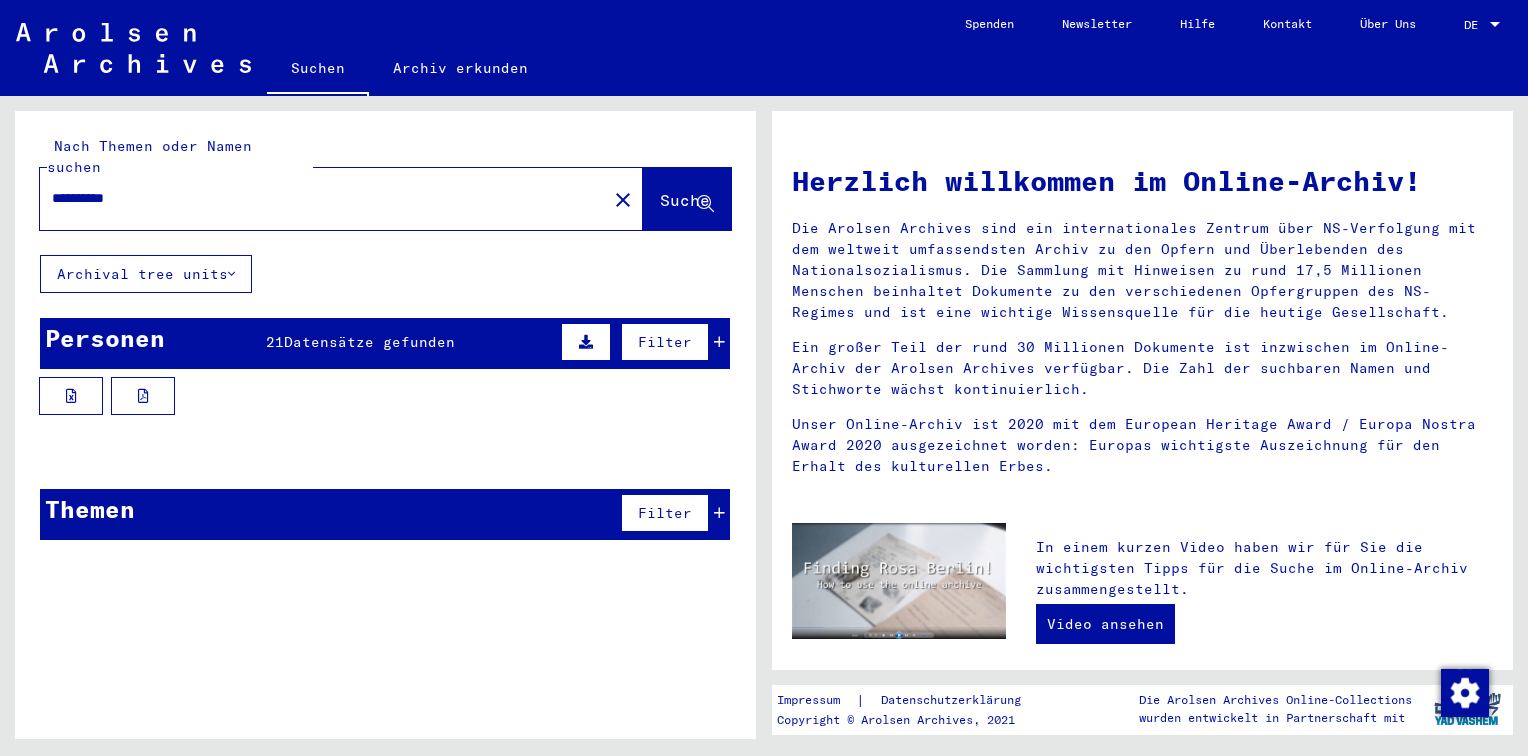 click at bounding box center (586, 342) 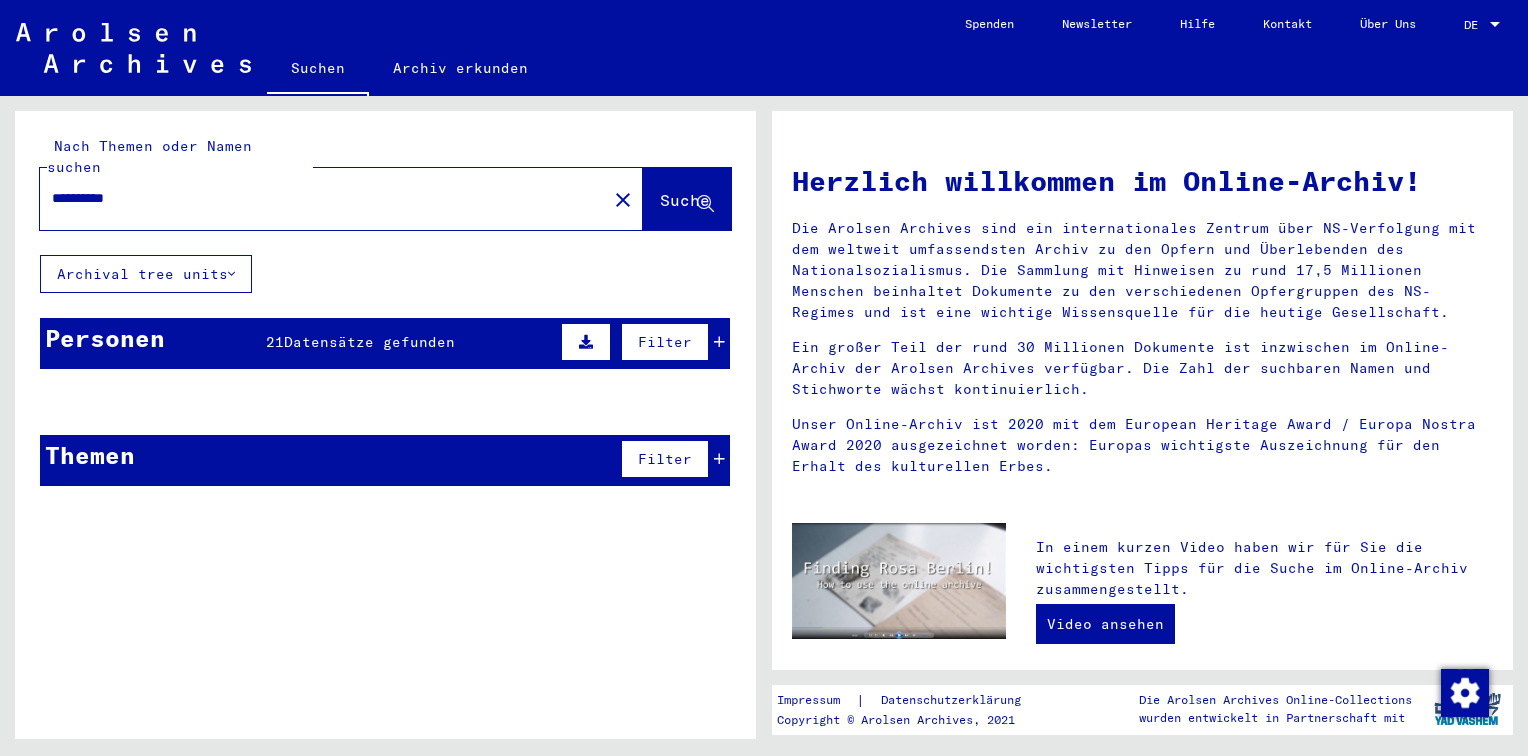 click at bounding box center [586, 342] 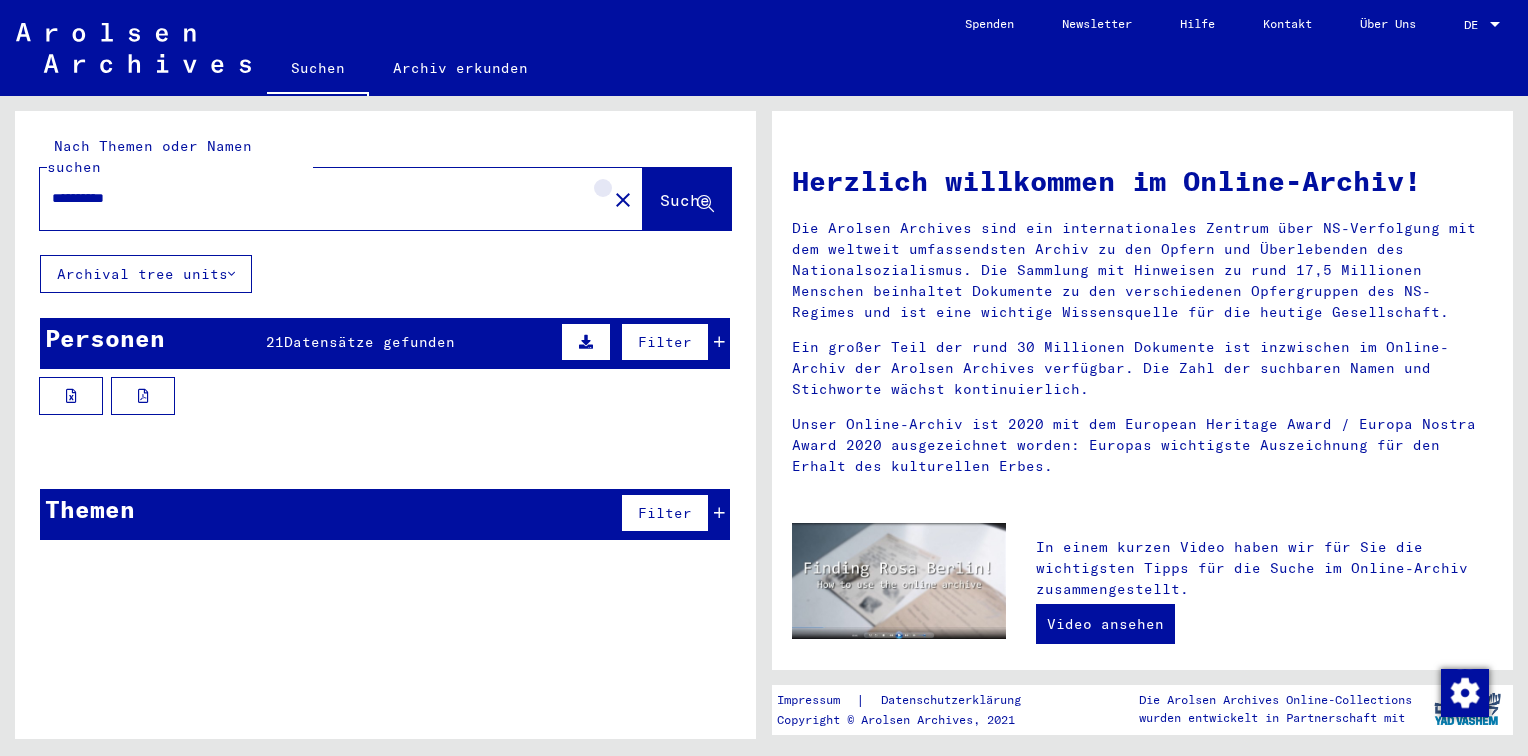 click on "close" 